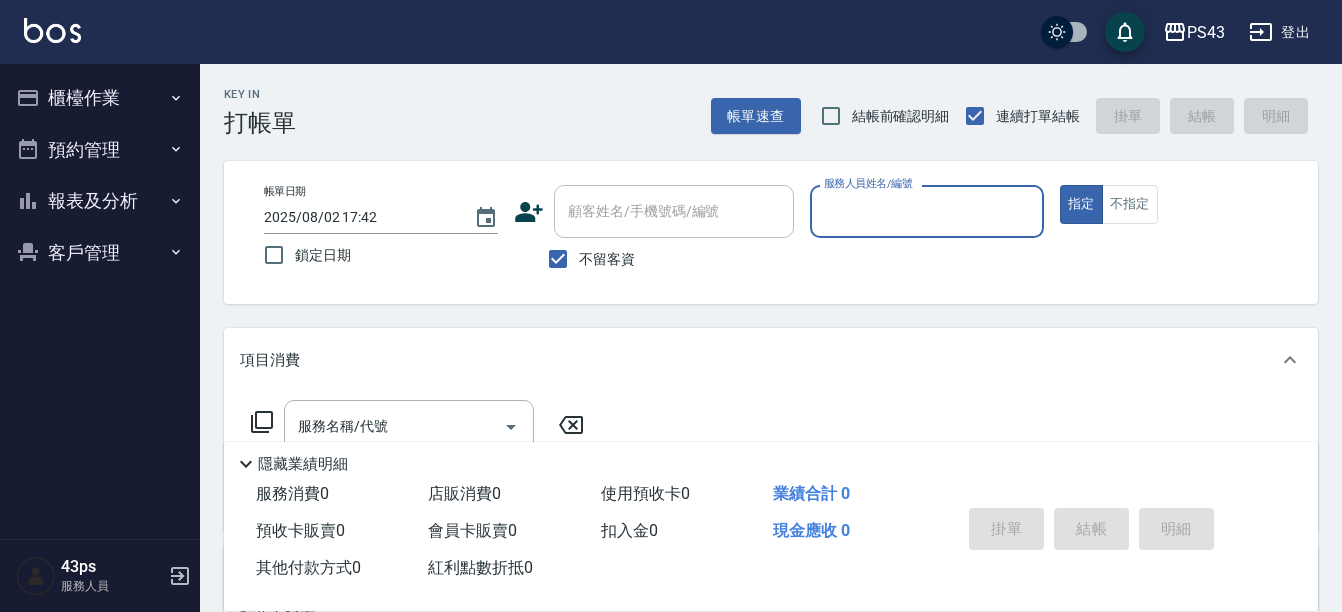 scroll, scrollTop: 0, scrollLeft: 0, axis: both 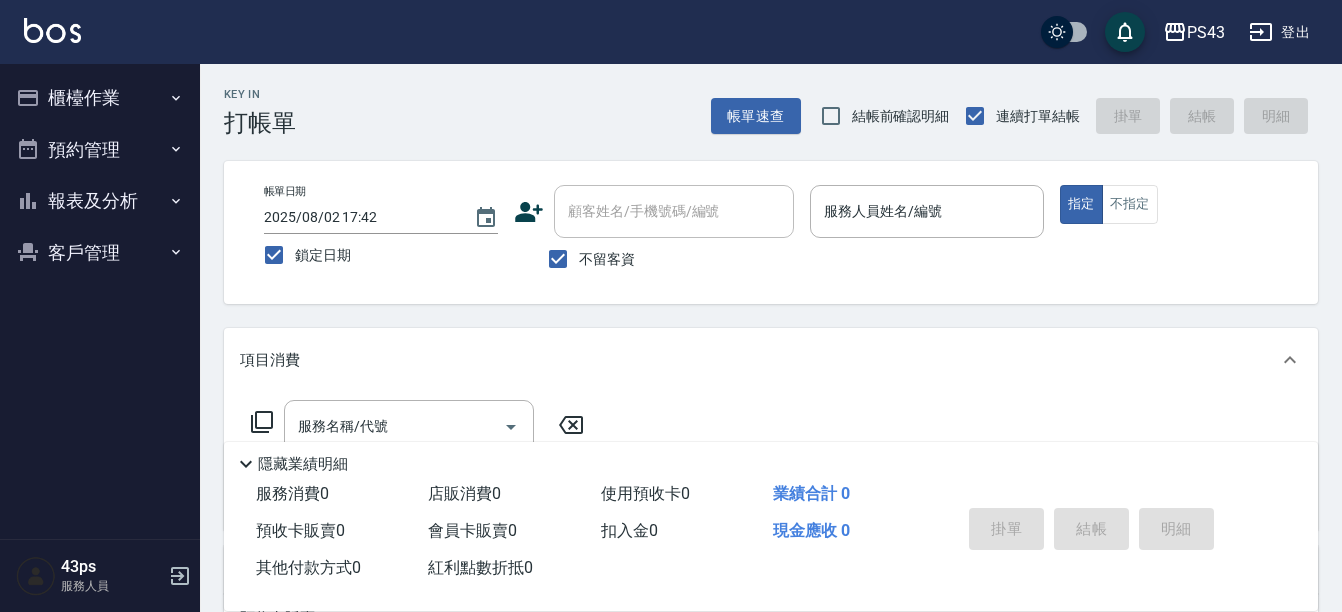click on "鎖定日期" at bounding box center (367, 255) 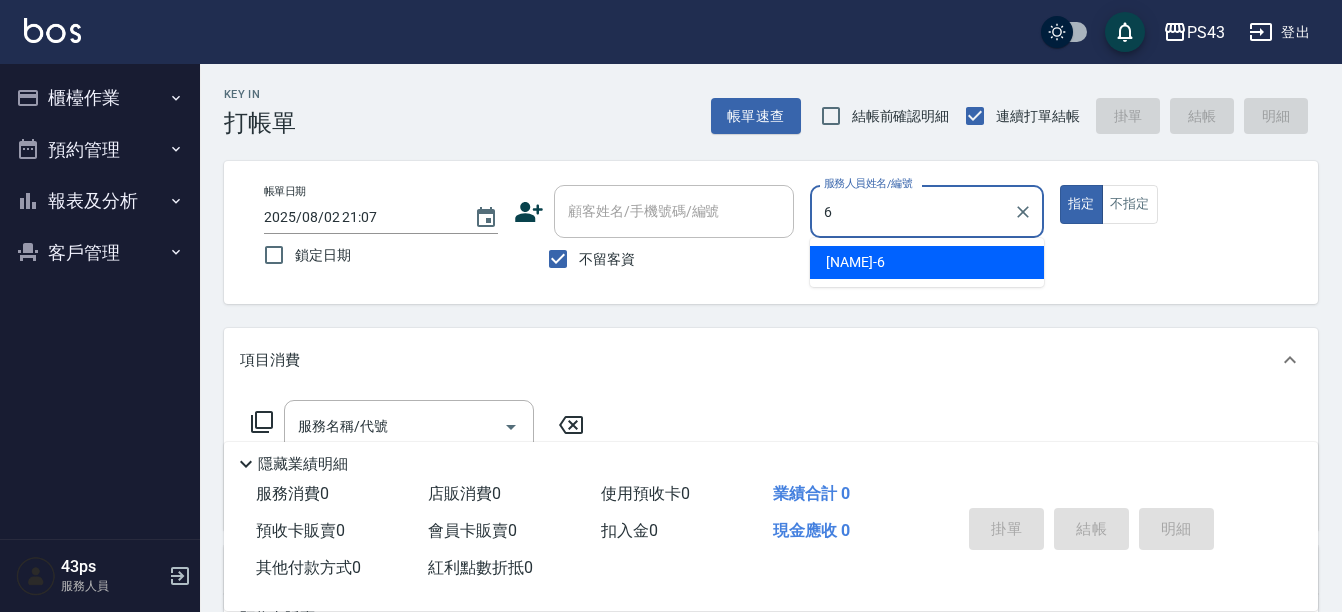 type on "[NAME]-6" 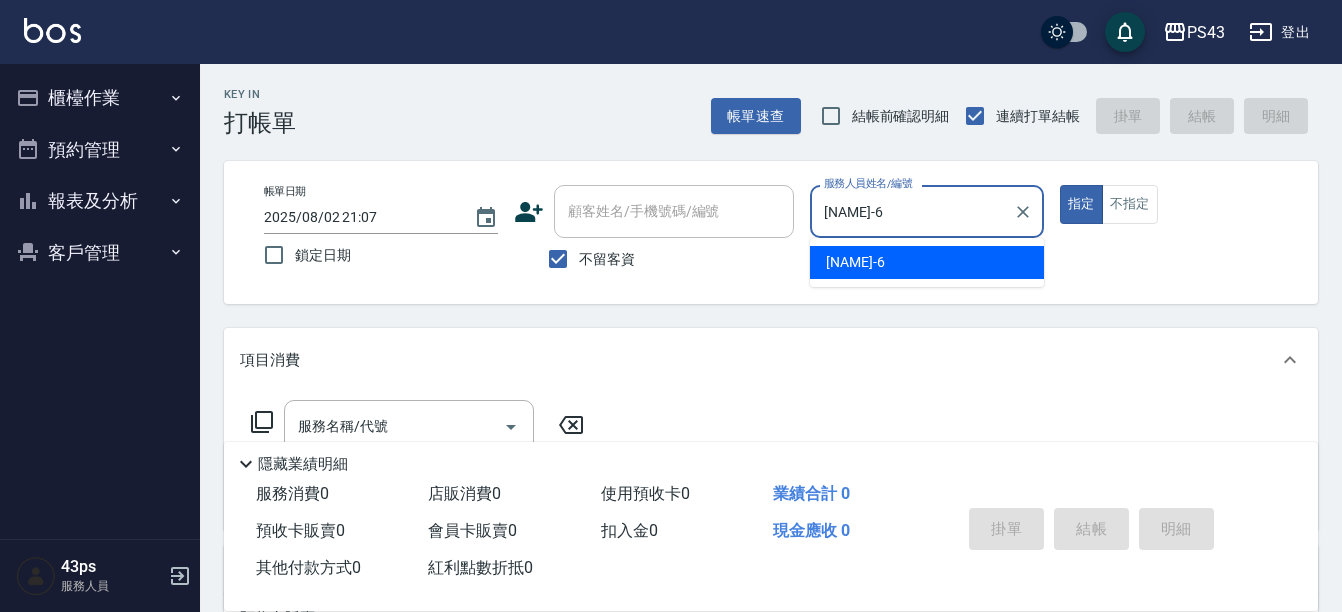 type on "true" 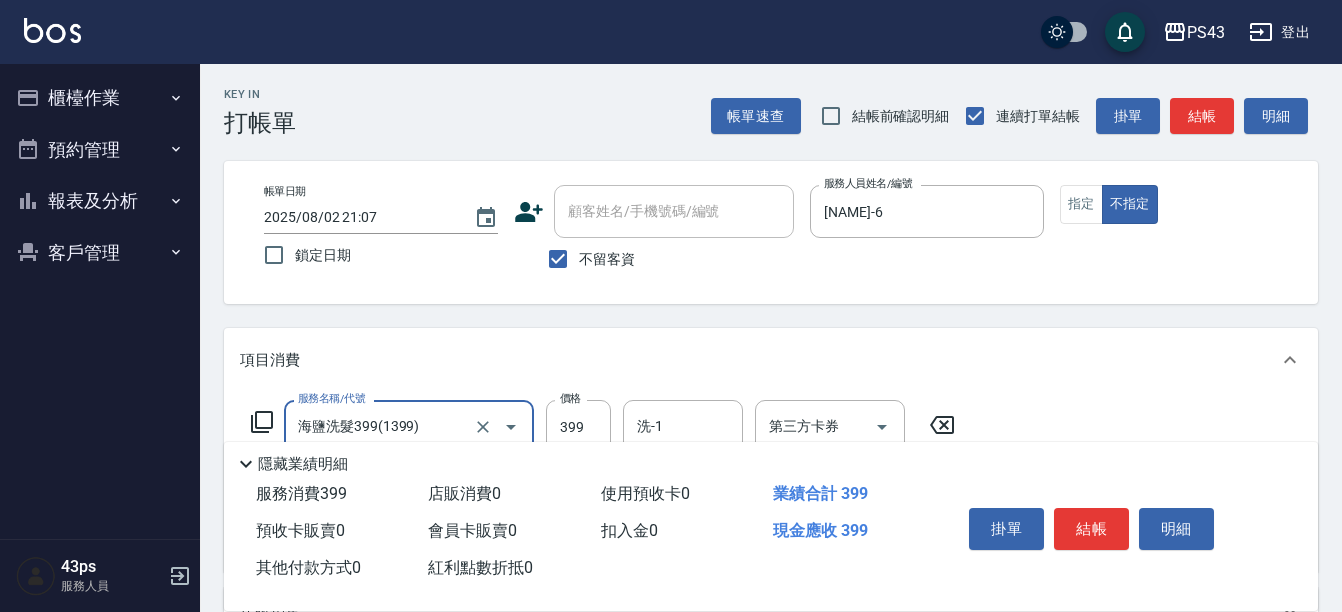 type on "海鹽洗髮399(1399)" 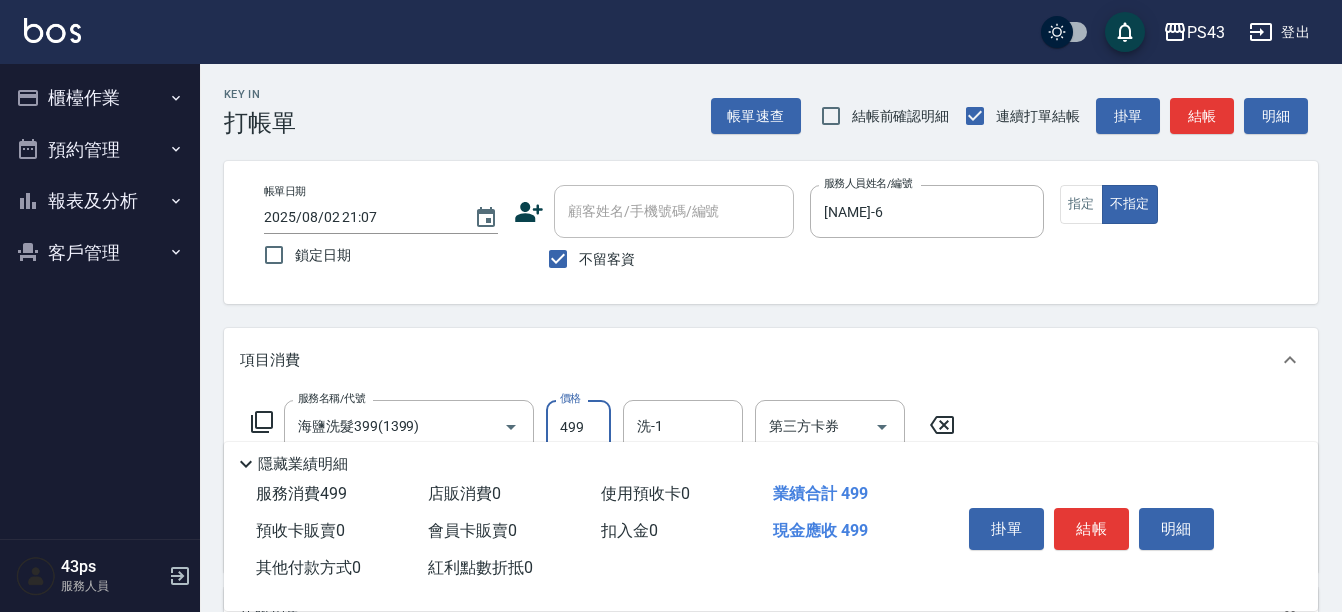type on "499" 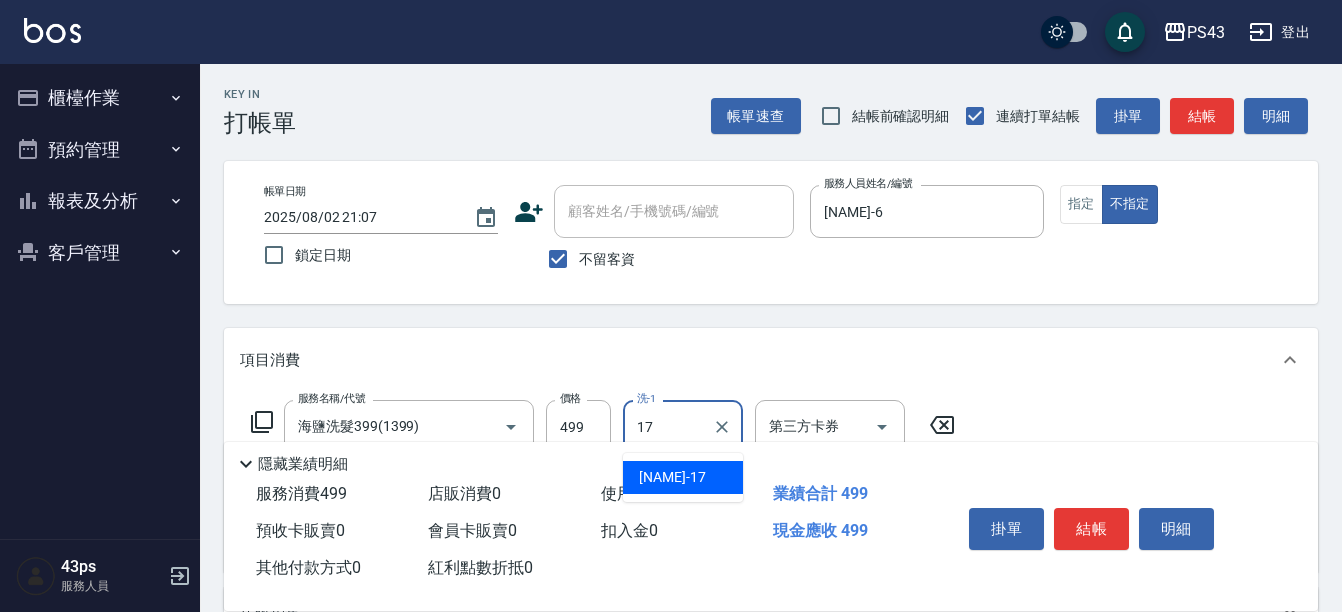 type on "[NAME]-17" 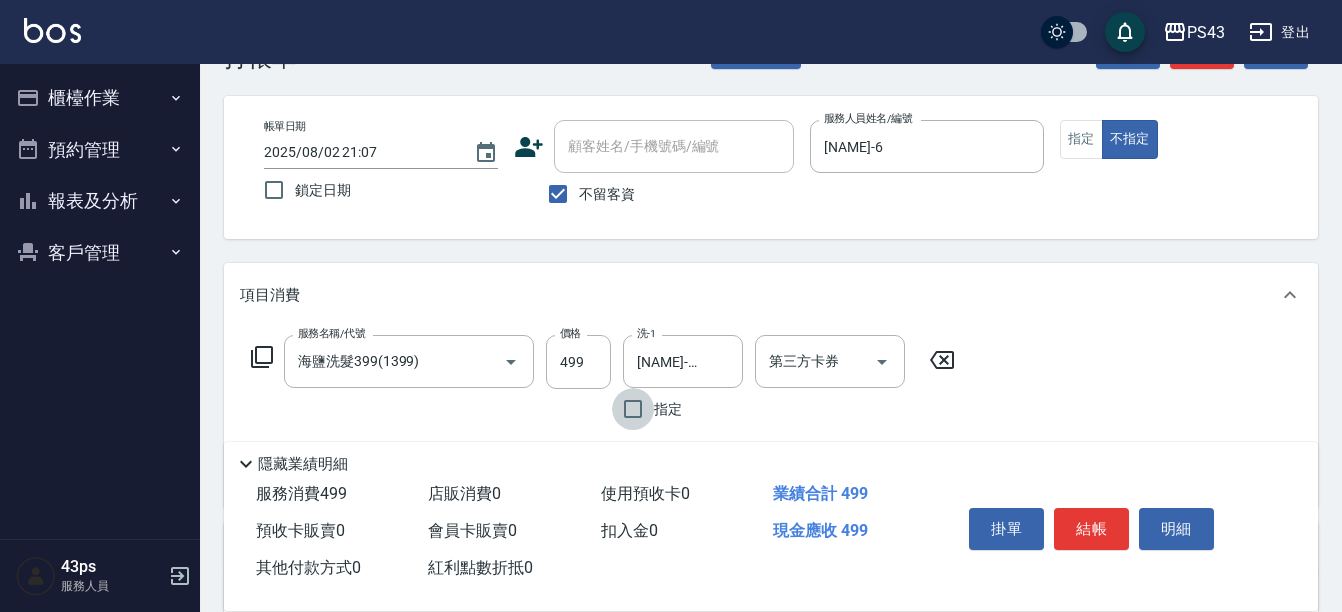 scroll, scrollTop: 100, scrollLeft: 0, axis: vertical 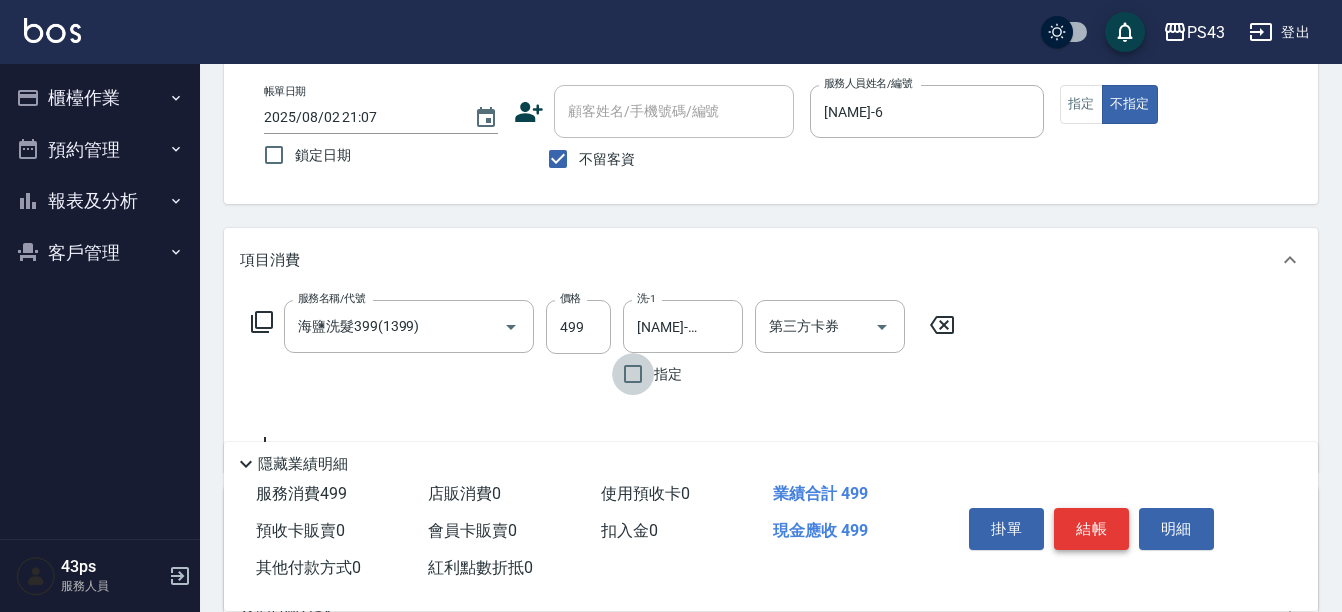 click on "結帳" at bounding box center [1091, 529] 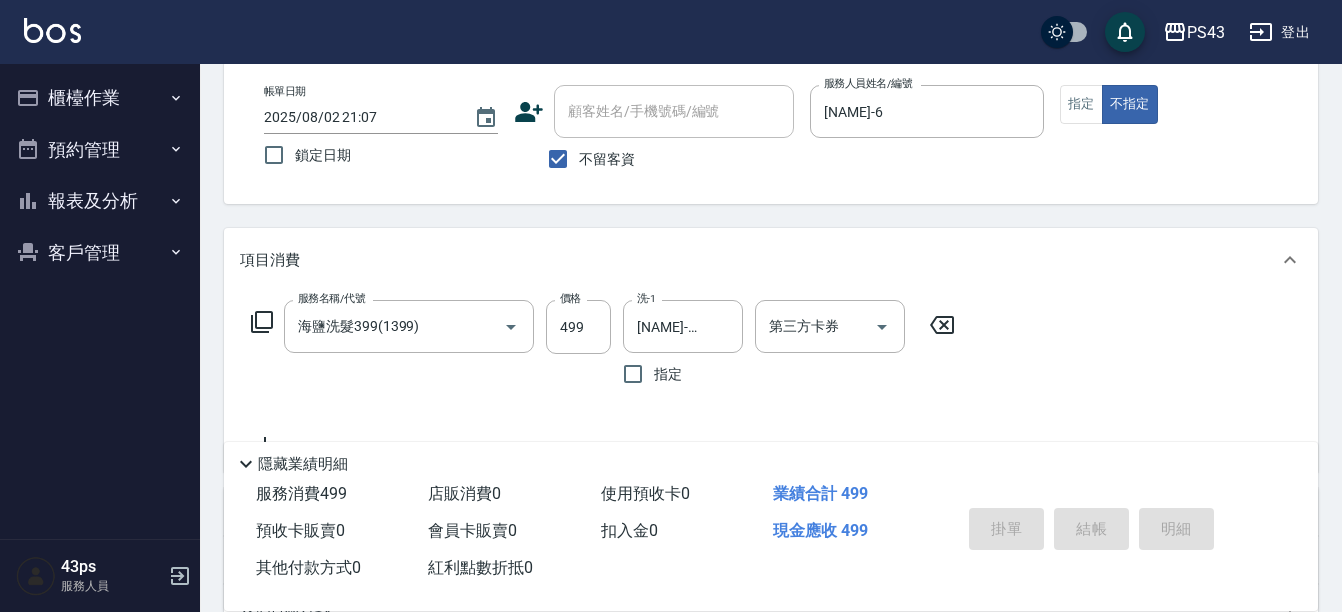 click on "掛單 結帳 明細" at bounding box center [1091, 531] 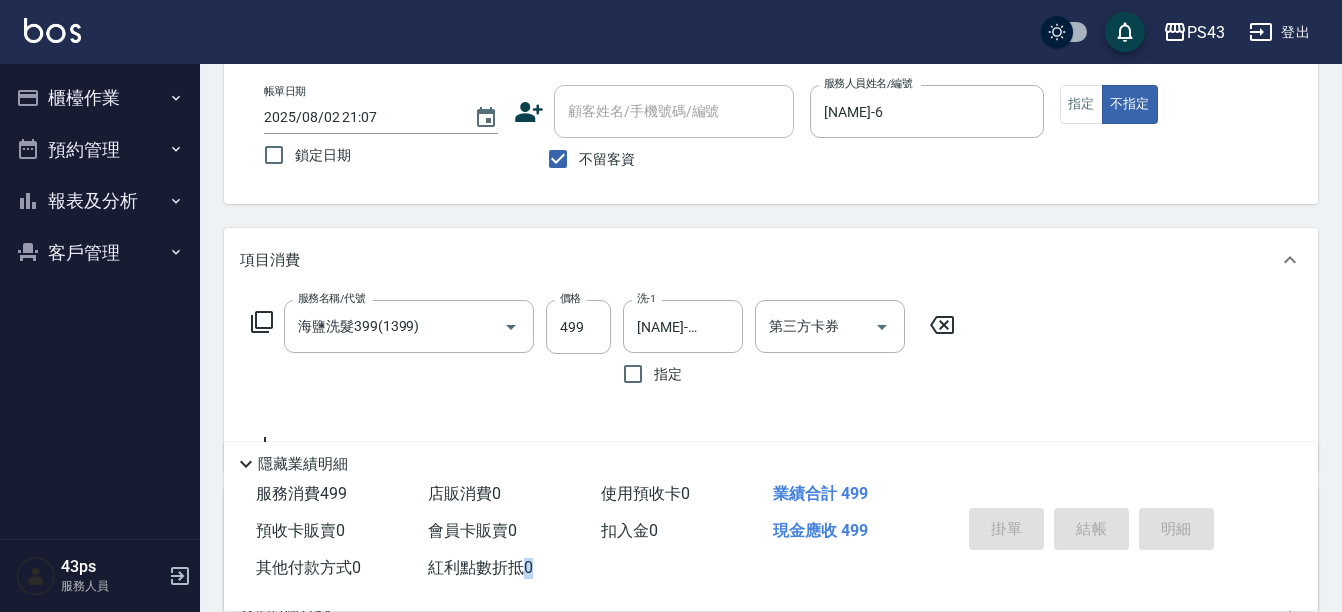 type on "2025/08/02 21:08" 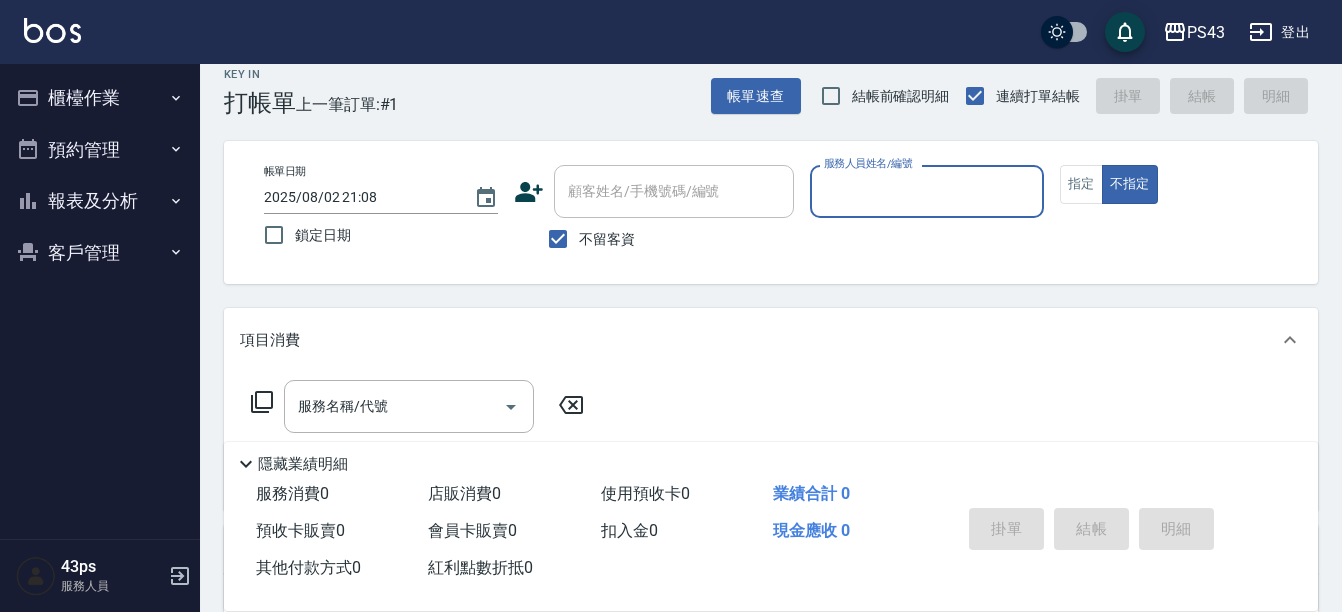 scroll, scrollTop: 0, scrollLeft: 0, axis: both 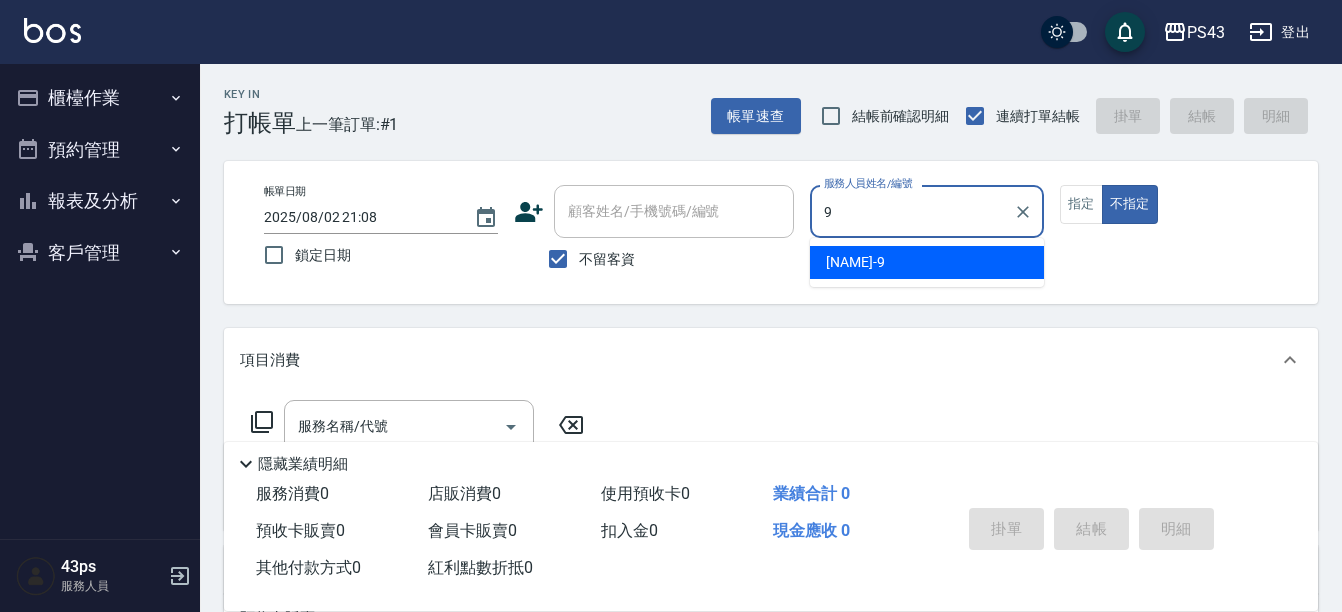 type on "[NAME]-9" 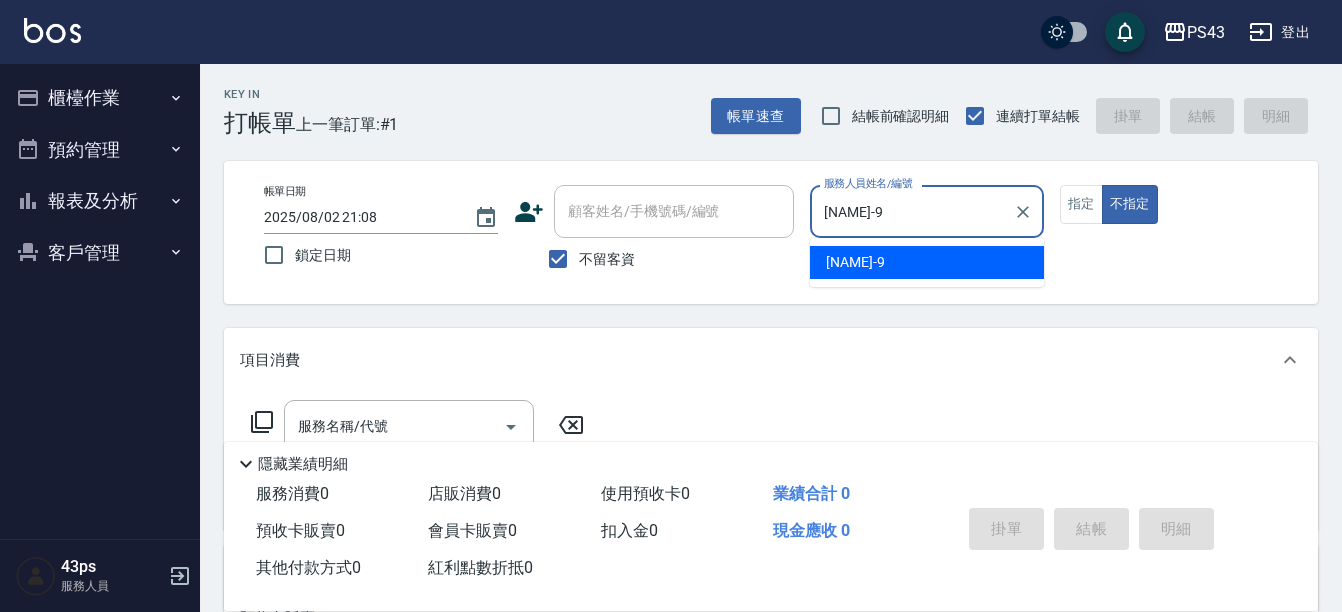 type on "false" 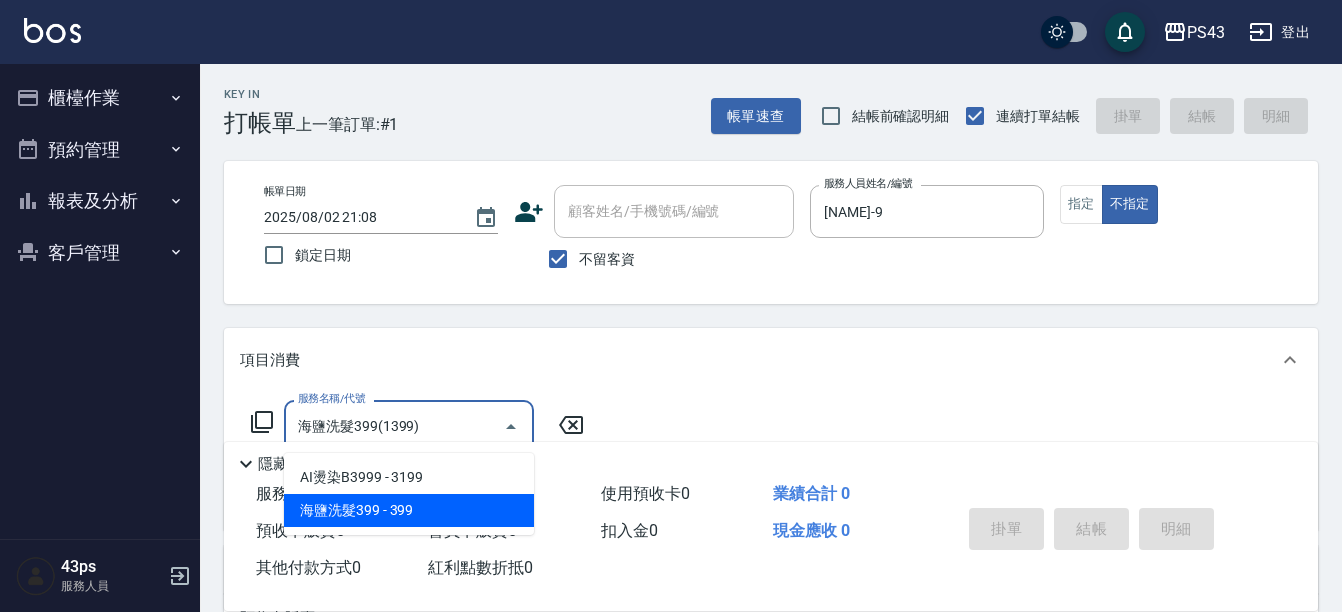 type on "海鹽洗髮399(1399)" 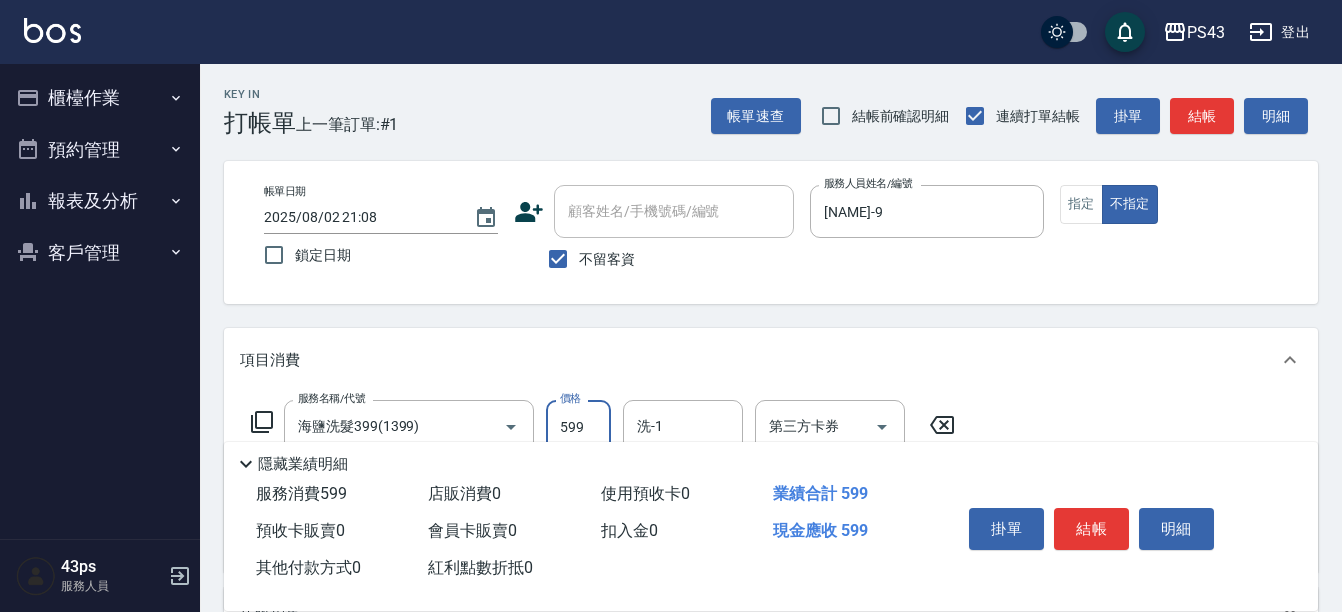 type on "599" 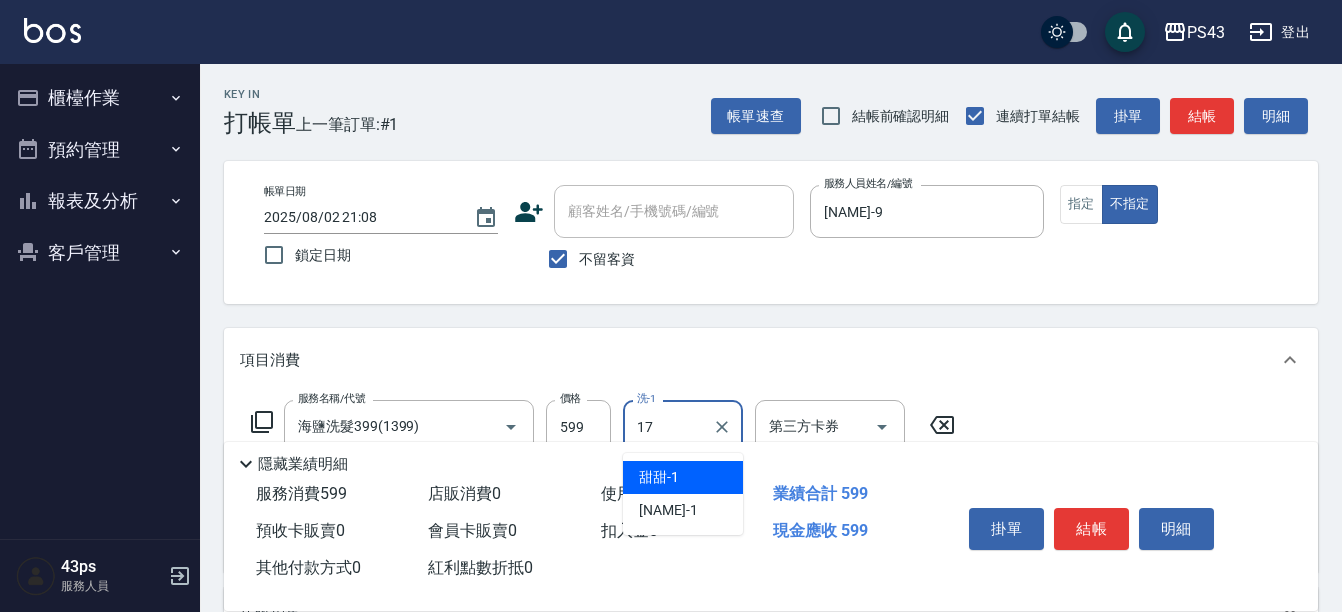type on "[NAME]-17" 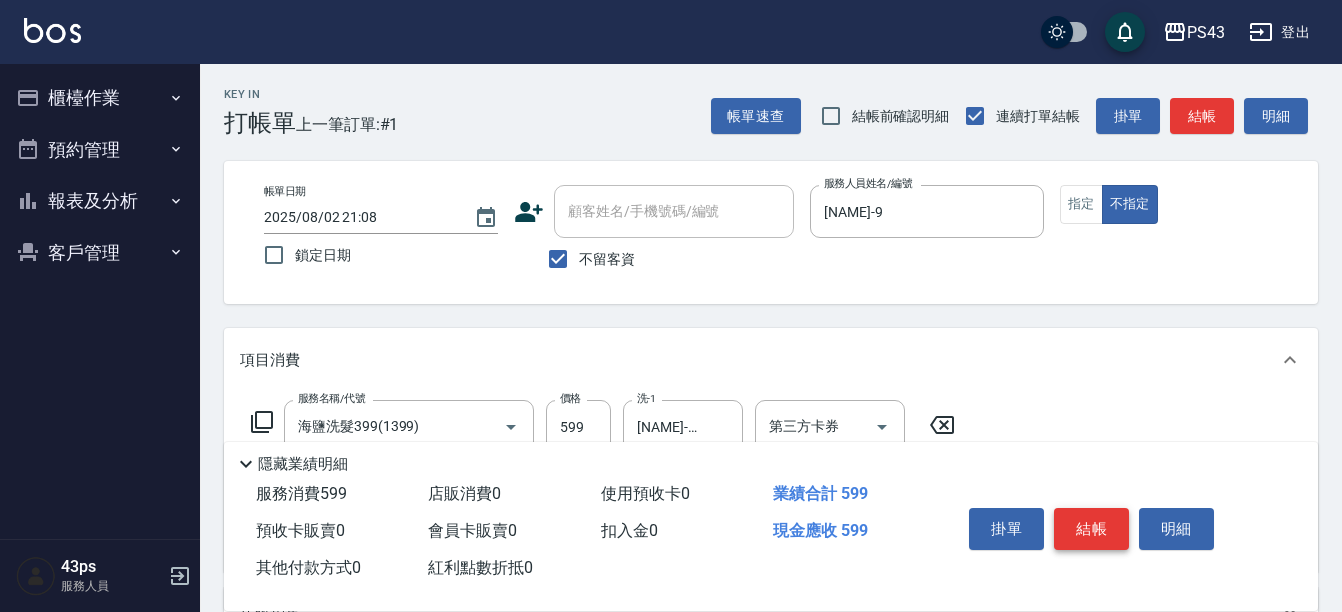 click on "結帳" at bounding box center (1091, 529) 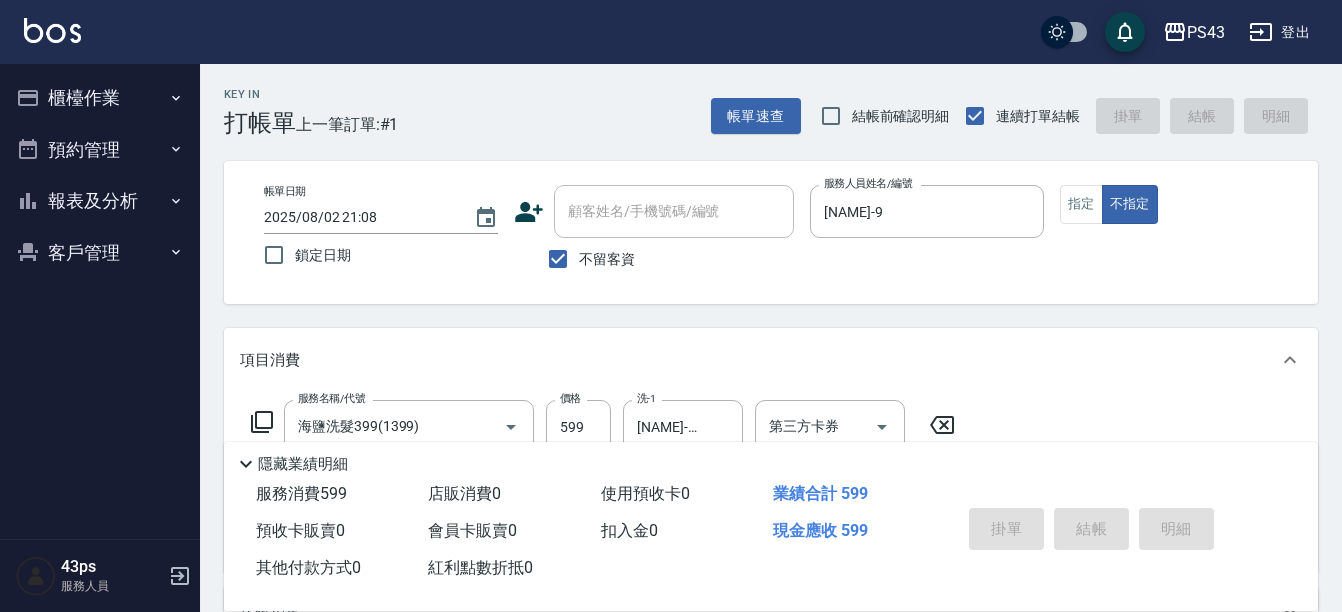click on "掛單 結帳 明細" at bounding box center [1091, 531] 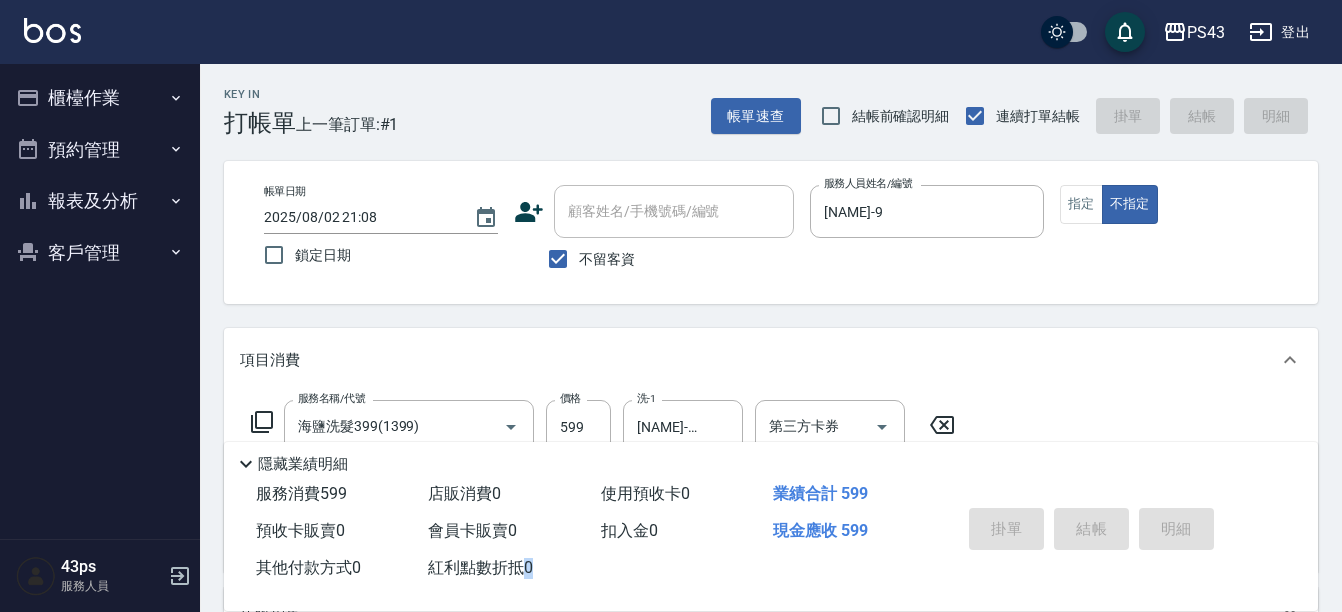 type 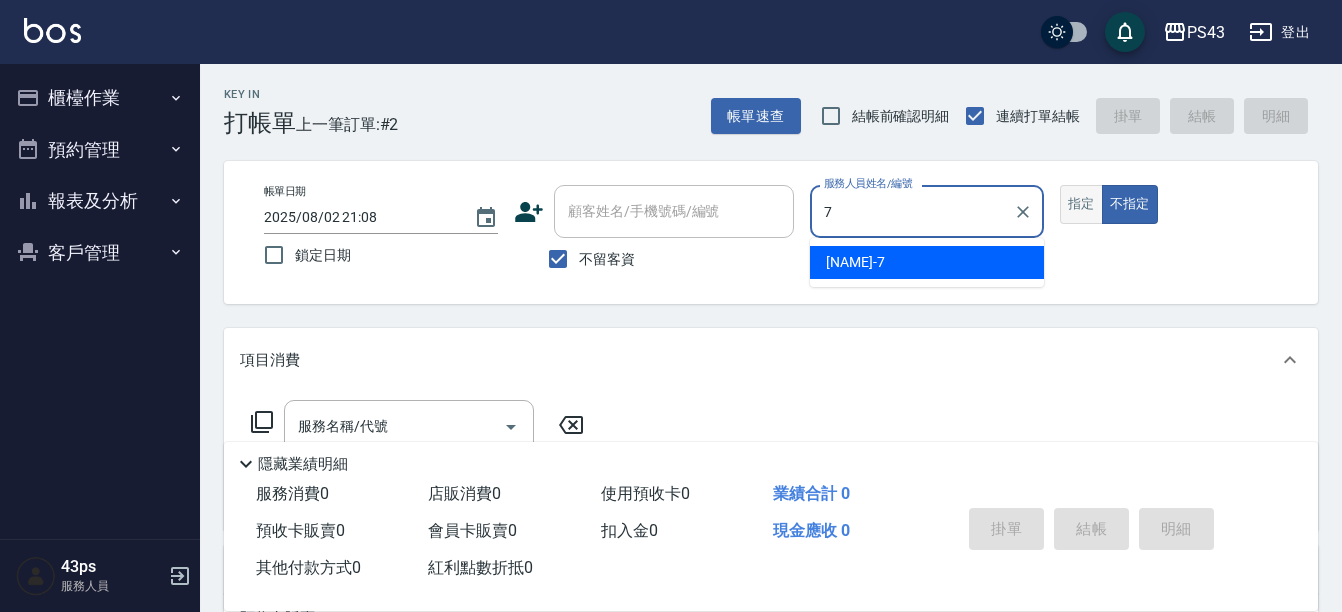 type on "7" 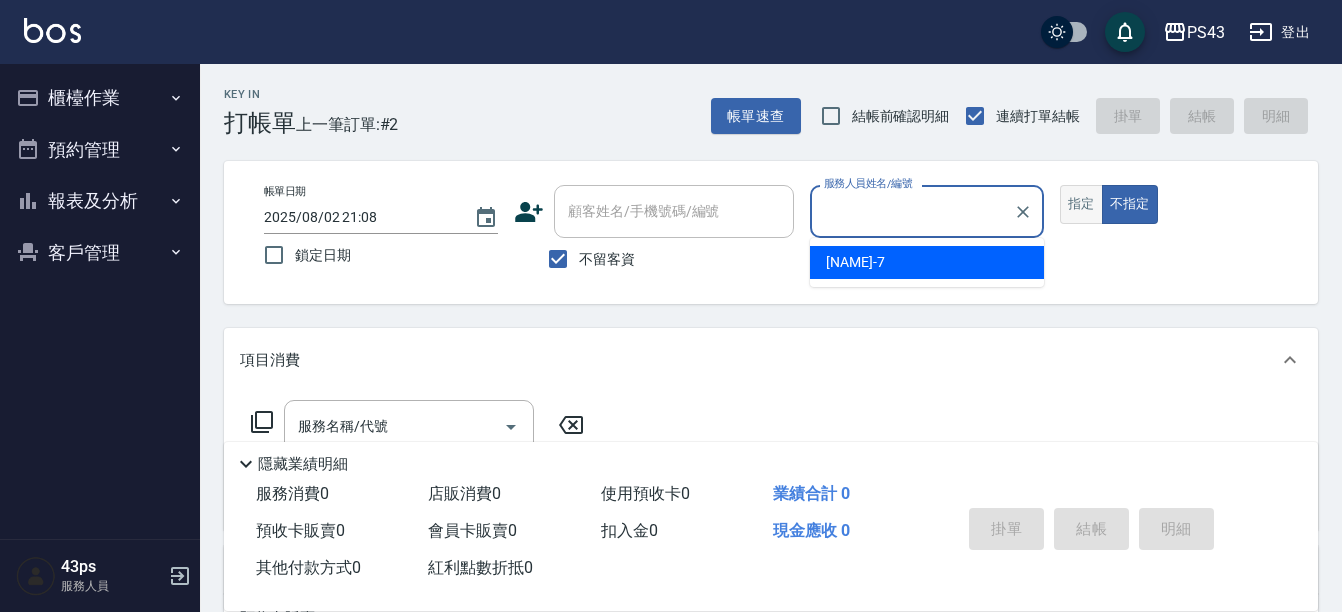 click on "指定" at bounding box center (1081, 204) 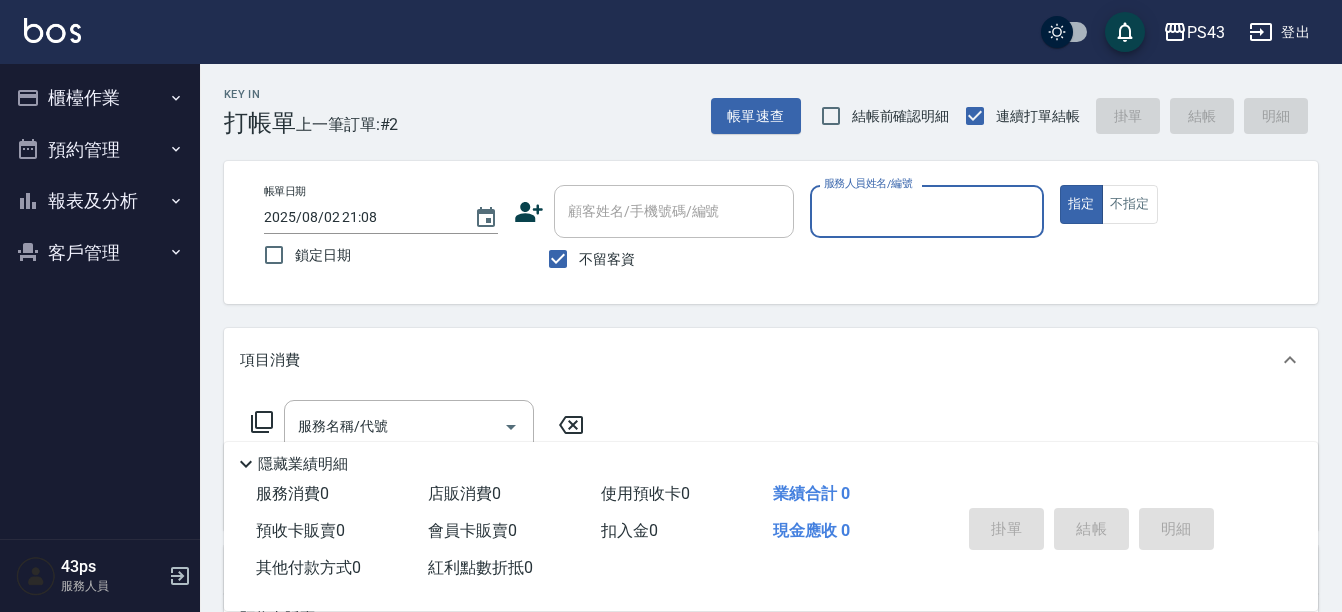 click on "服務人員姓名/編號" at bounding box center [927, 211] 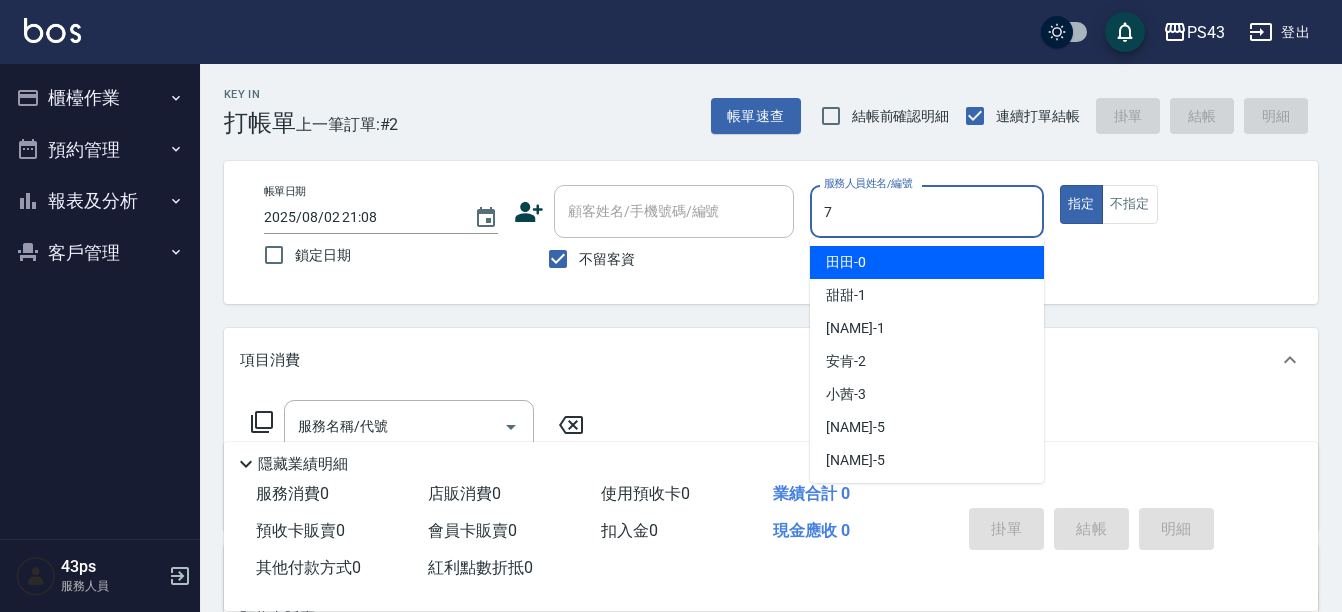 type on "[NAME]-7" 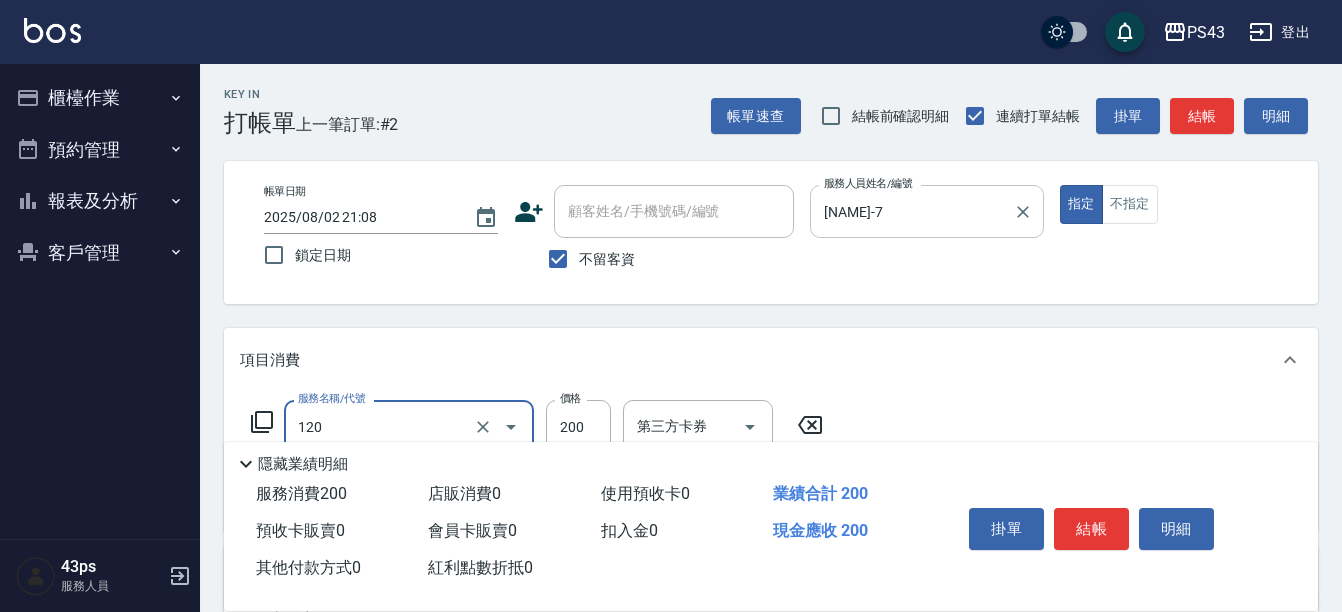 type on "New洗200(120)" 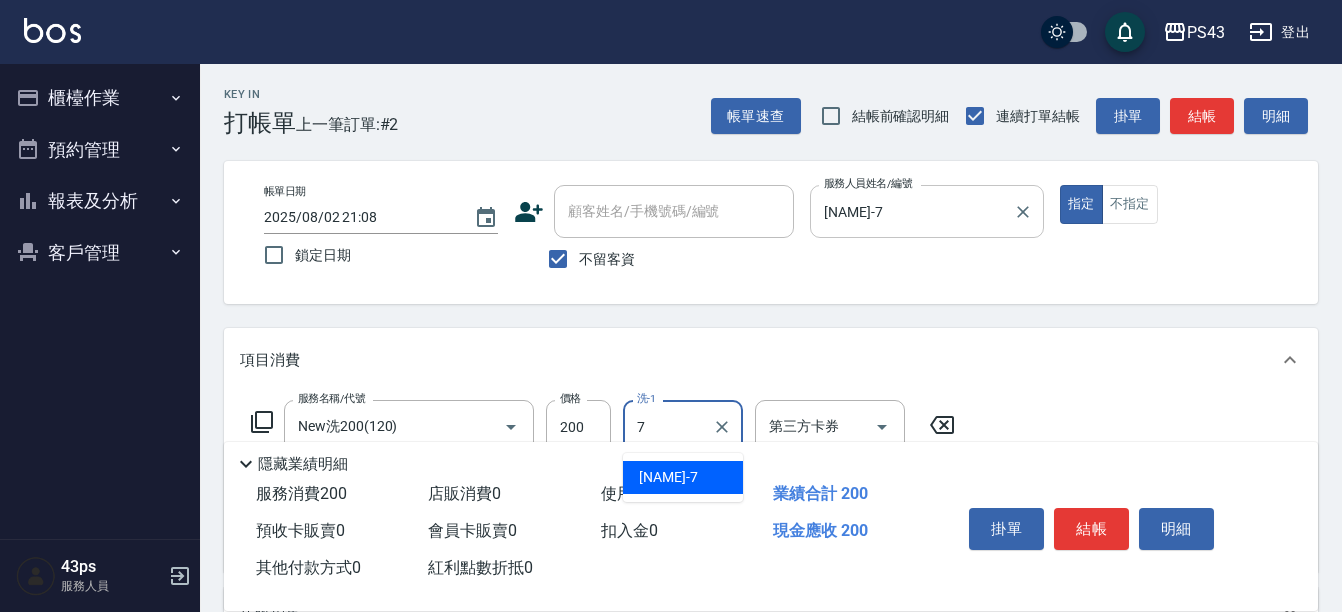 type on "[NAME]-7" 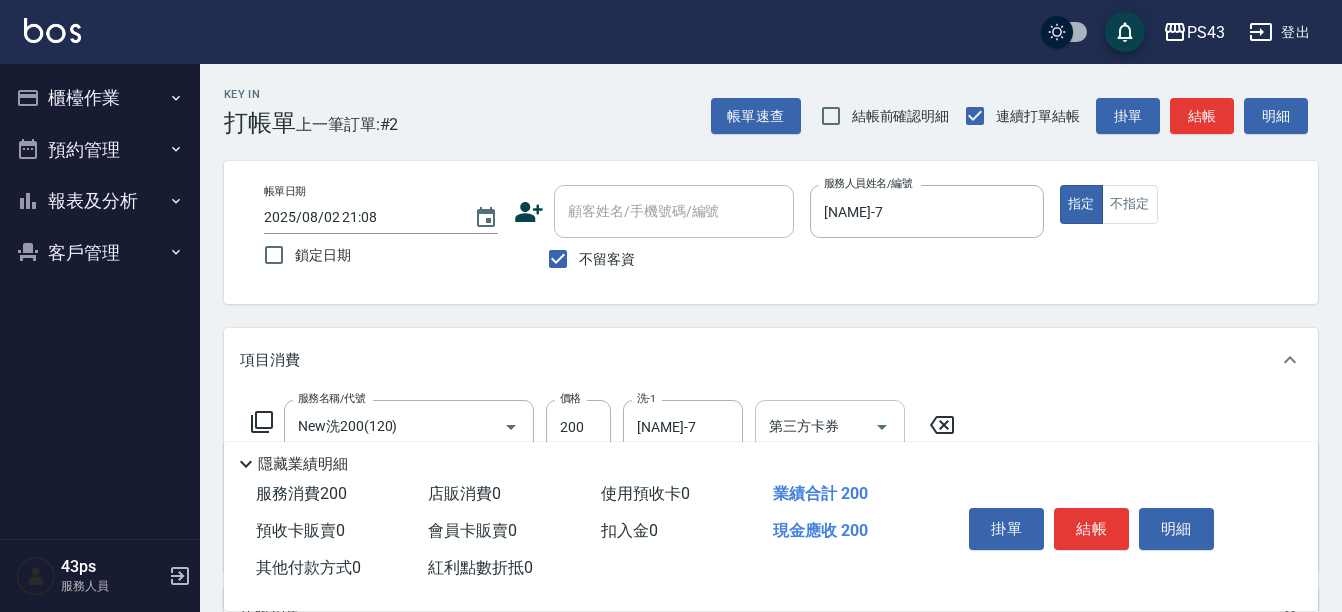 click on "第三方卡券" at bounding box center [830, 426] 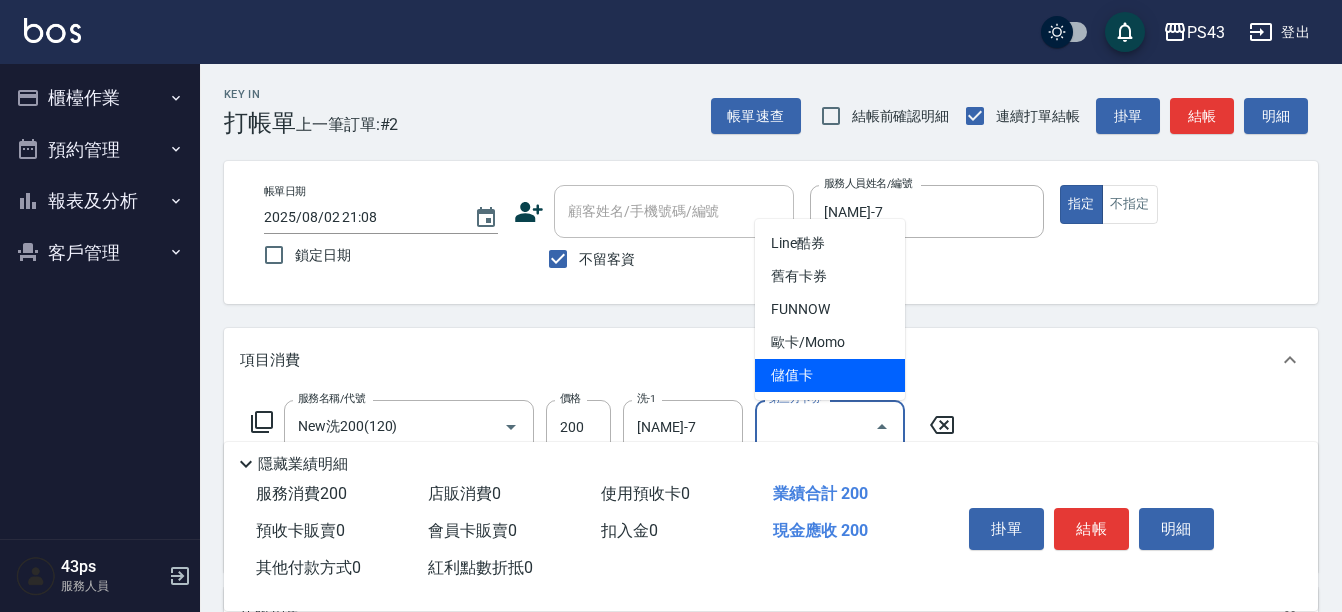 click on "儲值卡" at bounding box center [830, 375] 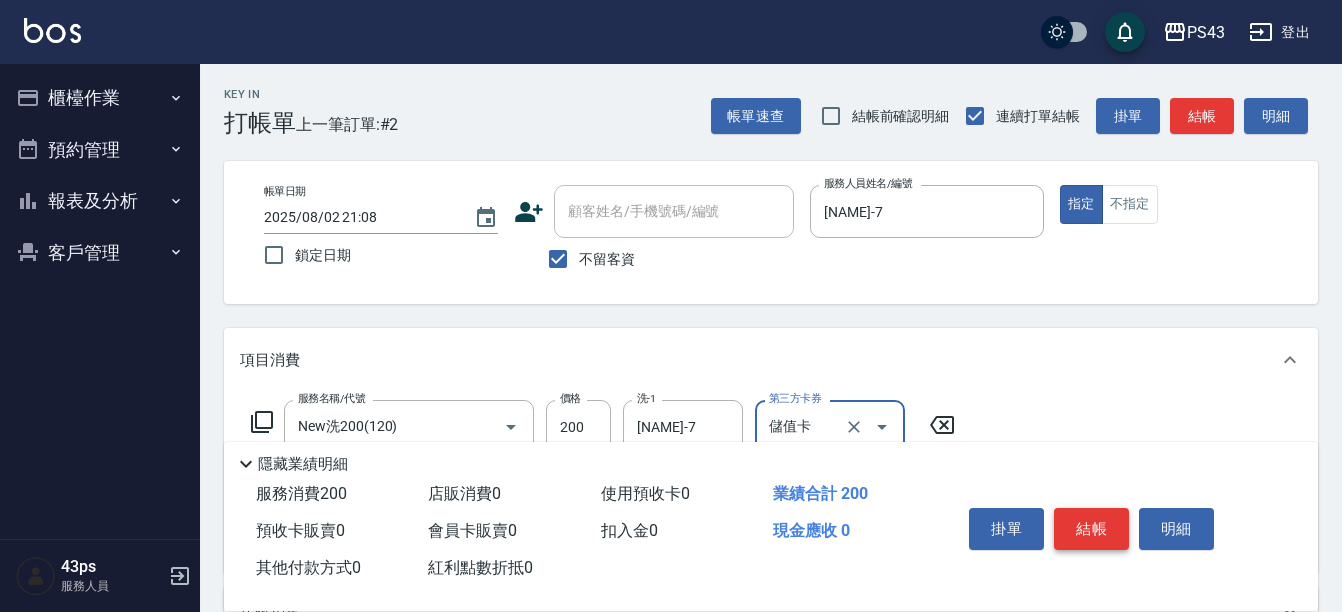 click on "結帳" at bounding box center (1091, 529) 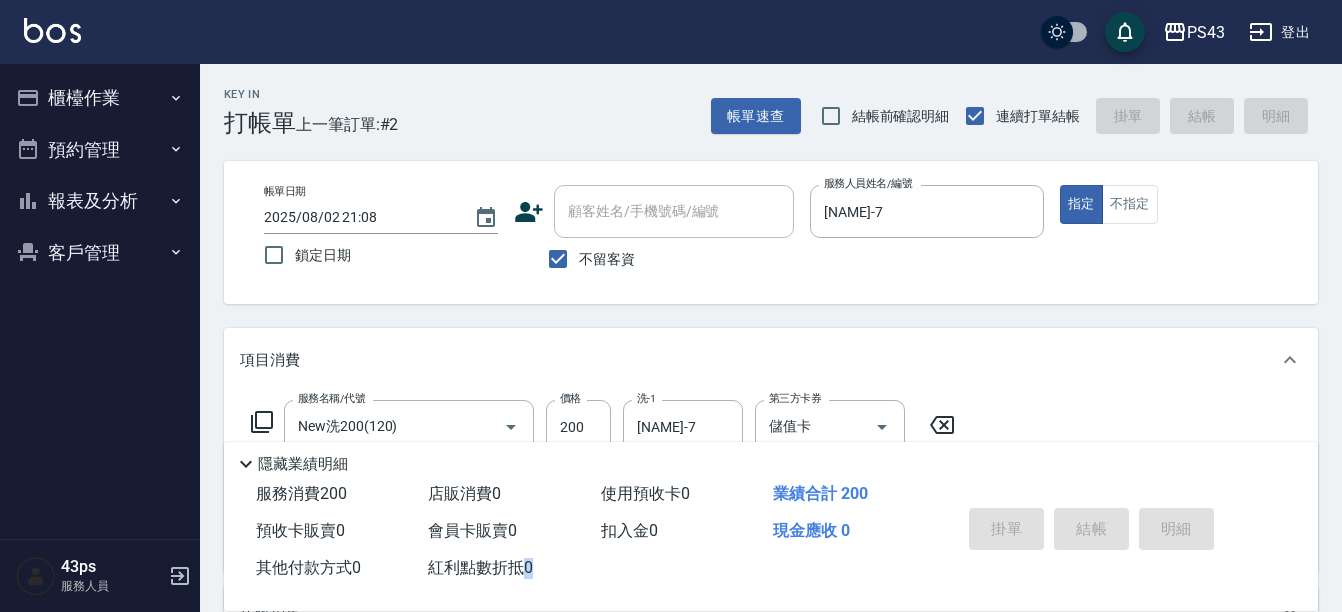 click on "掛單 結帳 明細" at bounding box center (1091, 531) 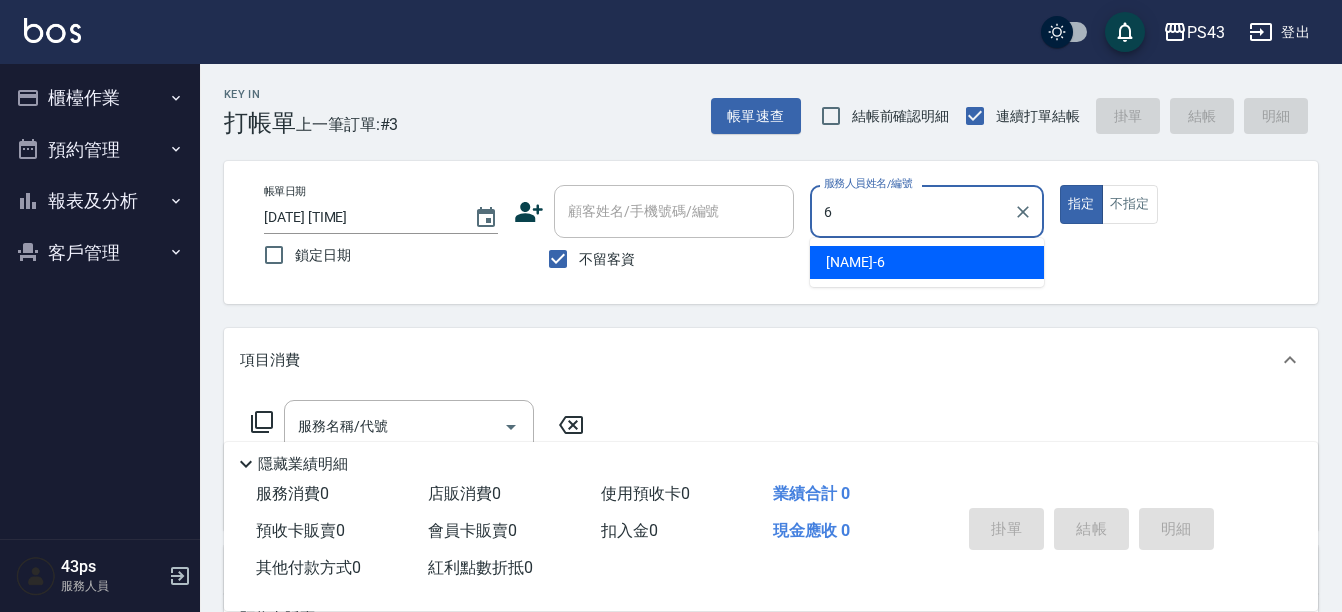 type on "[NAME]-6" 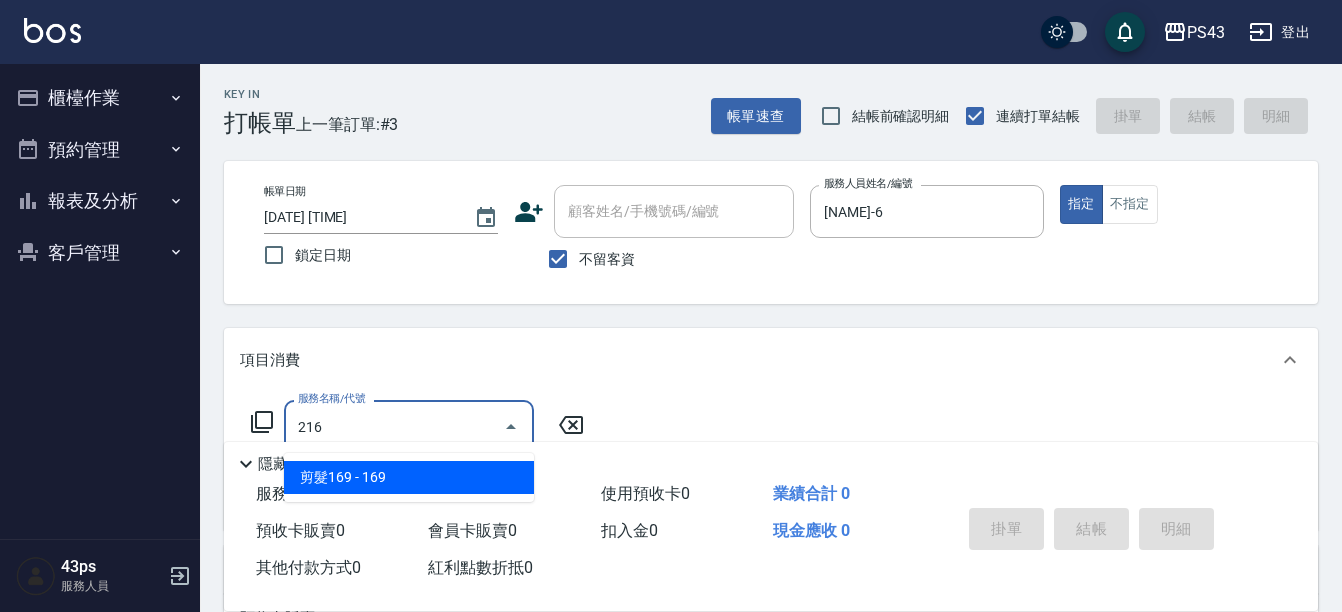 type on "剪髮169(216)" 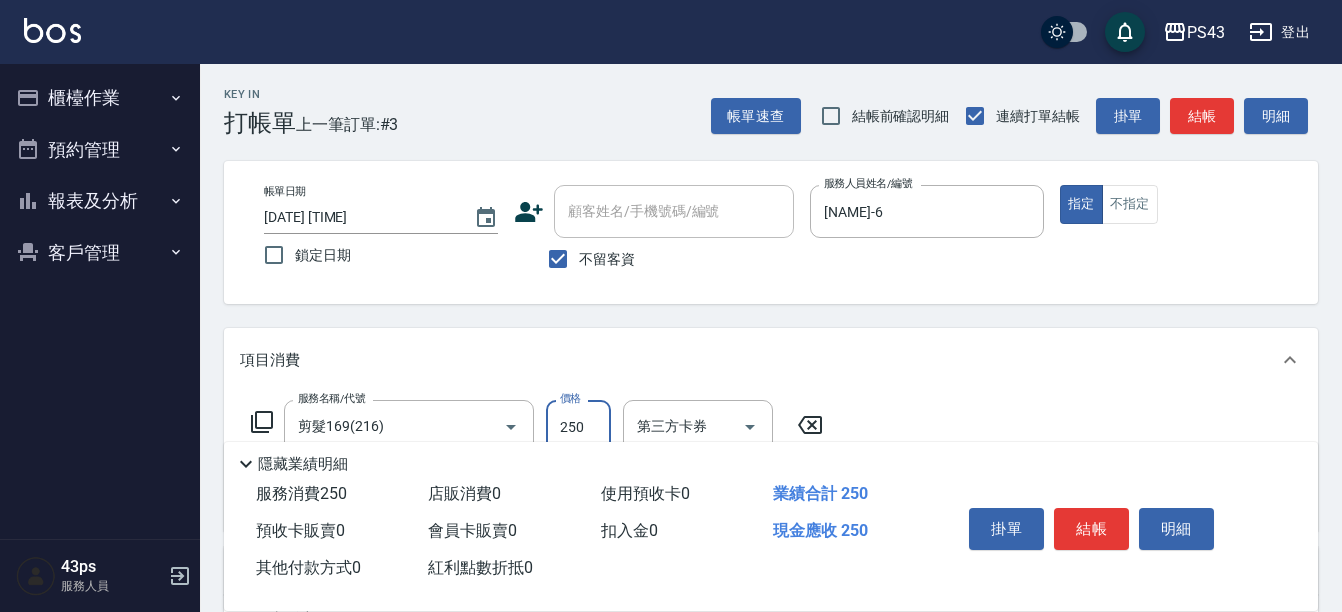 type on "250" 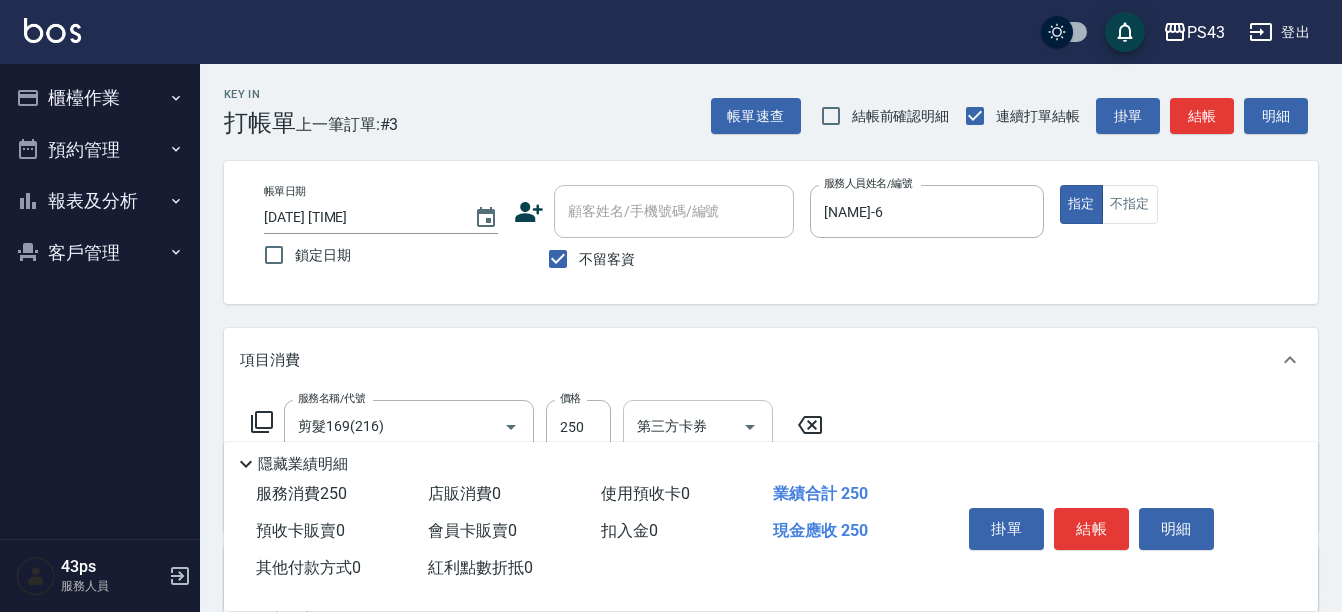 click on "第三方卡券 第三方卡券" at bounding box center (698, 426) 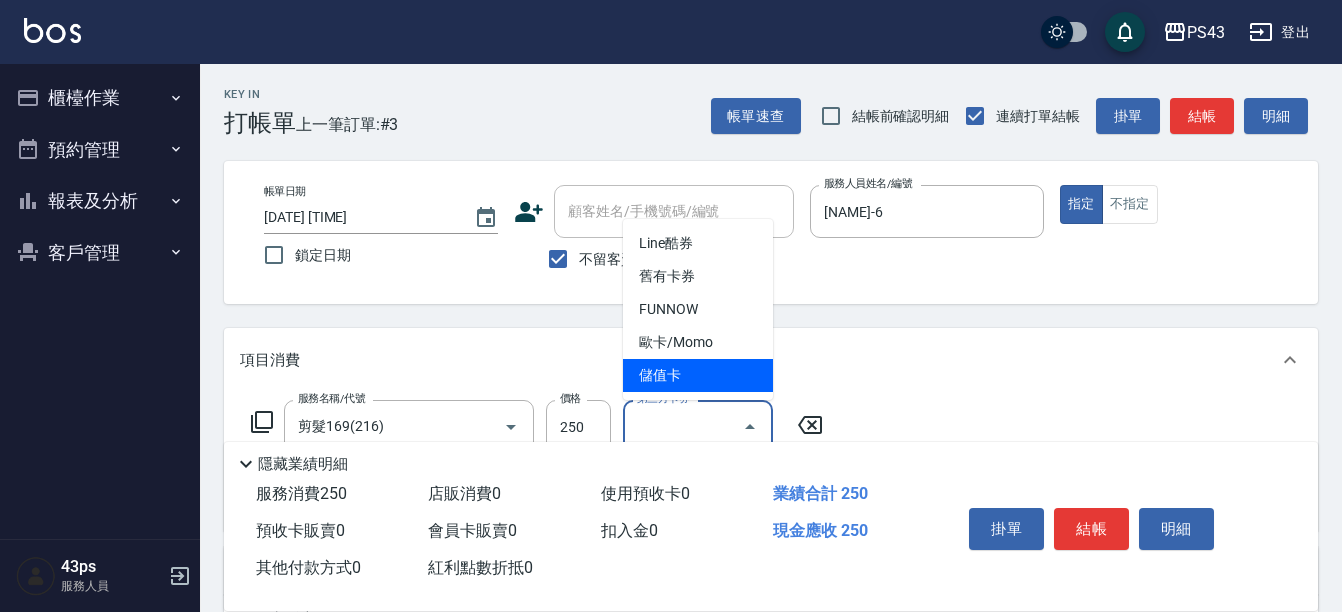click on "儲值卡" at bounding box center [698, 375] 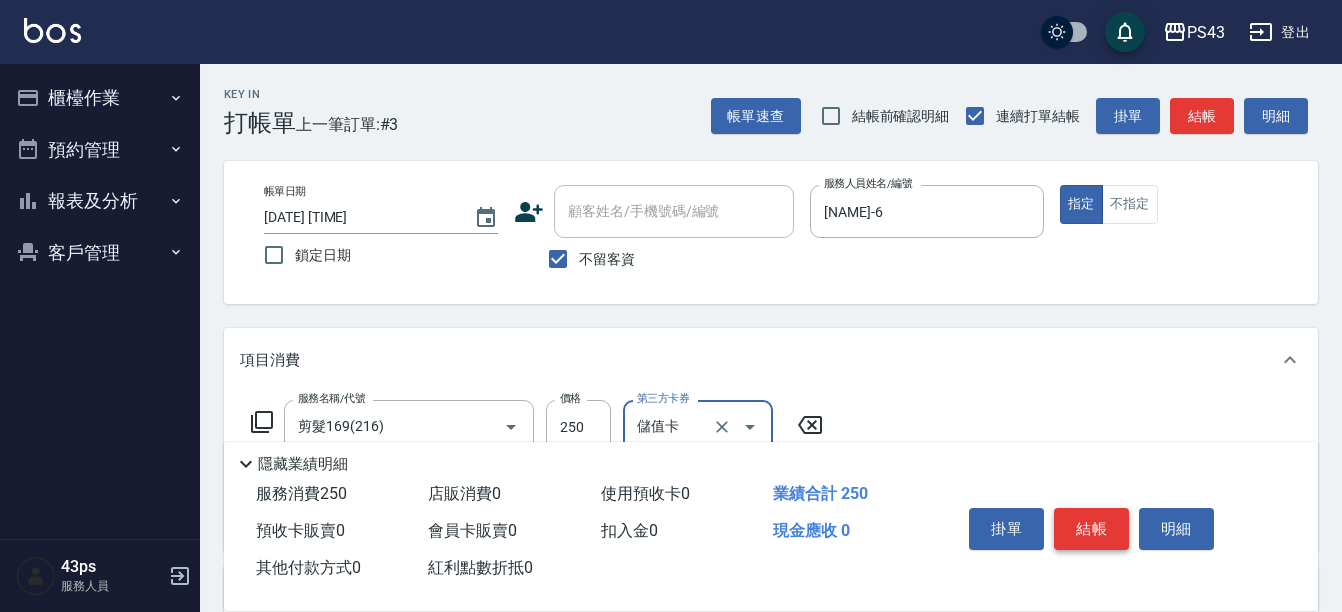 click on "結帳" at bounding box center [1091, 529] 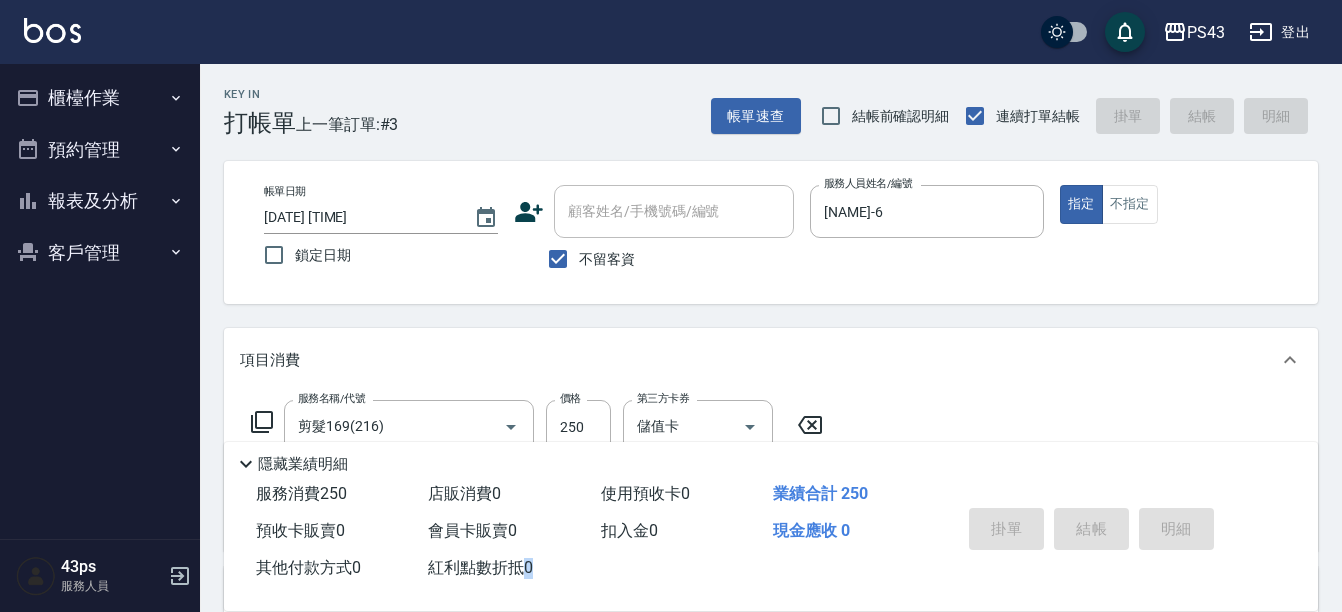 click on "掛單 結帳 明細" at bounding box center [1091, 531] 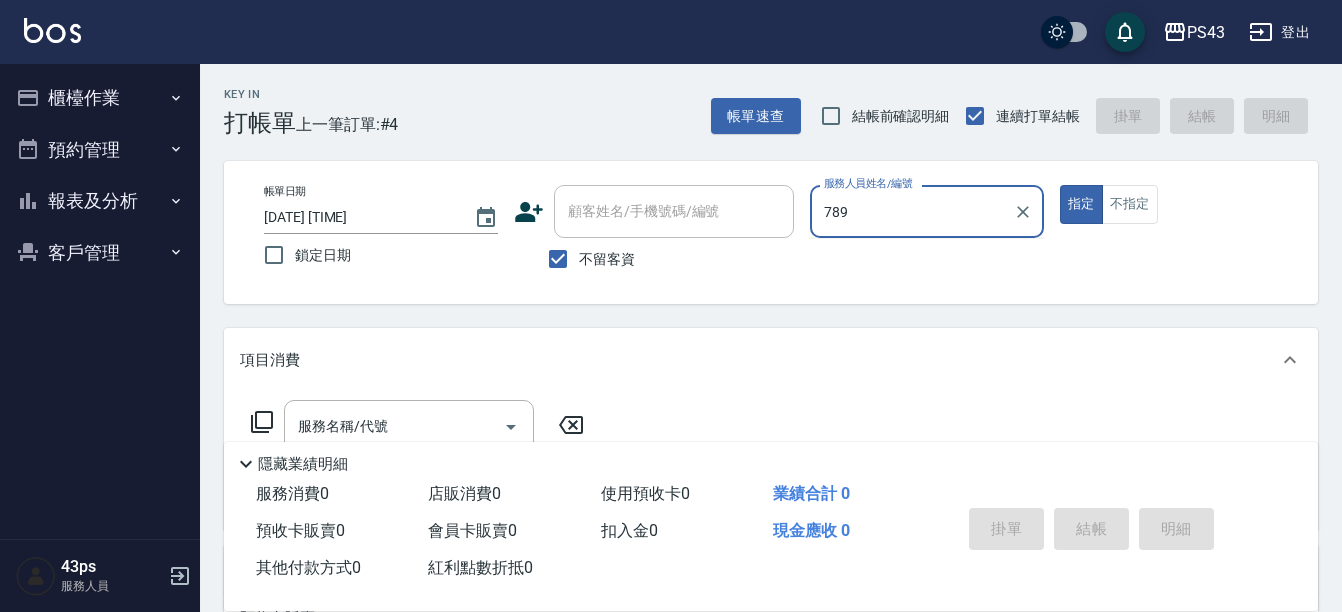type on "7899" 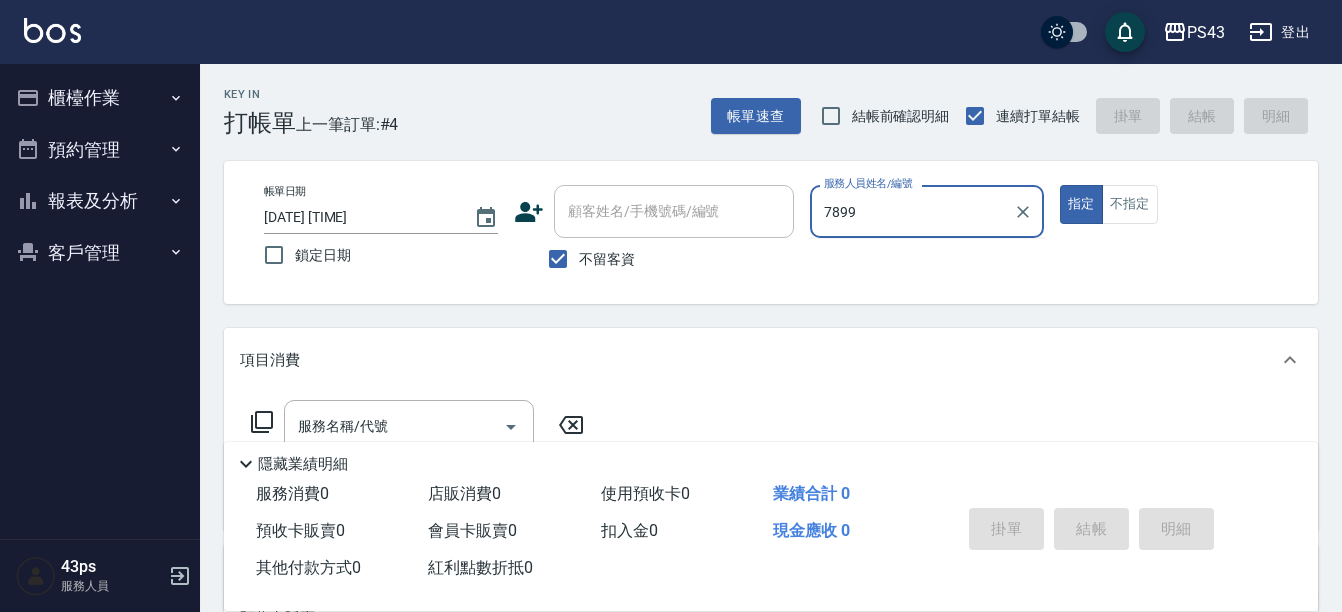 drag, startPoint x: 1086, startPoint y: 522, endPoint x: 1018, endPoint y: 207, distance: 322.2561 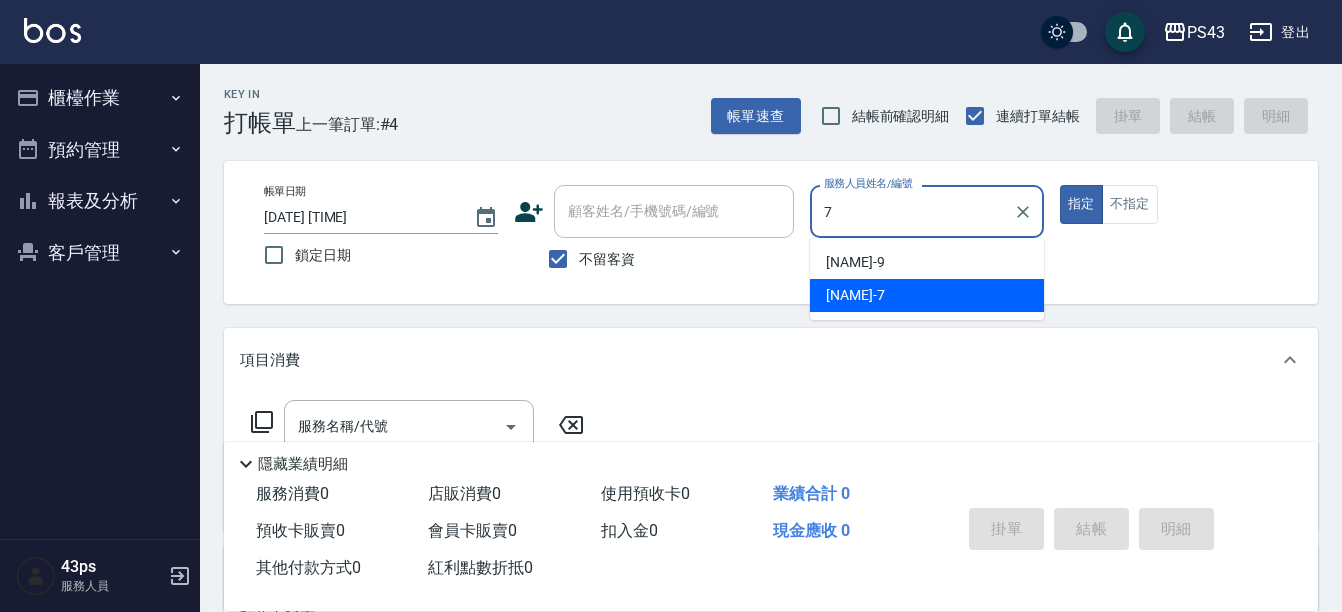 type on "[NAME]-7" 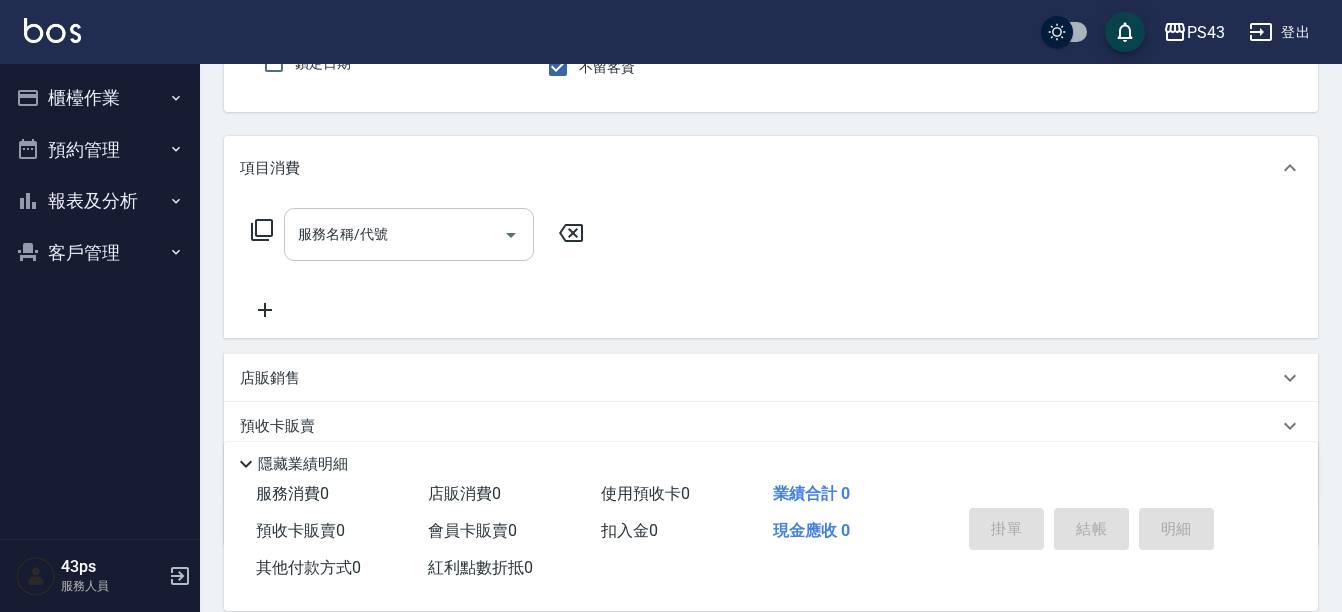 scroll, scrollTop: 200, scrollLeft: 0, axis: vertical 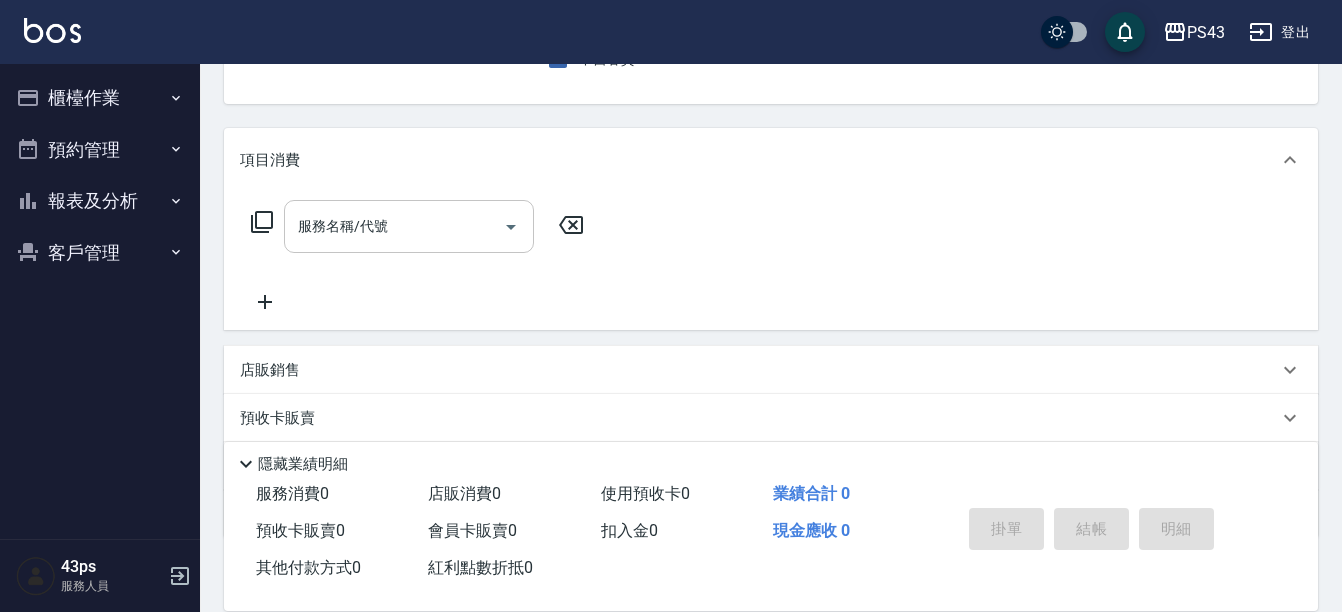 click on "服務名稱/代號" at bounding box center [394, 226] 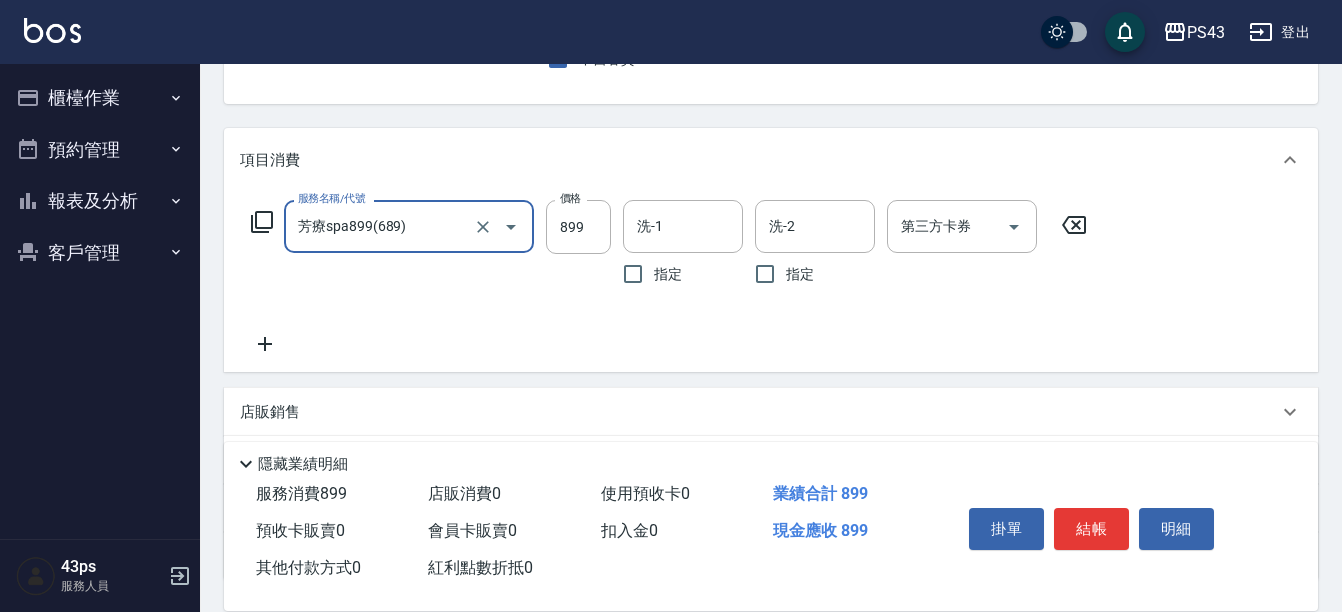 type on "芳療spa899(689)" 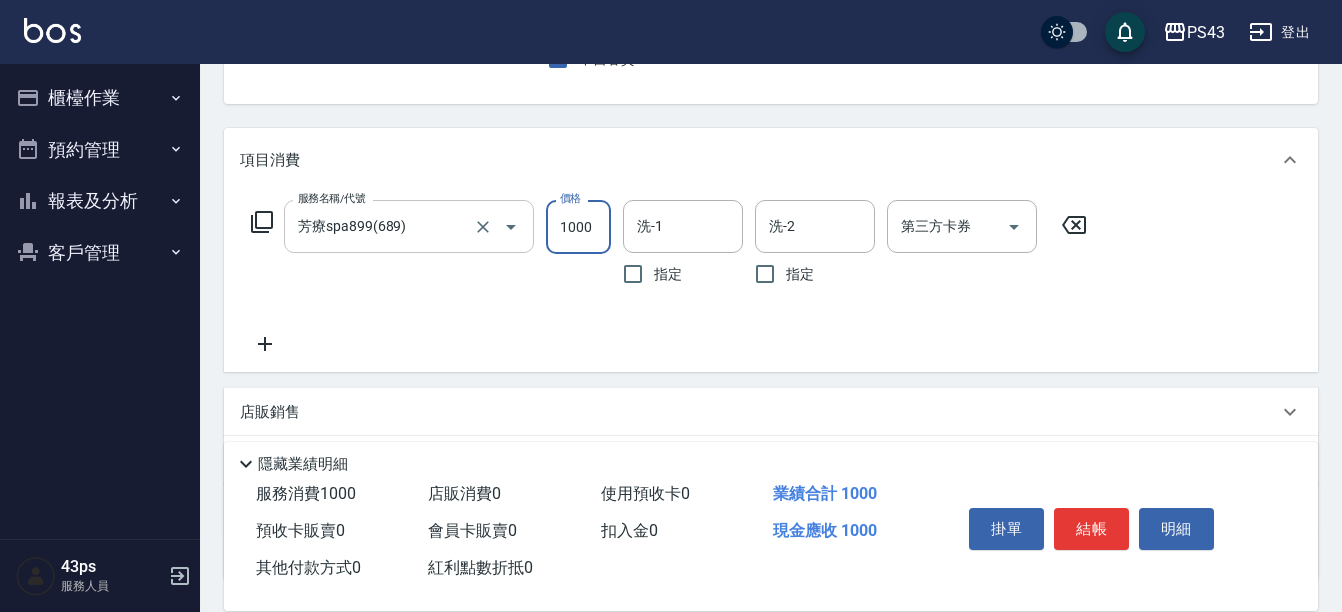 type on "1000" 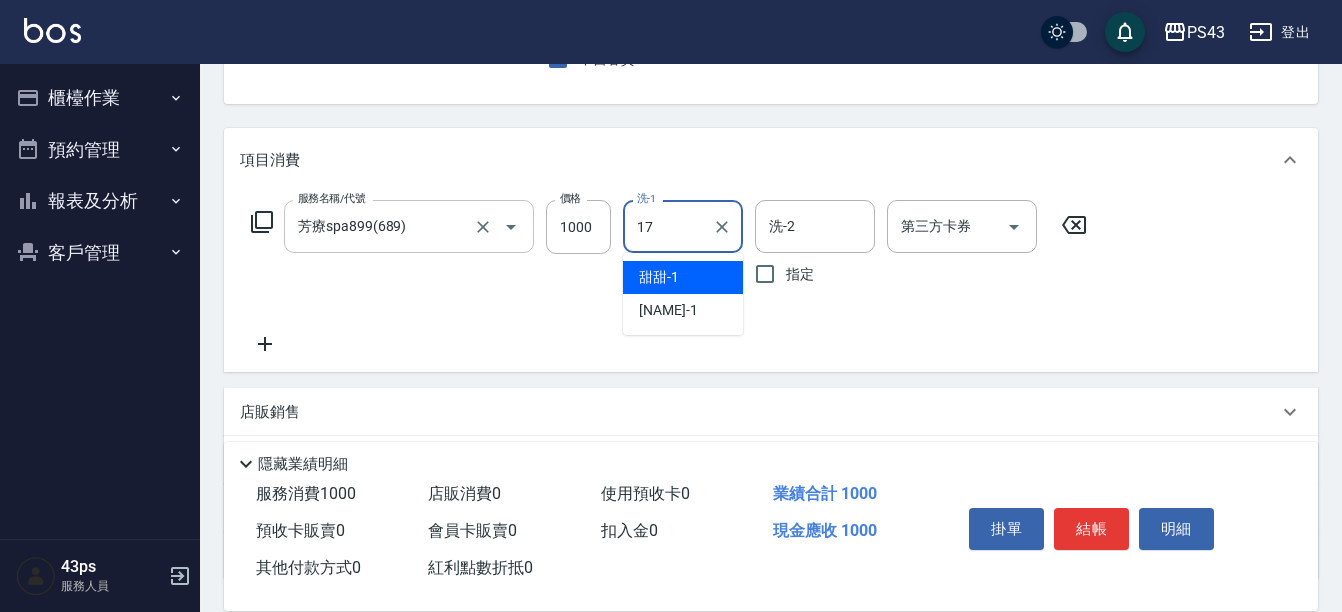 type on "[NAME]-17" 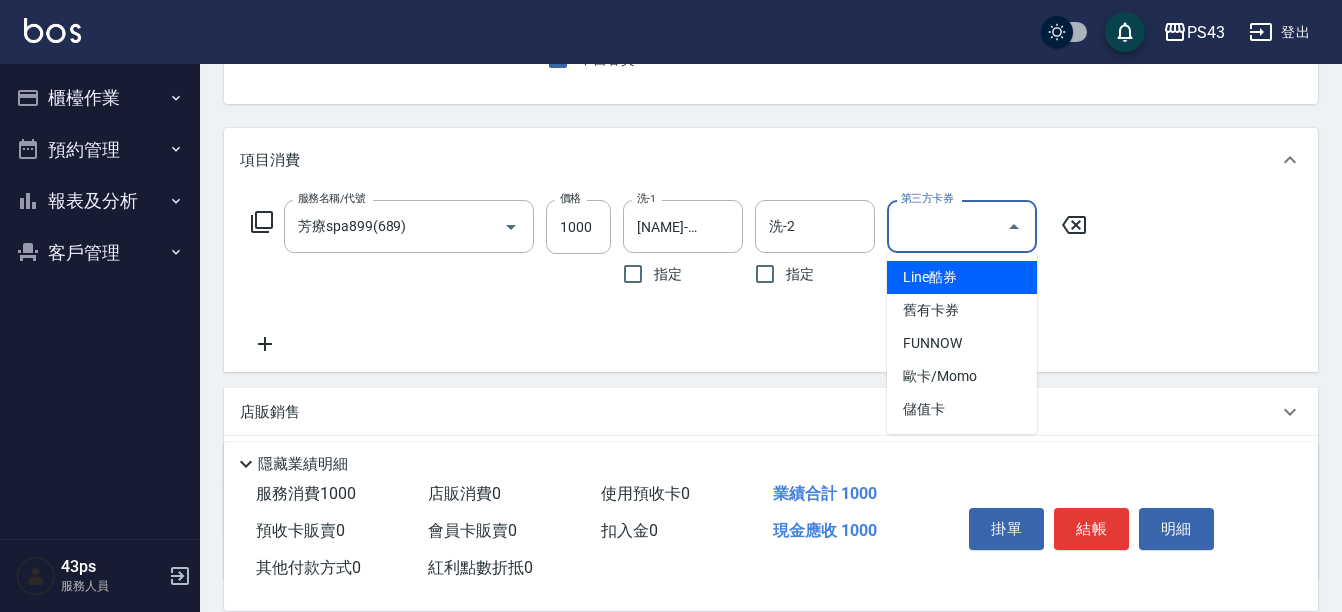 click on "第三方卡券 第三方卡券" at bounding box center (962, 226) 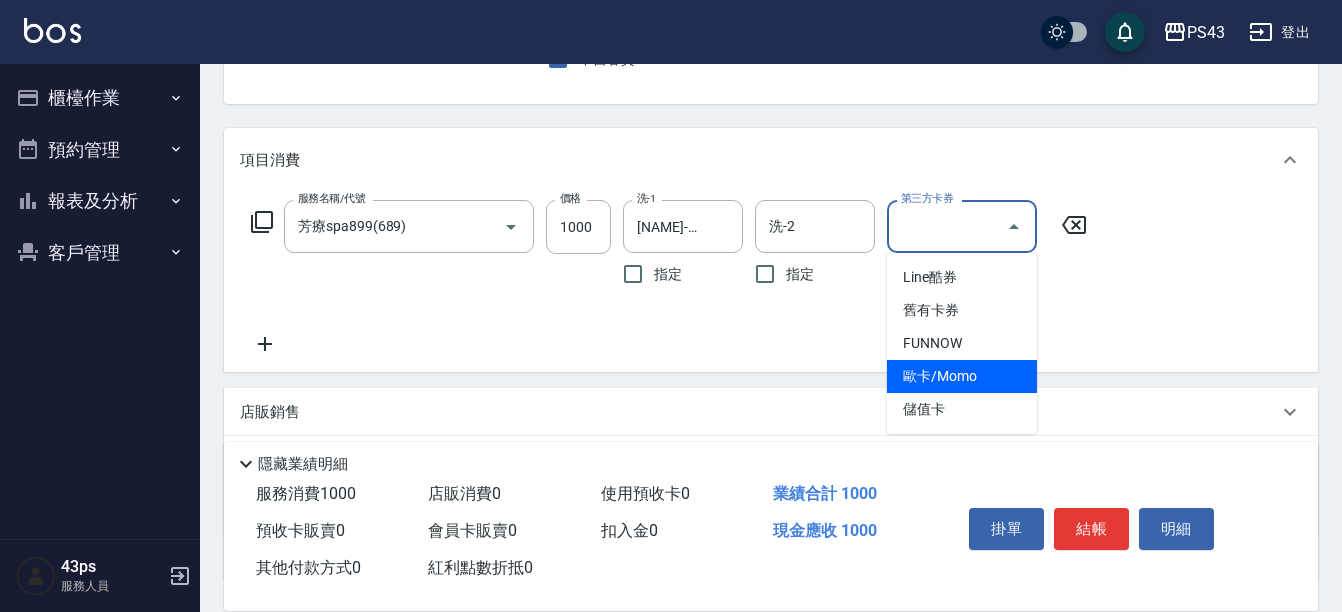click on "項目消費 服務名稱/代號 芳療spa[PRICE]([PRICE]) 服務名稱/代號 價格 [PRICE] 價格 洗-1 [NAME]-17 洗-1 指定 洗-2 洗-2 指定 第三方卡券 第三方卡券 店販銷售 服務人員姓名/編號 服務人員姓名/編號 商品代號/名稱 商品代號/名稱 預收卡販賣 卡券名稱/代號 卡券名稱/代號 其他付款方式 其他付款方式 其他付款方式 備註及來源 備註 備註 訂單來源 ​ 訂單來源" at bounding box center (771, 354) 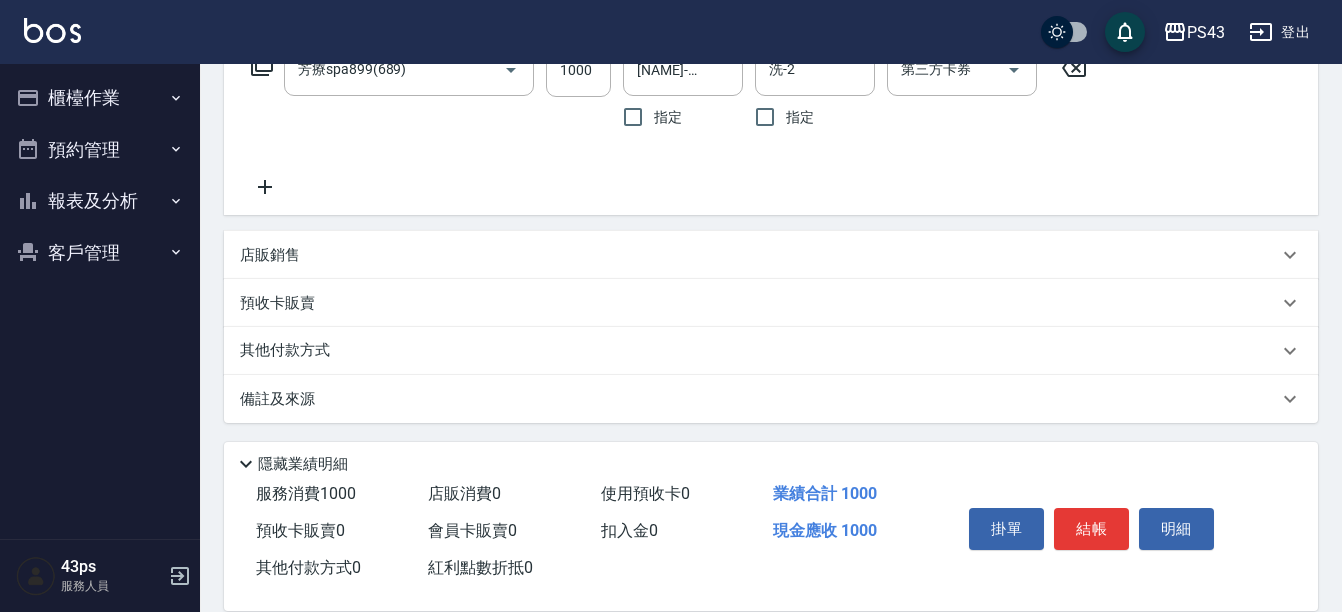 scroll, scrollTop: 360, scrollLeft: 0, axis: vertical 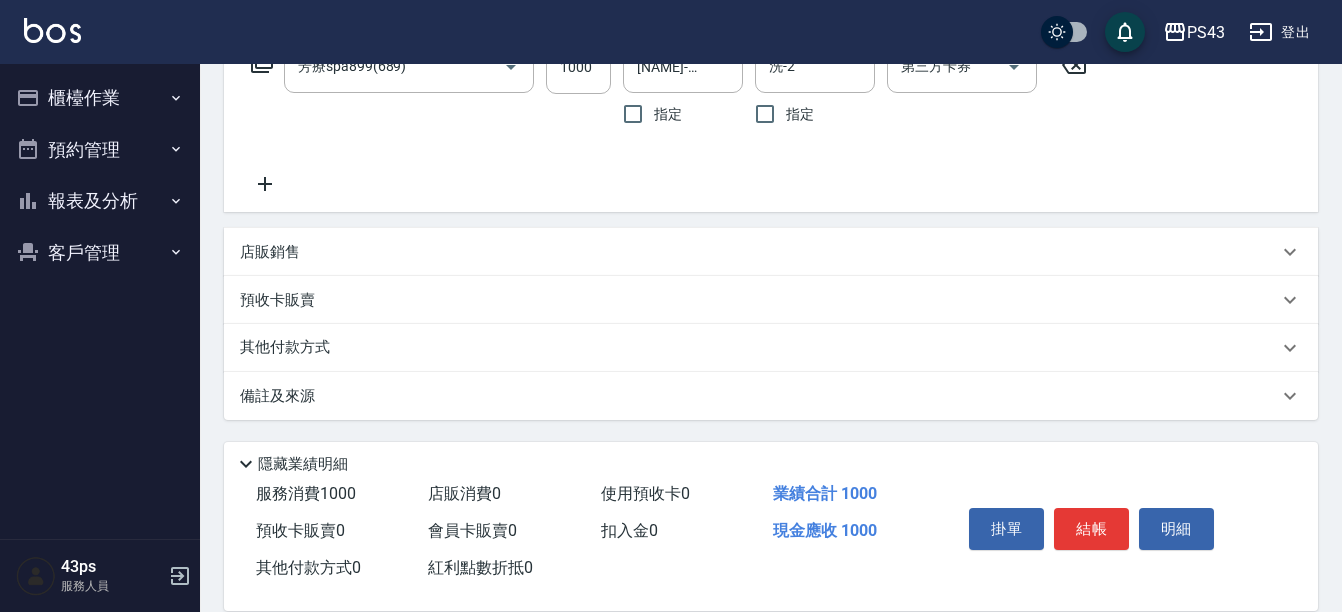 click on "其他付款方式" at bounding box center [759, 348] 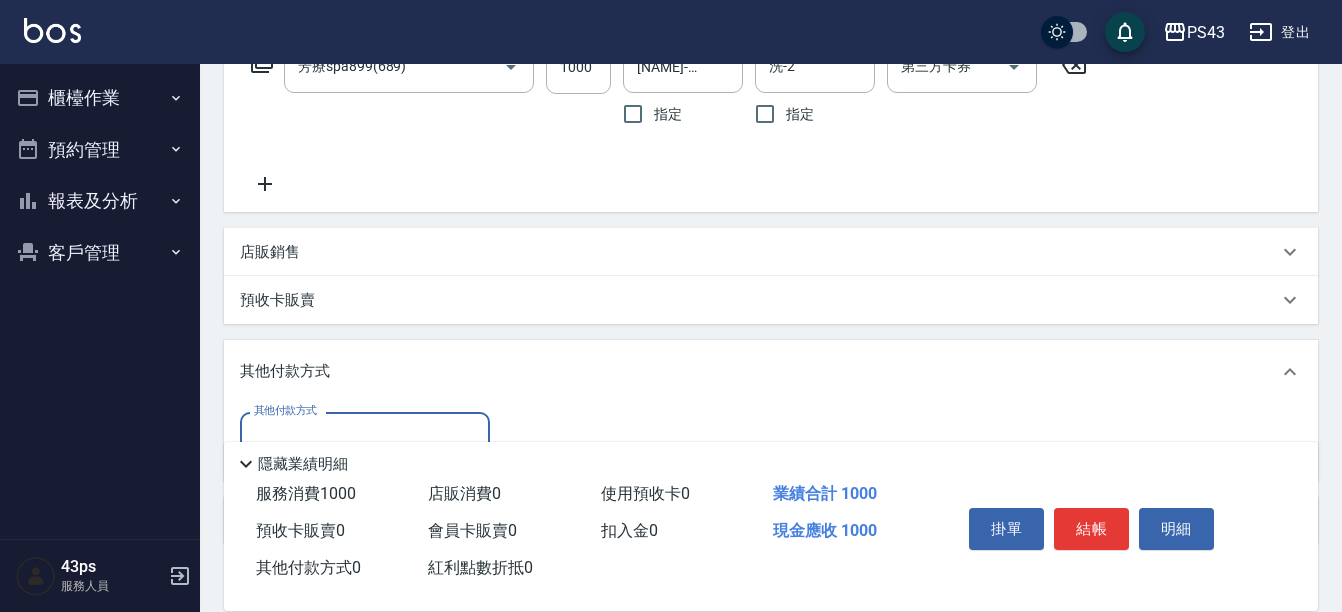 scroll, scrollTop: 0, scrollLeft: 0, axis: both 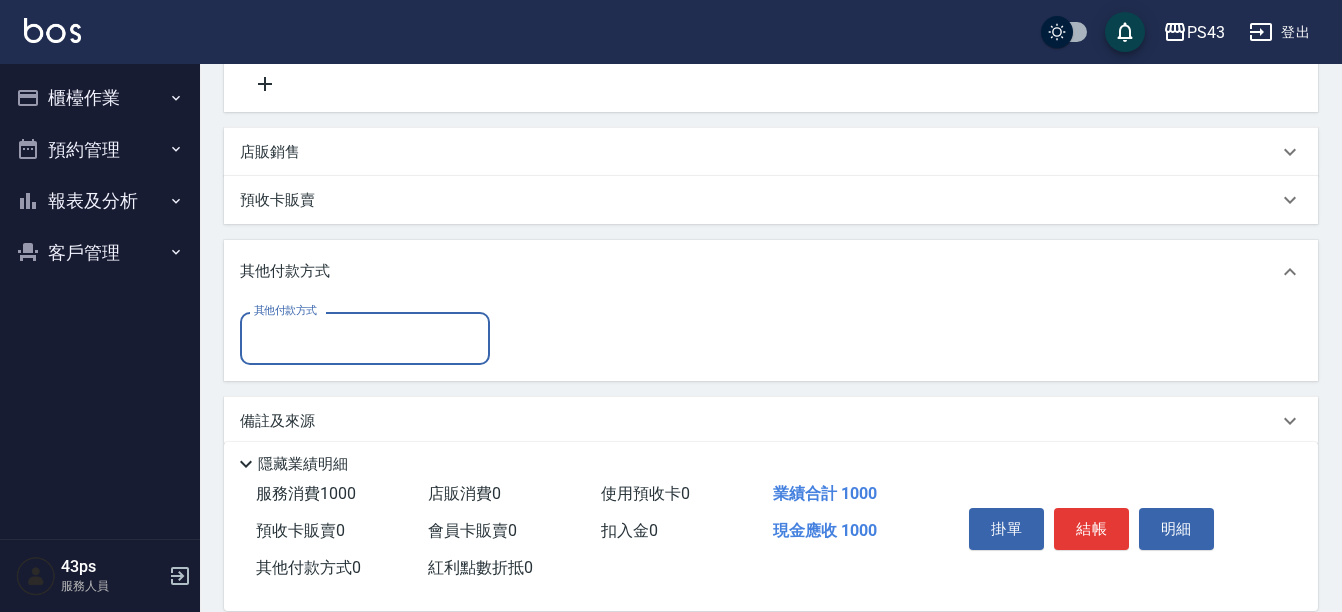 click on "其他付款方式" at bounding box center (365, 338) 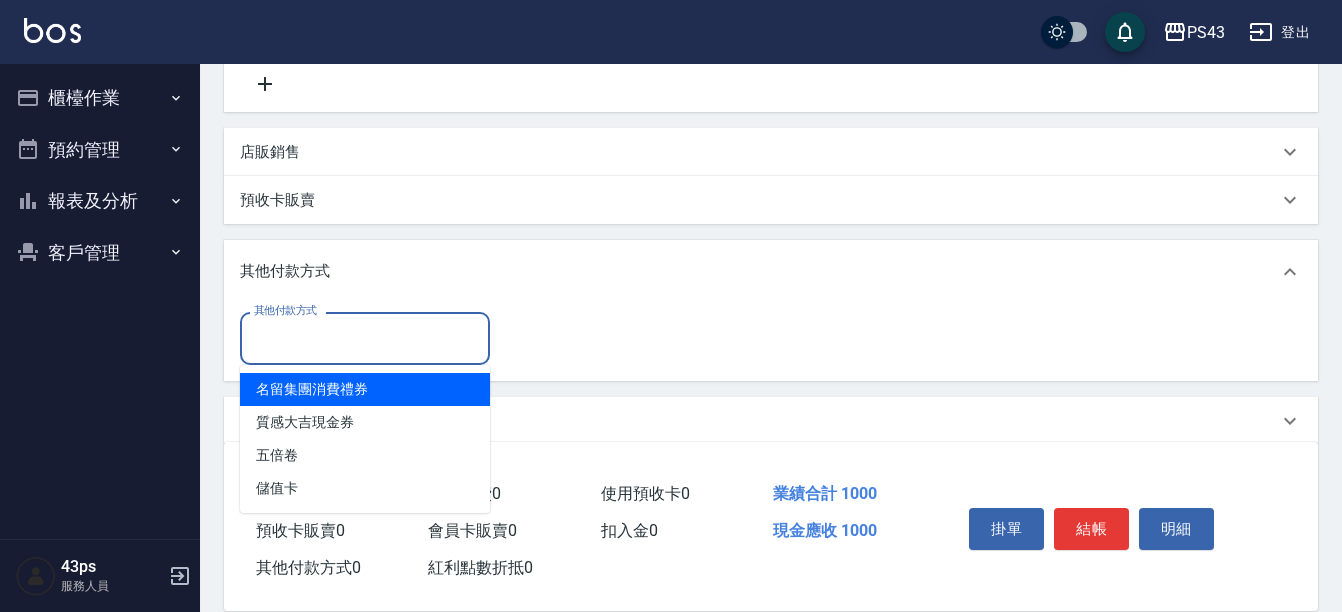 click on "名留集團消費禮券" at bounding box center (365, 389) 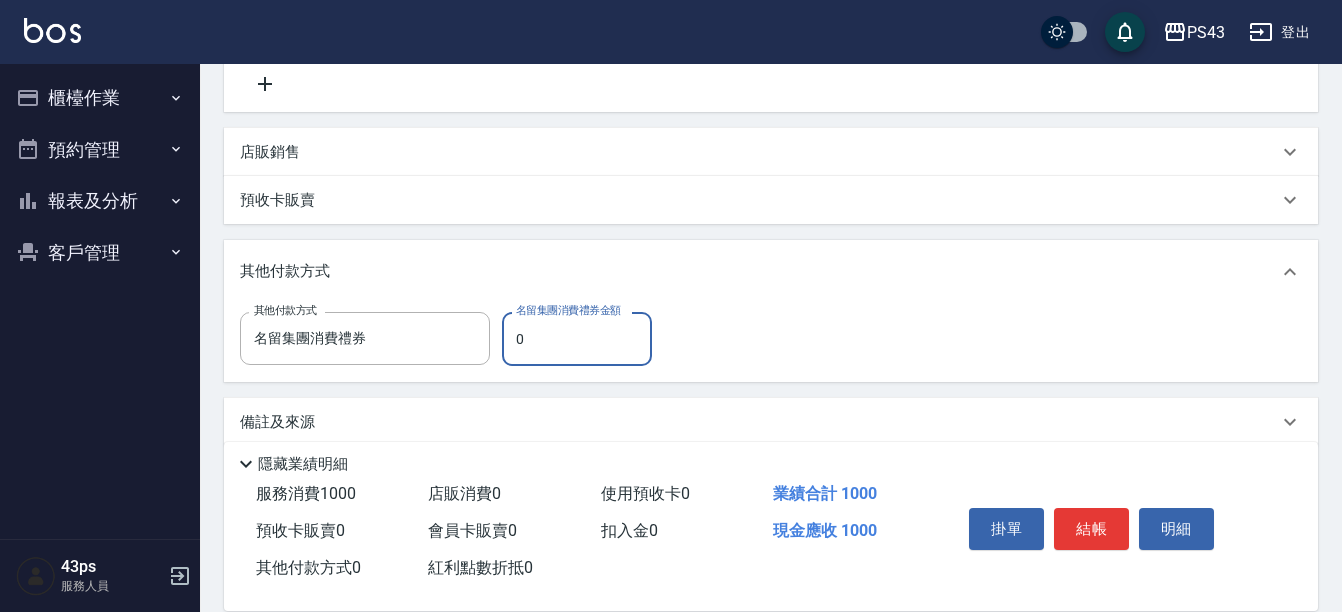 click on "0" at bounding box center [577, 339] 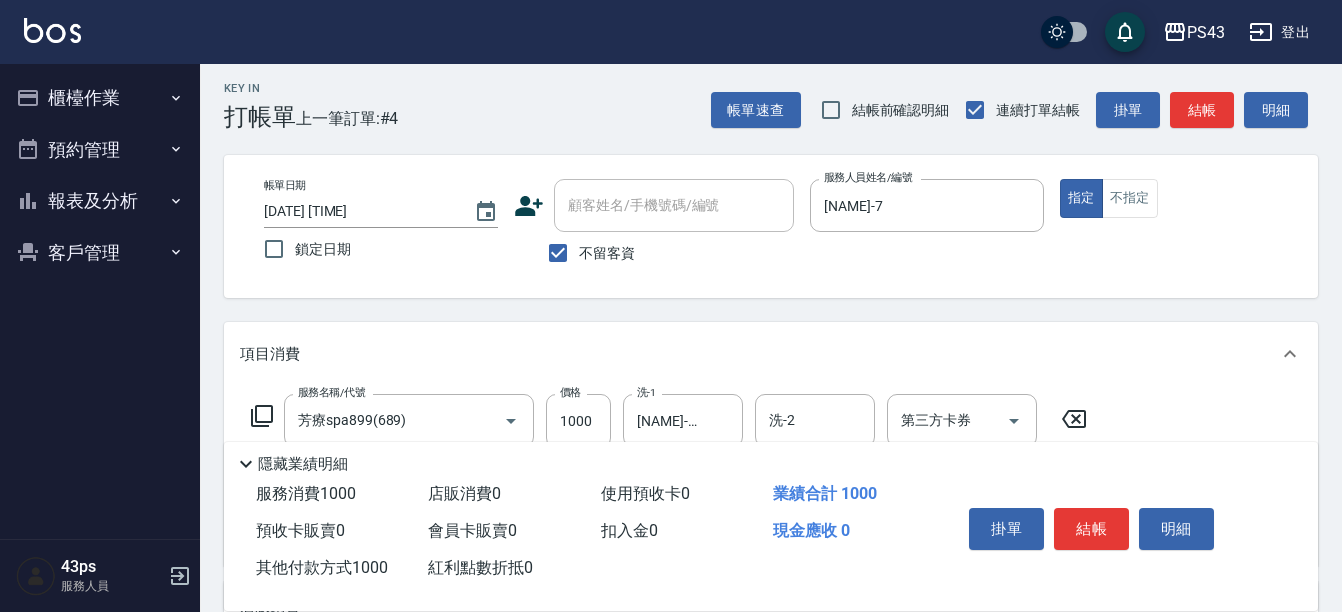 scroll, scrollTop: 0, scrollLeft: 0, axis: both 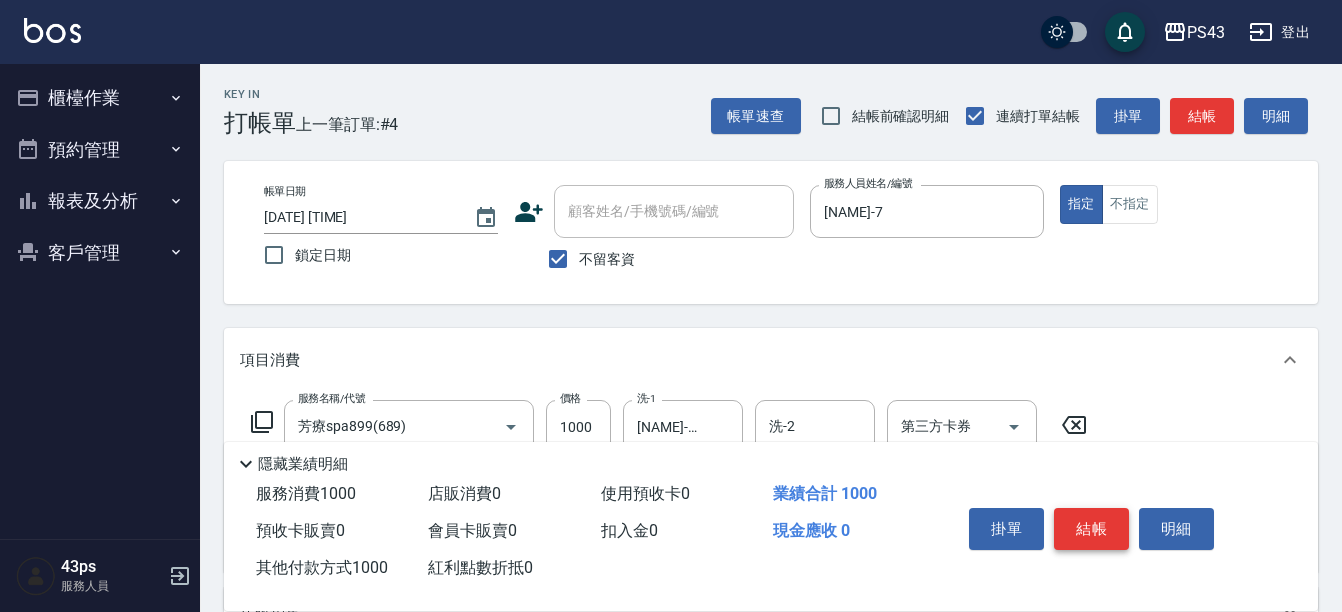 type on "1000" 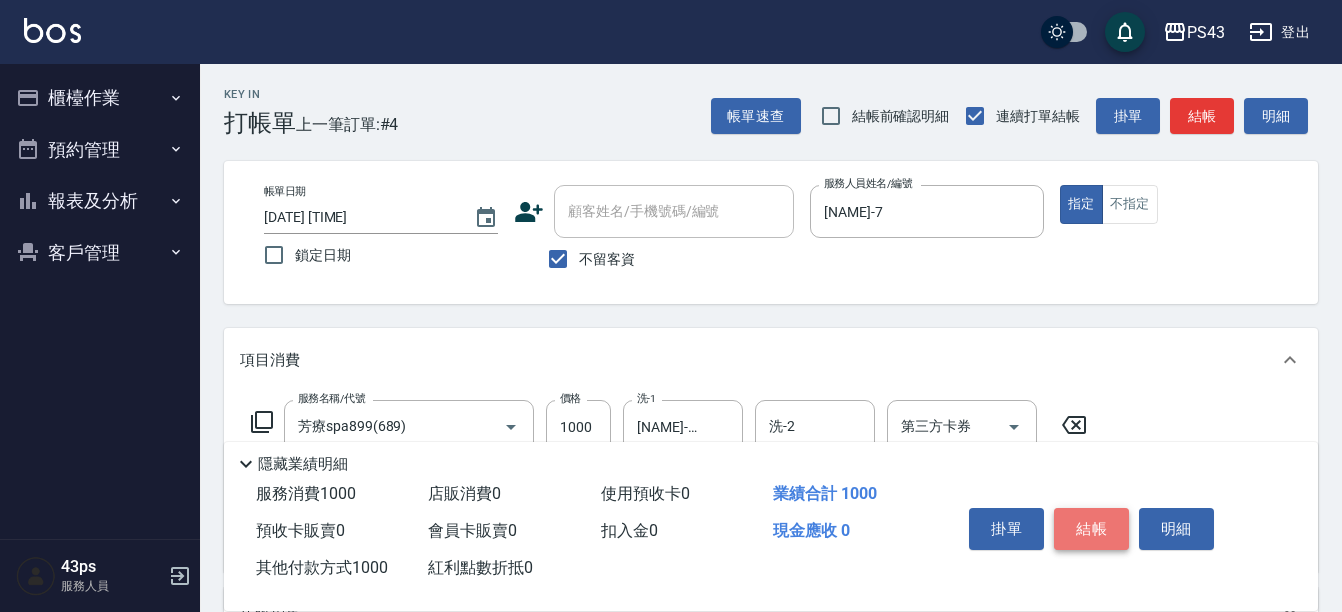 click on "結帳" at bounding box center (1091, 529) 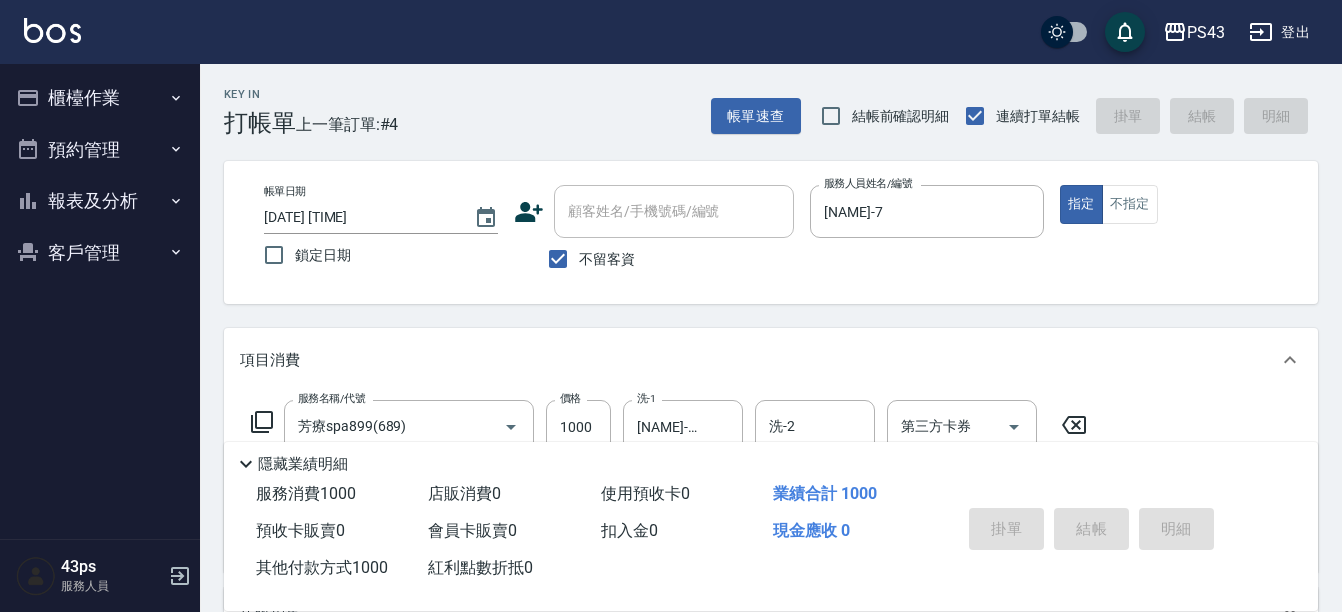 type on "[DATE] [TIME]" 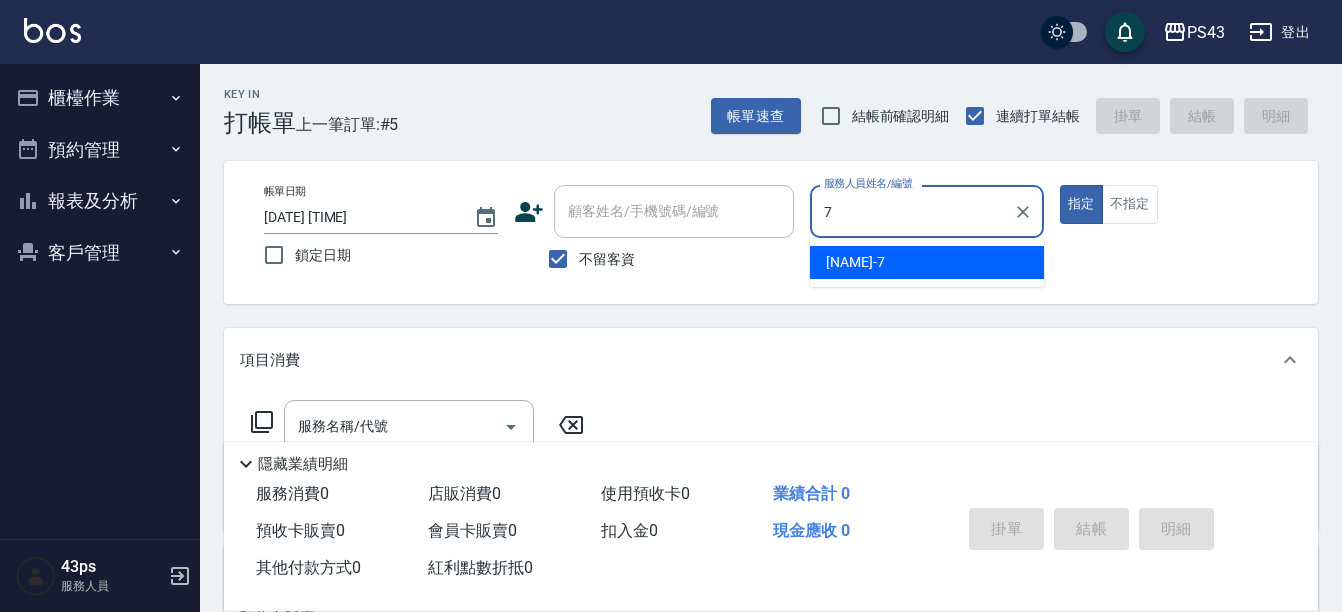 type on "[NAME]-7" 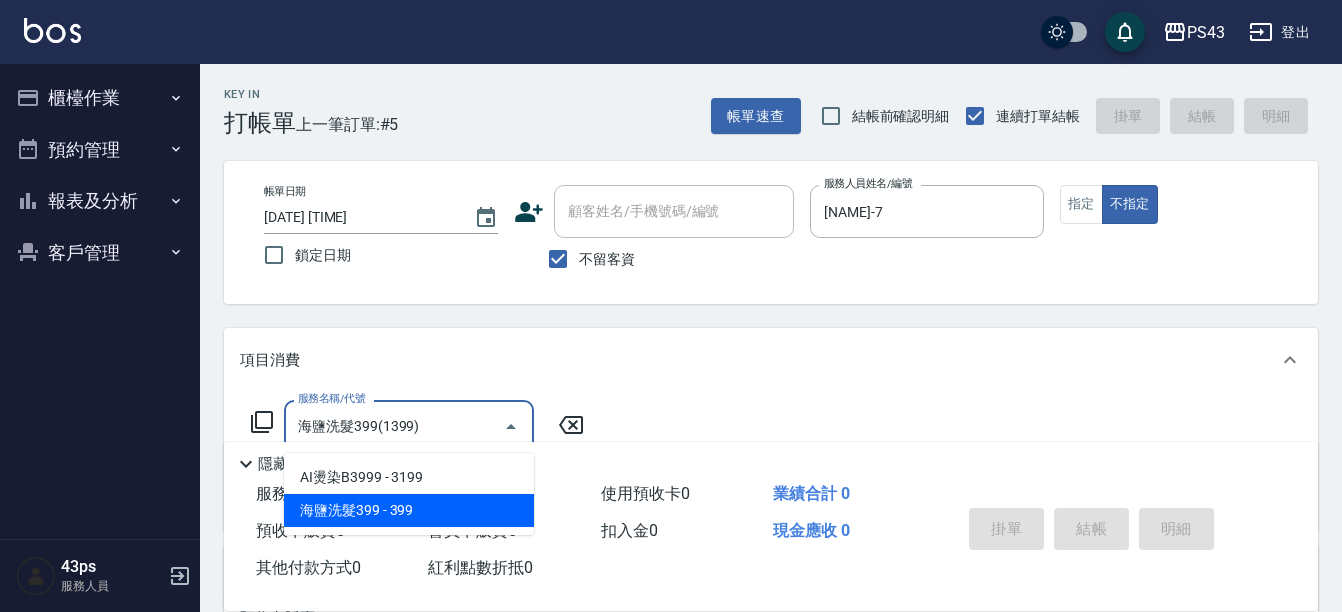 type on "海鹽洗髮399(1399)" 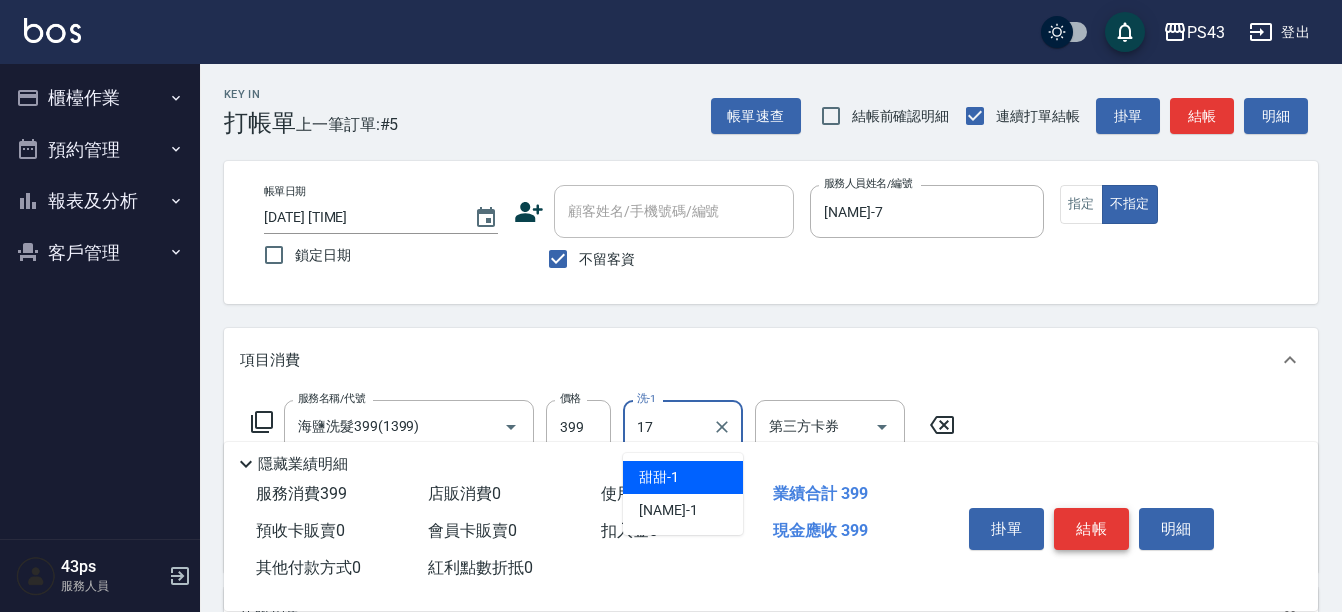 type on "[NAME]-17" 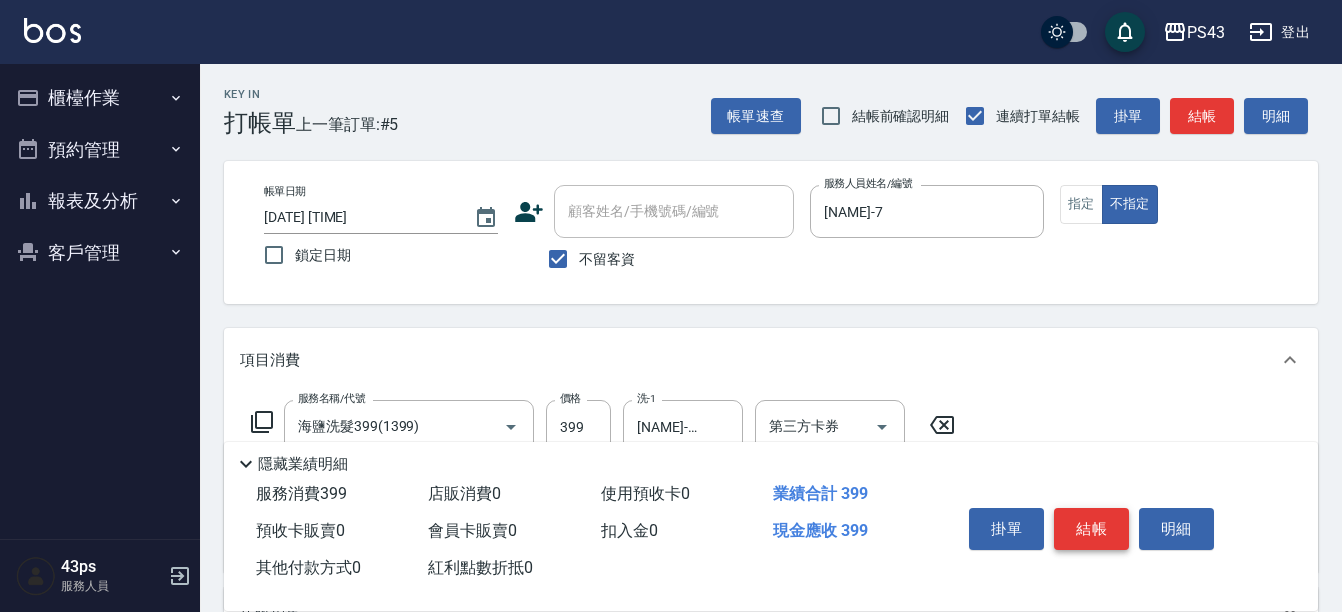 click on "結帳" at bounding box center [1091, 529] 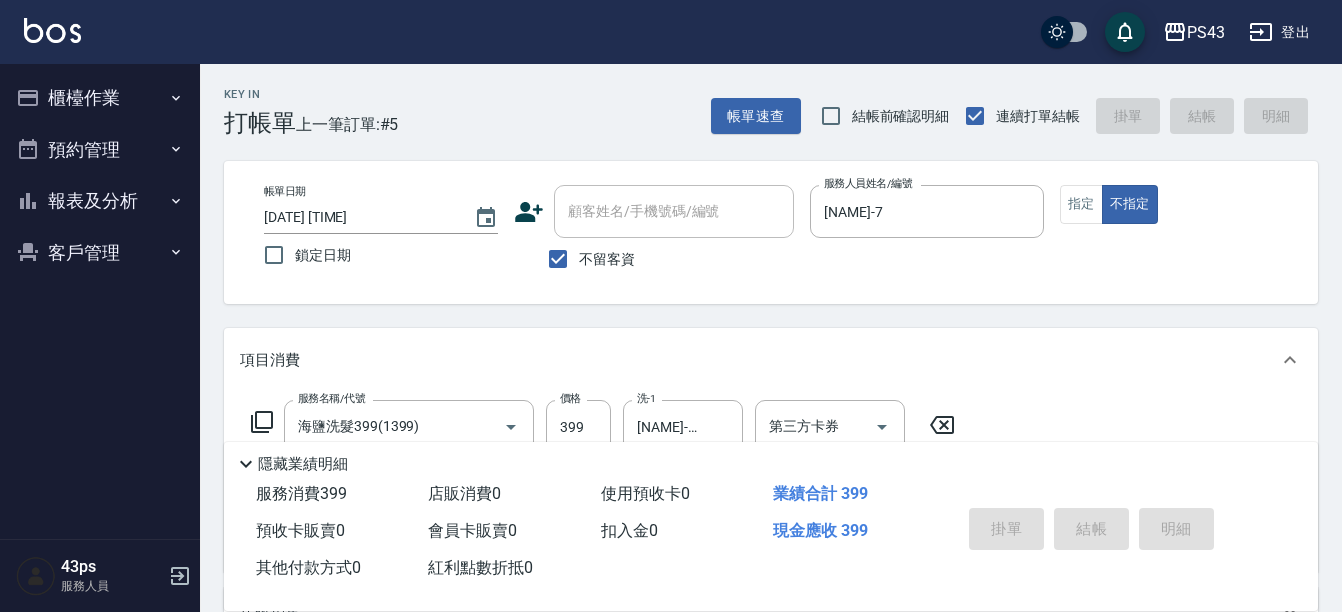 type 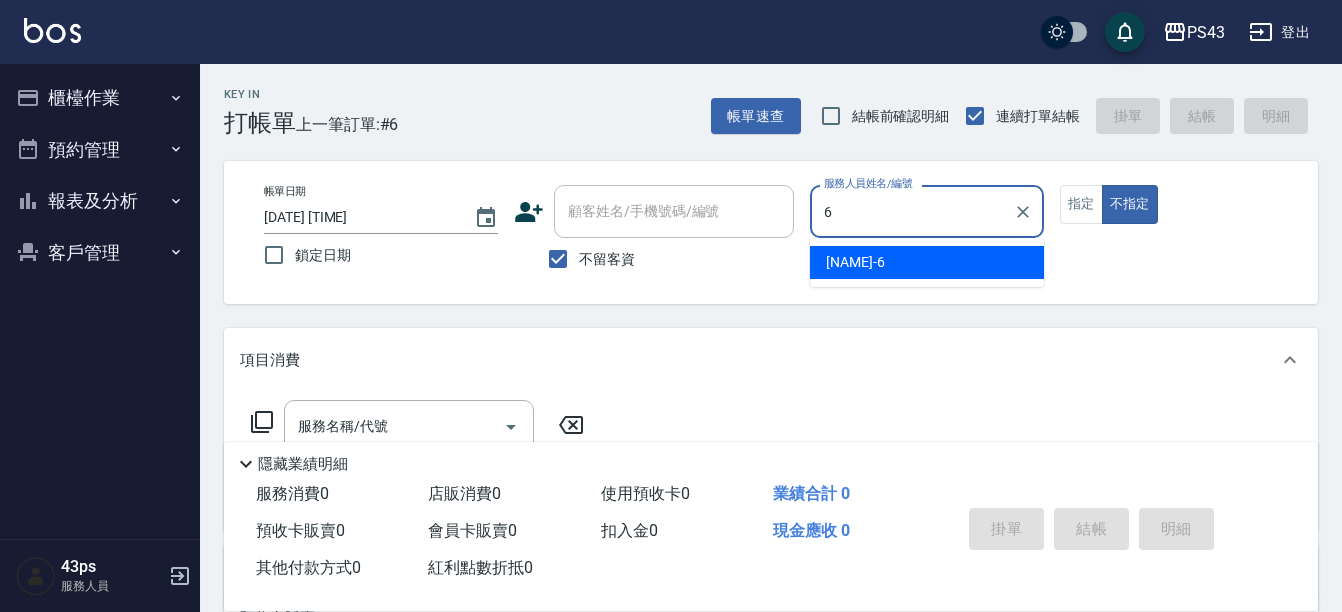 type on "[NAME]-6" 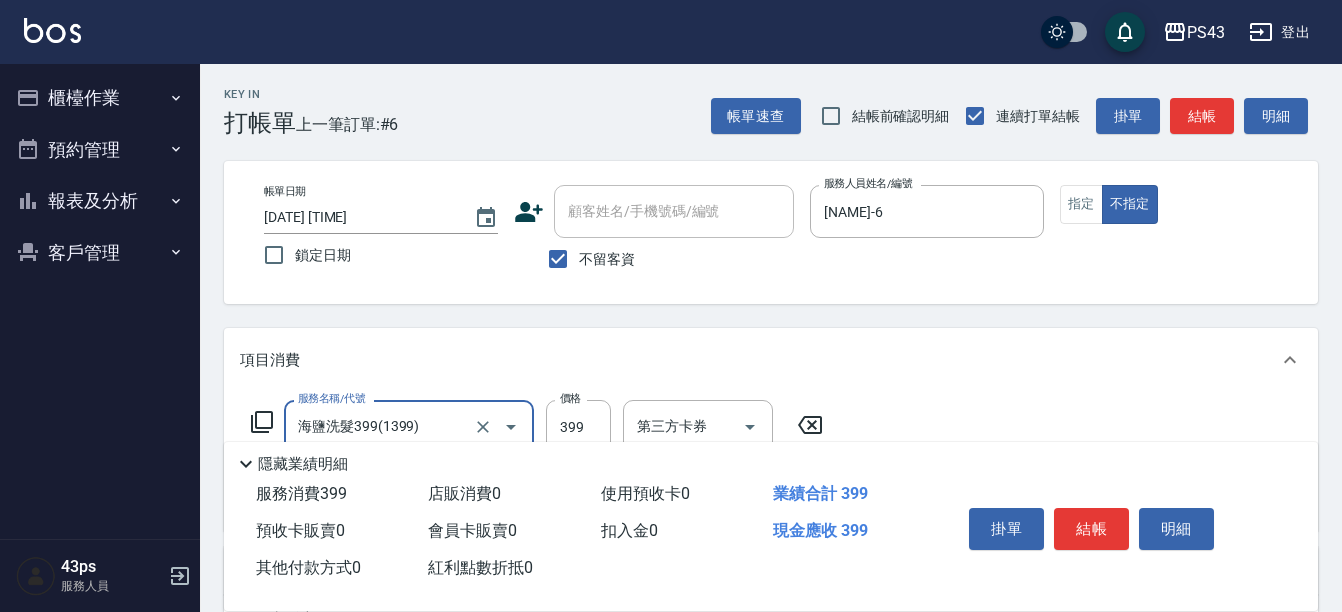 type on "海鹽洗髮399(1399)" 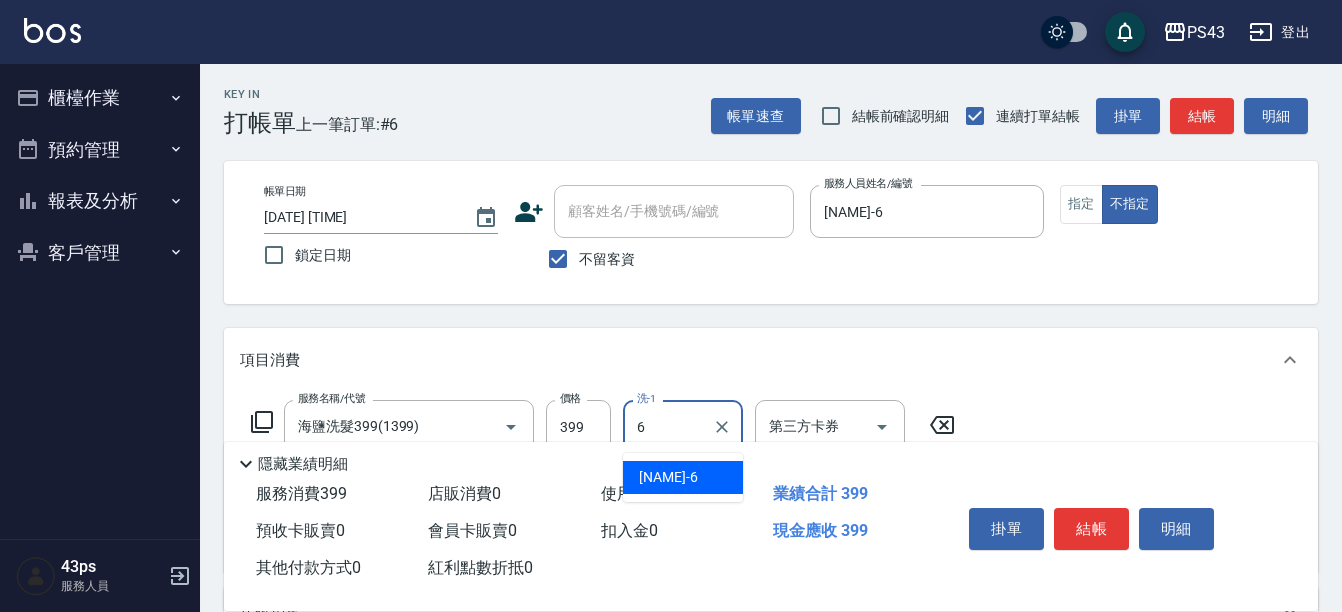 type on "[NAME]-6" 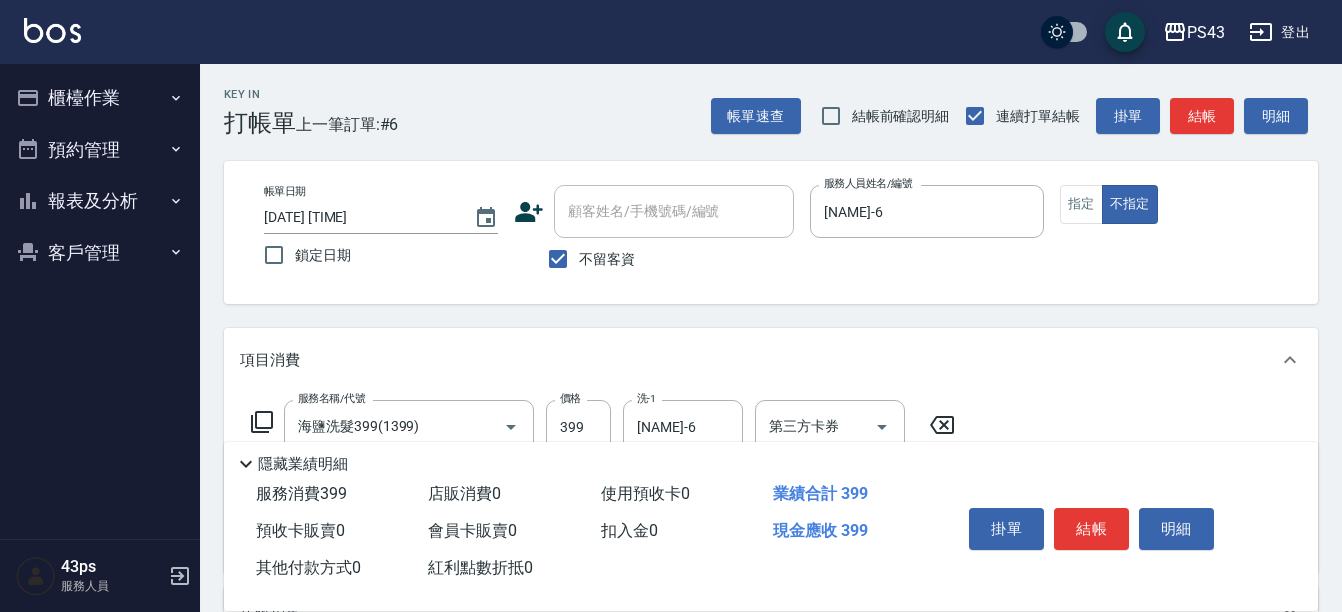click on "結帳" at bounding box center [1091, 529] 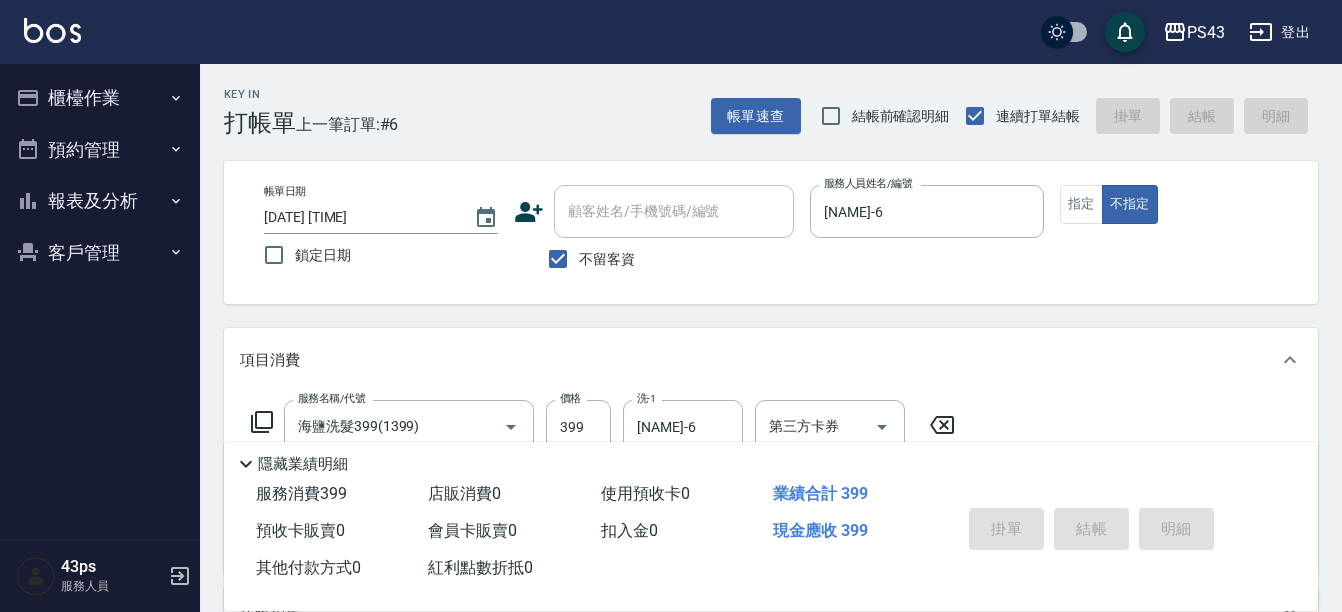 type 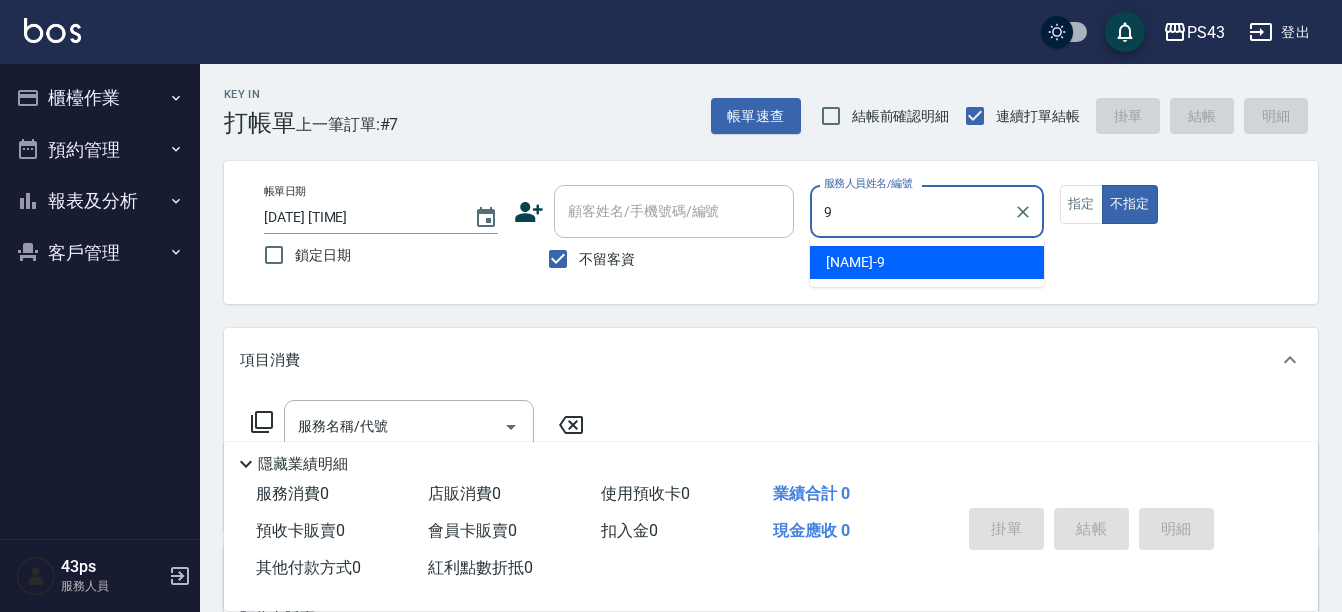 type on "[NAME]-9" 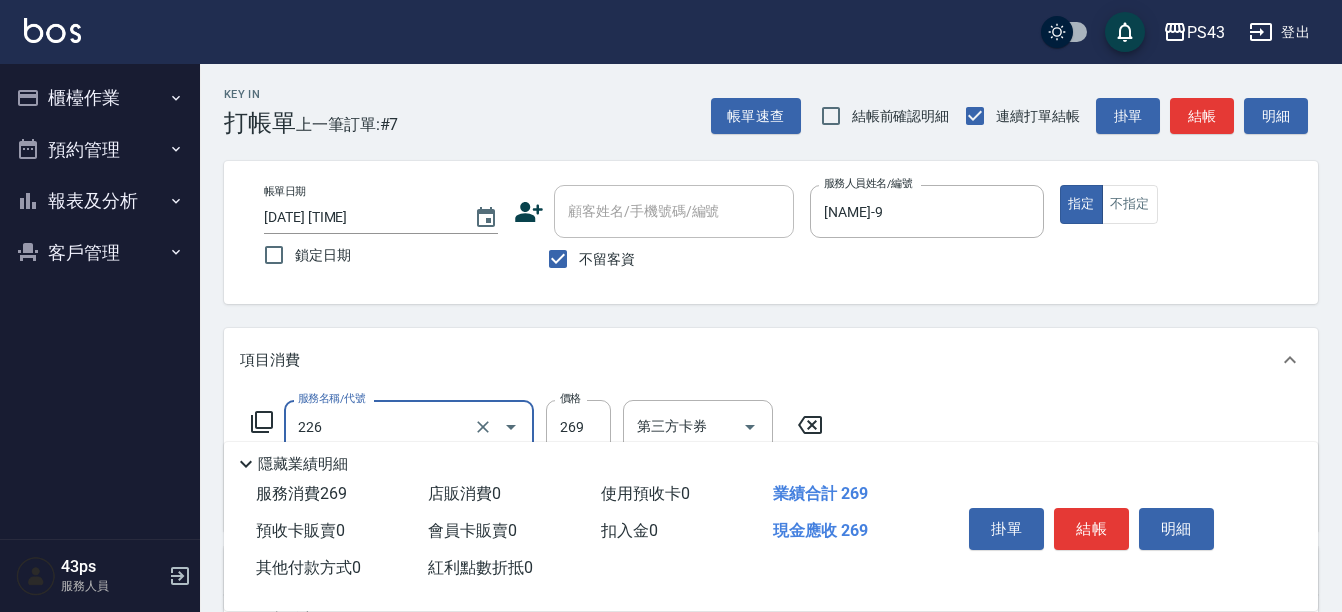 type on "洗剪269(226)" 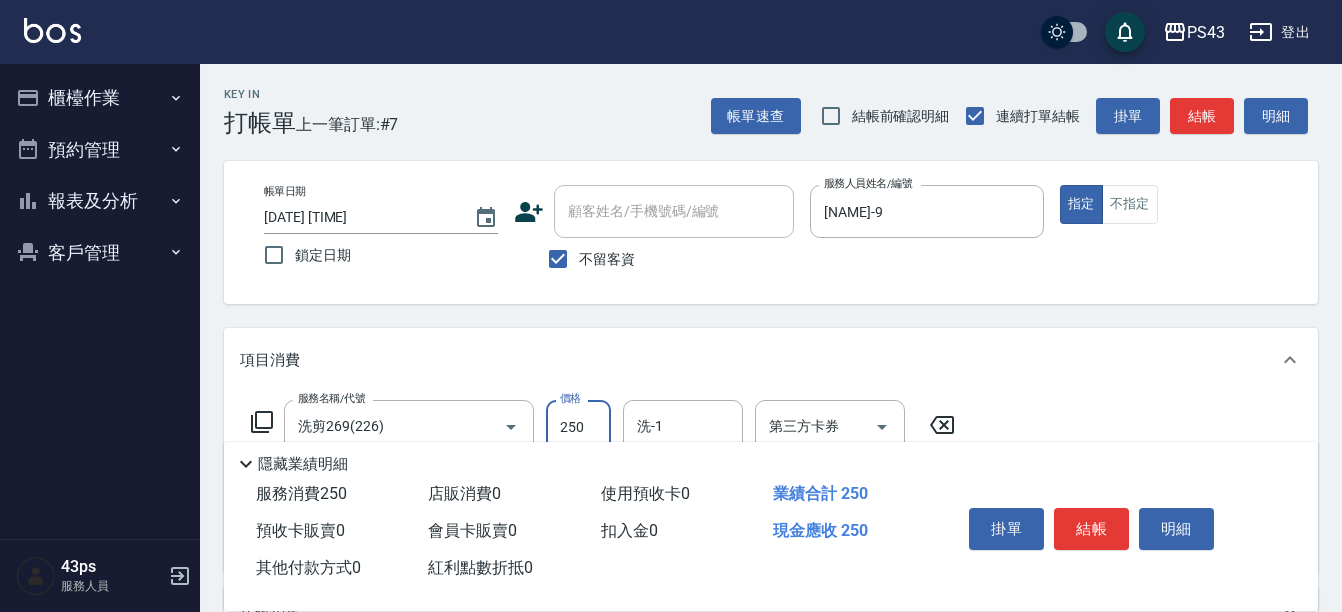 type on "250" 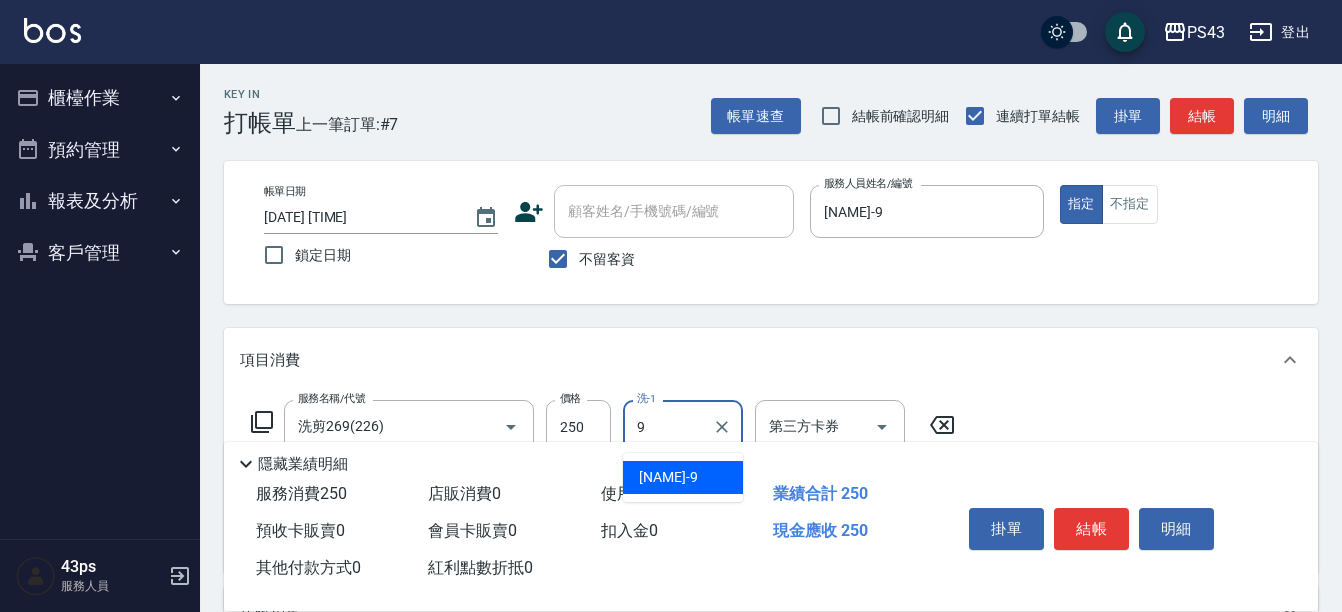 type on "[NAME]-9" 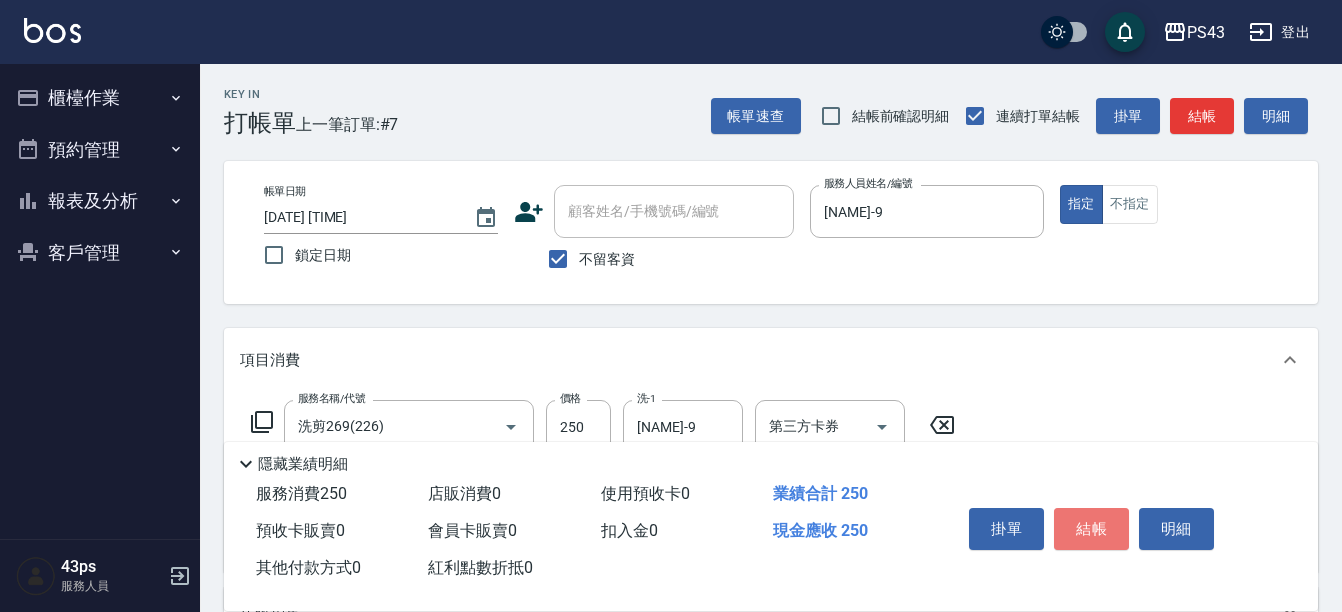 click on "結帳" at bounding box center [1091, 529] 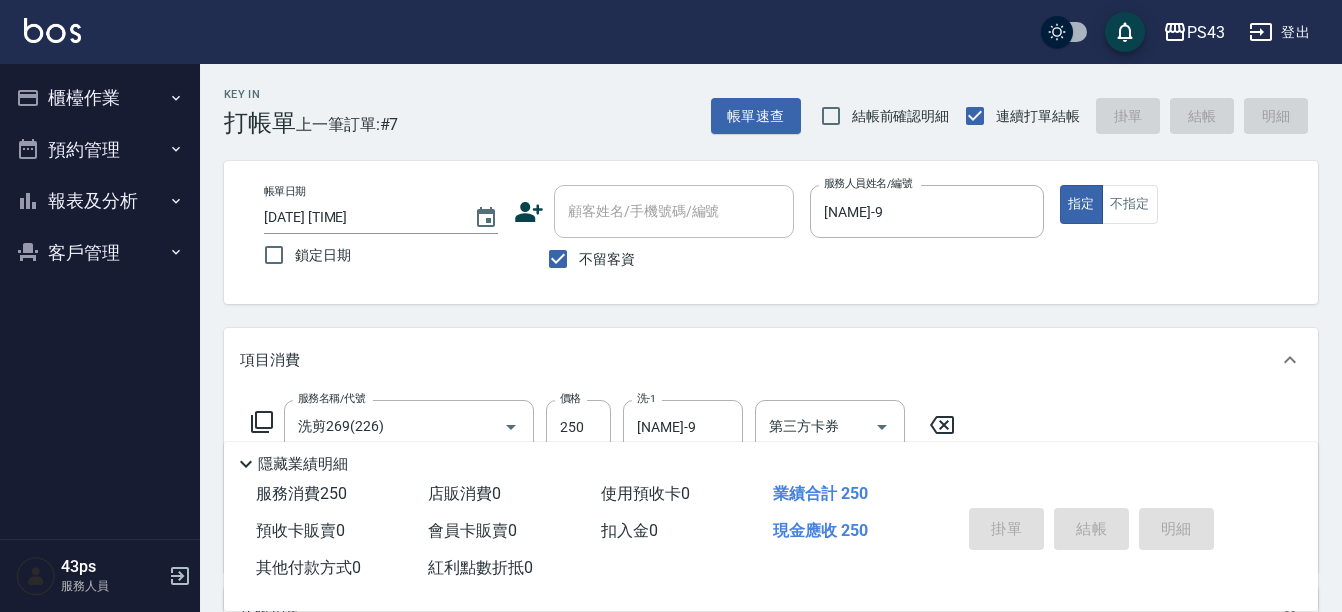 type 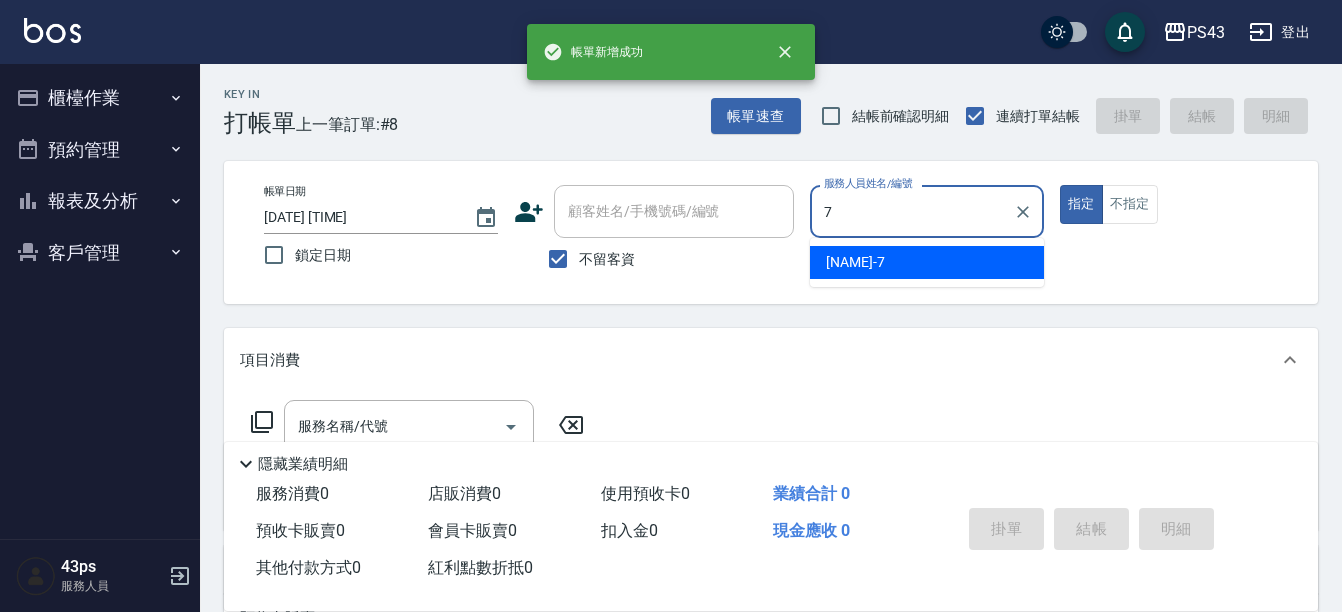 type on "[NAME]-7" 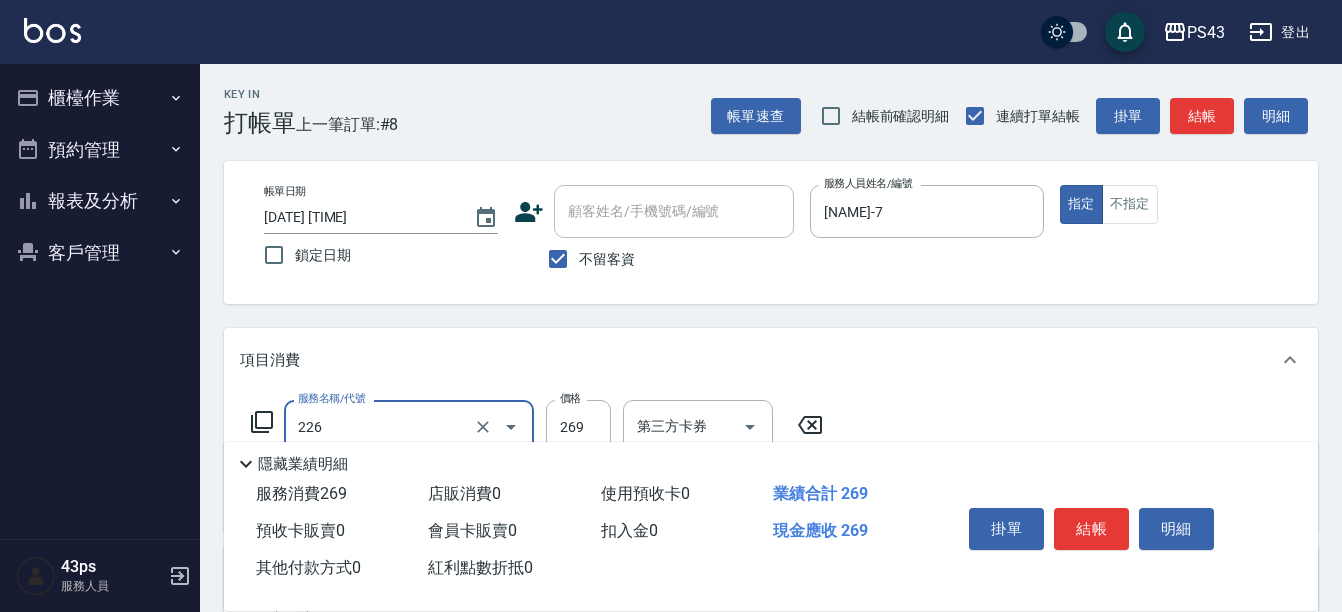 type on "洗剪269(226)" 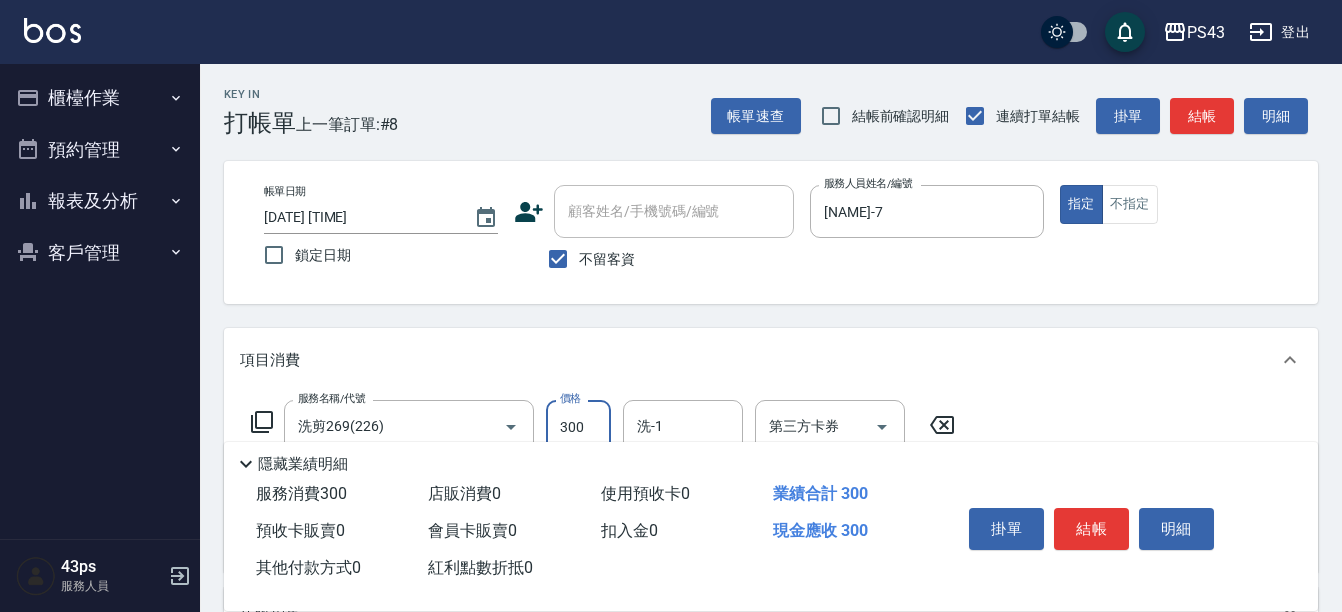 type on "300" 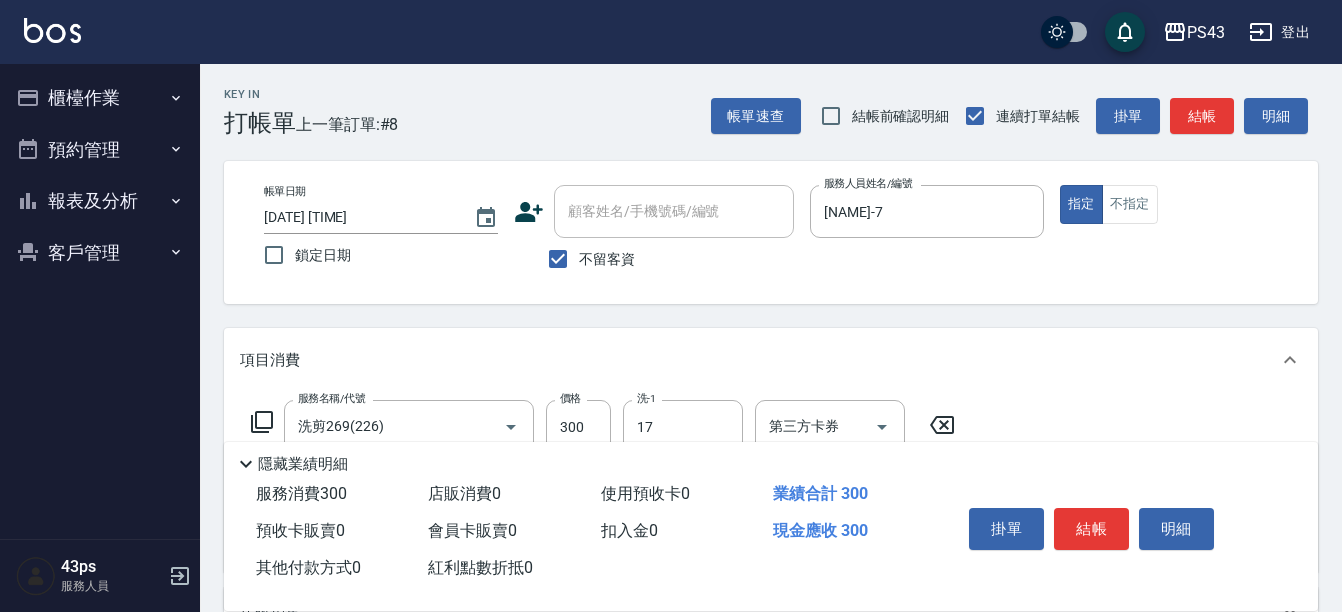 type on "[NAME]-17" 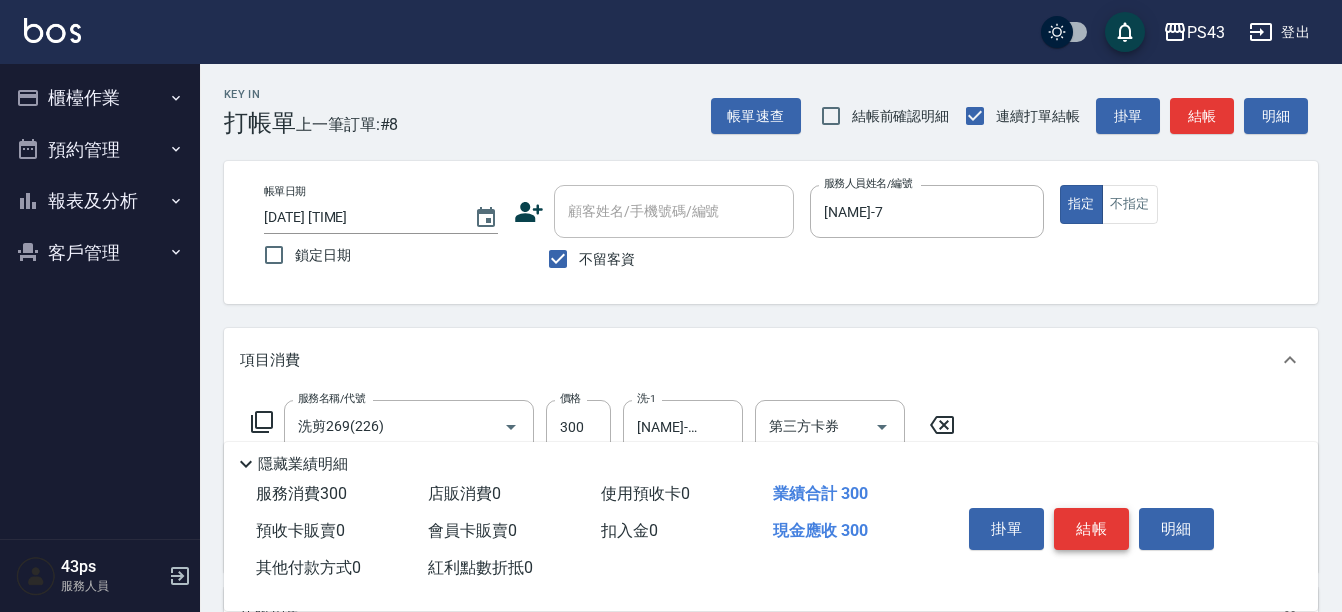 click on "結帳" at bounding box center [1091, 529] 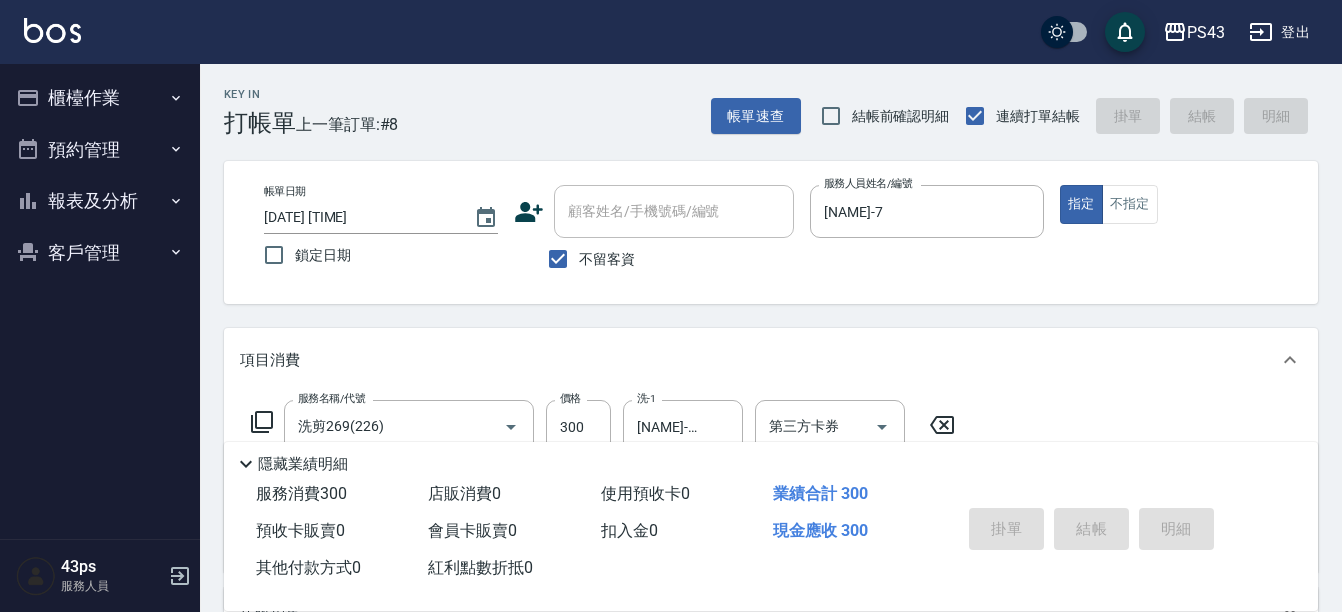 type 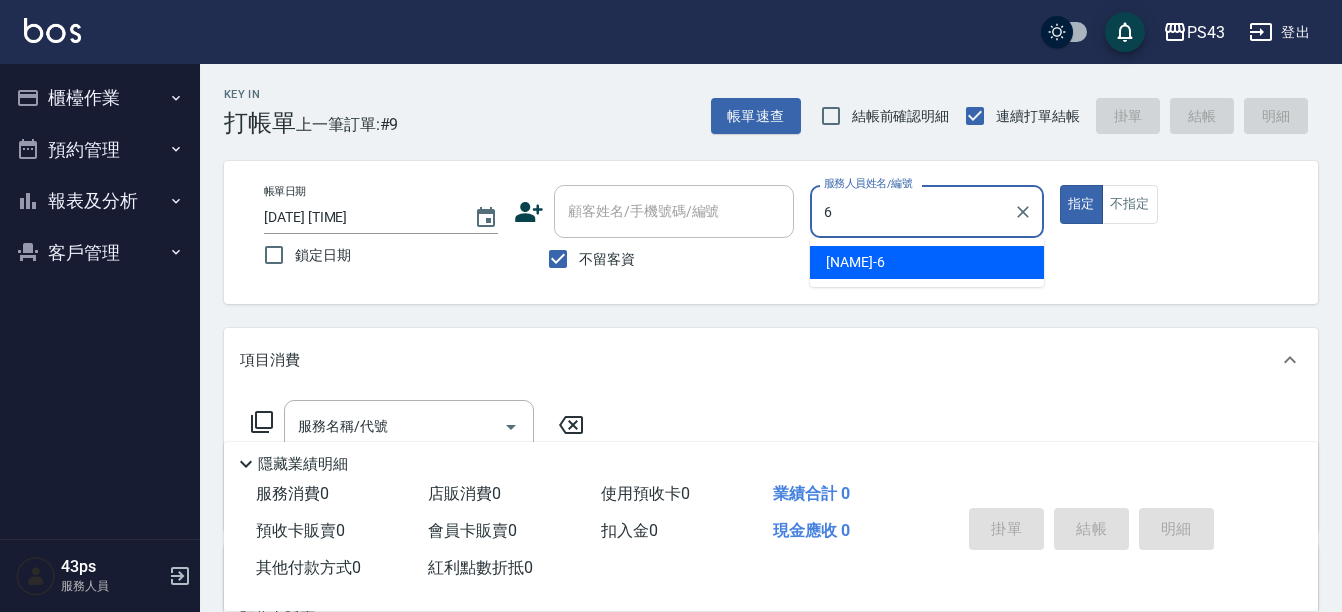 type on "[NAME]-6" 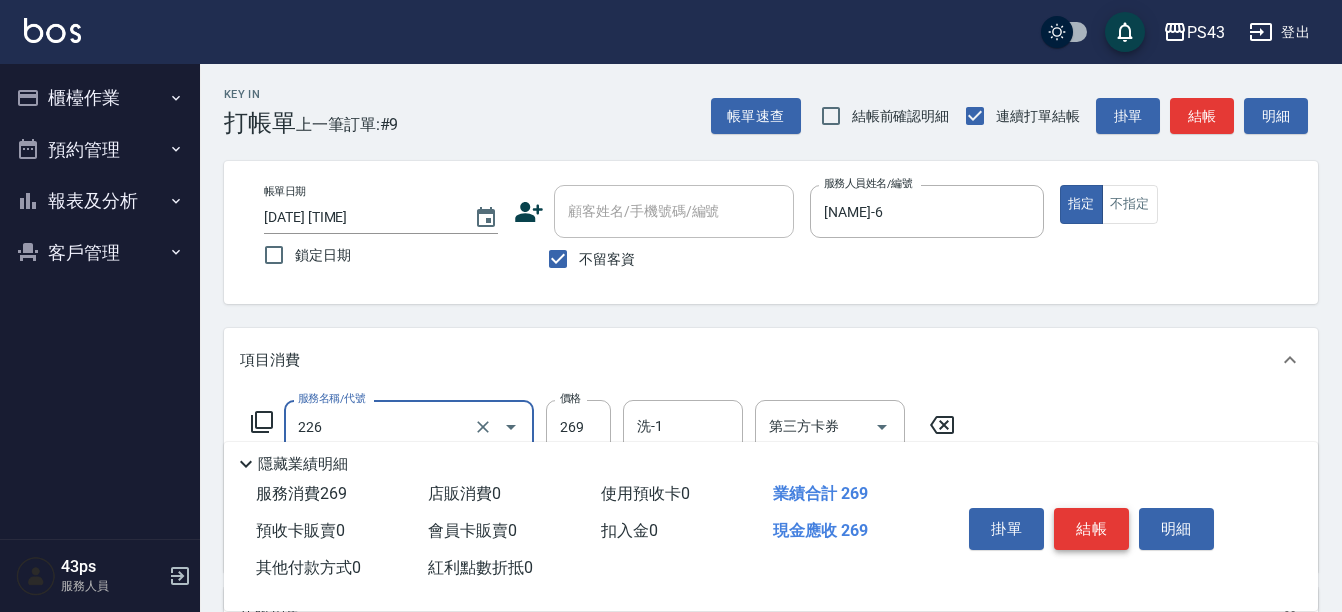 type on "洗剪269(226)" 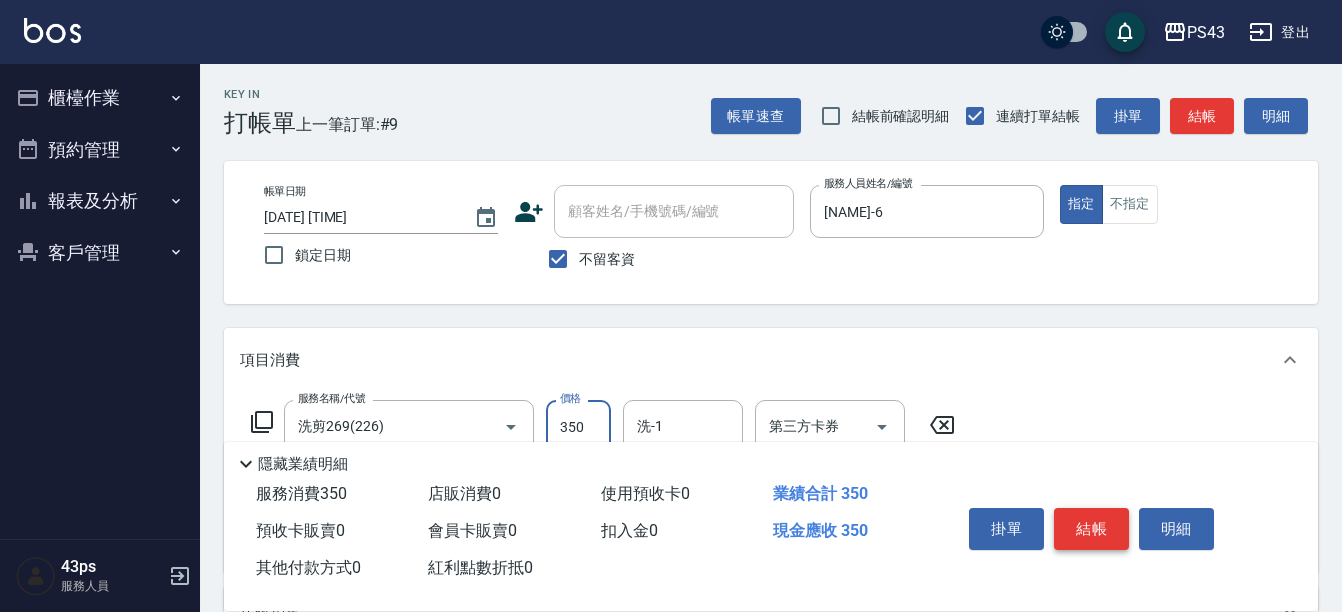 type on "350" 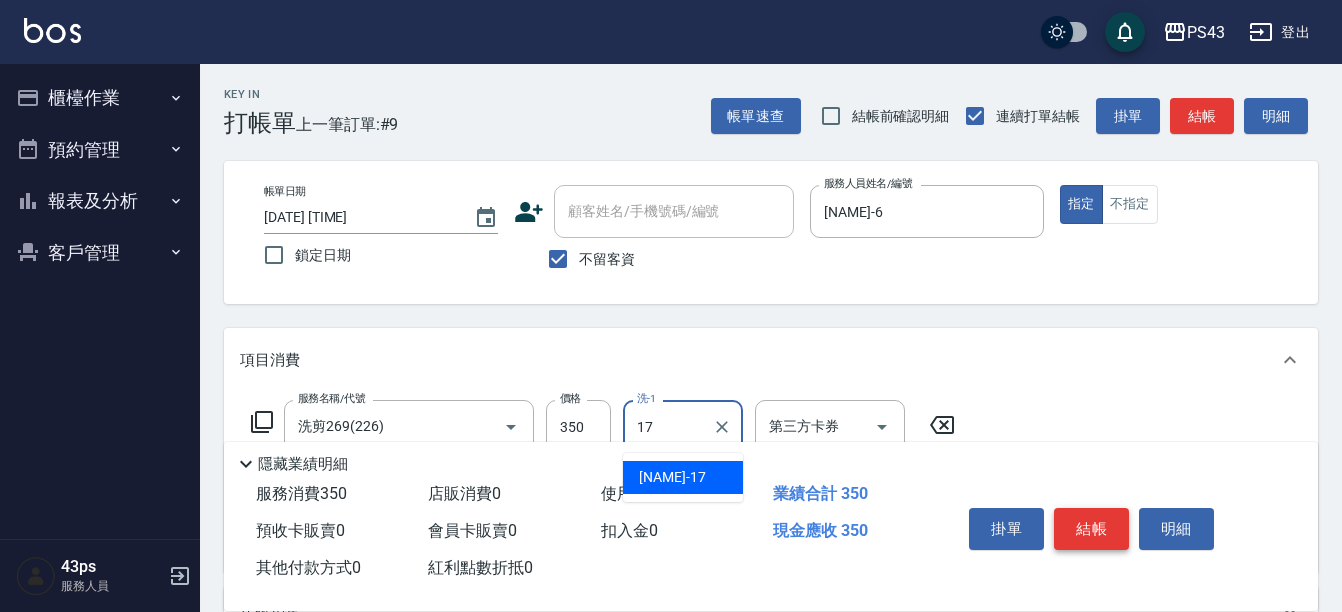 type on "[NAME]-17" 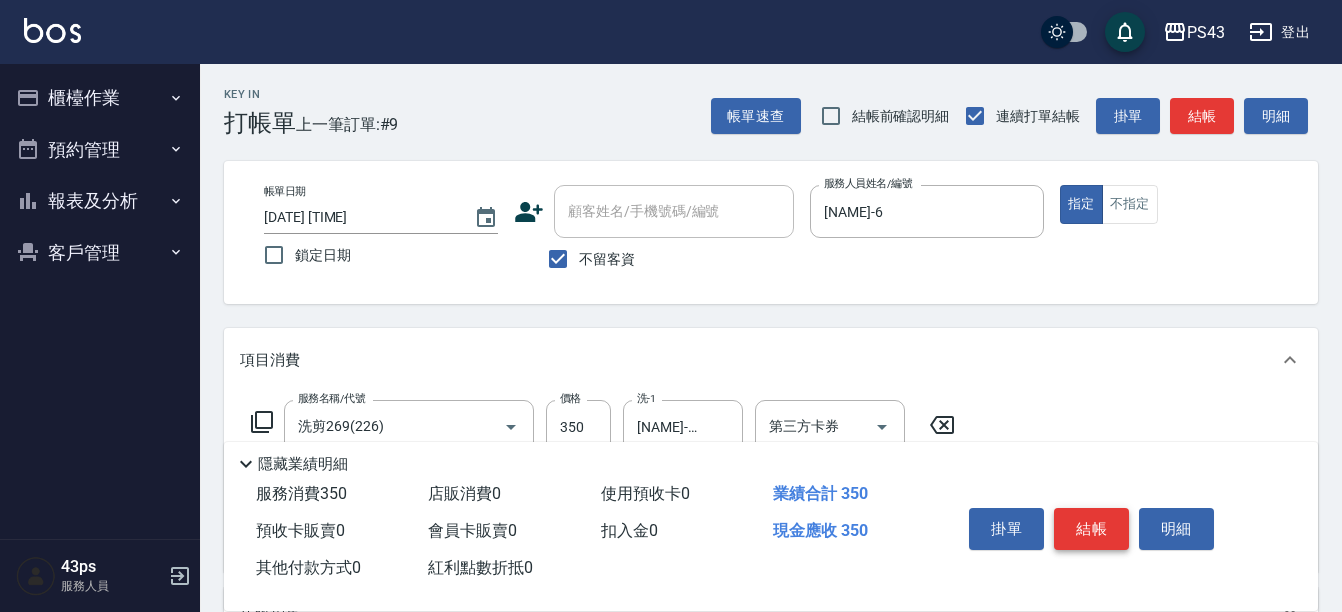 click on "結帳" at bounding box center [1091, 529] 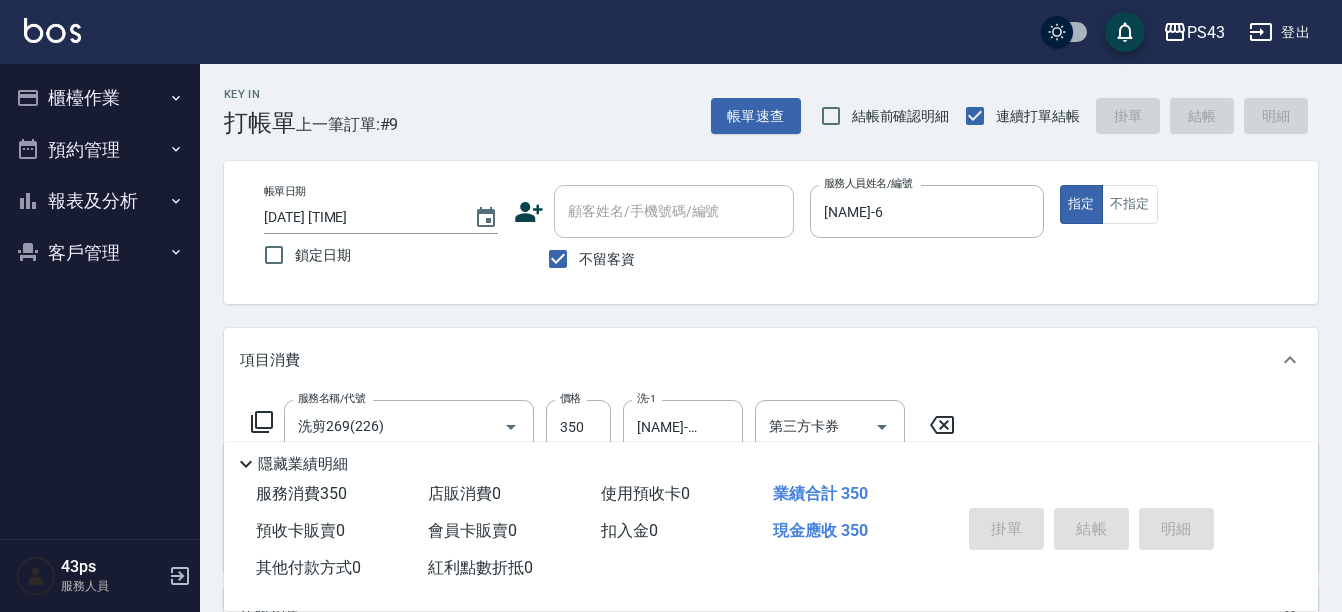 click on "掛單 結帳 明細" at bounding box center [1091, 531] 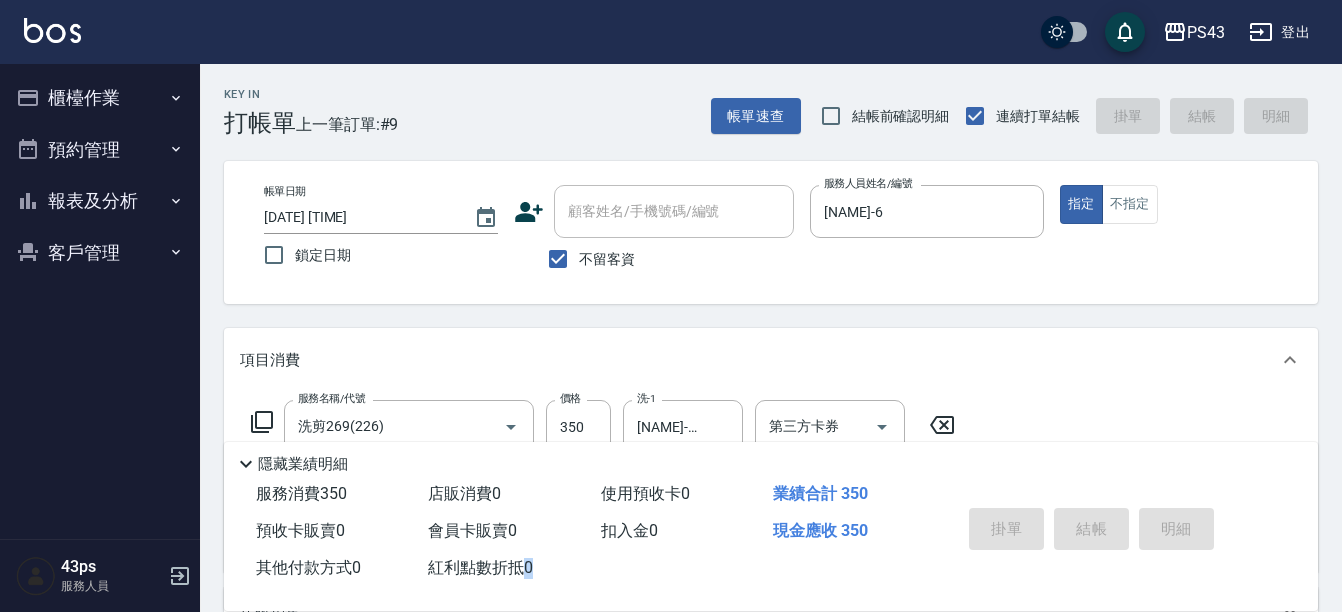 type 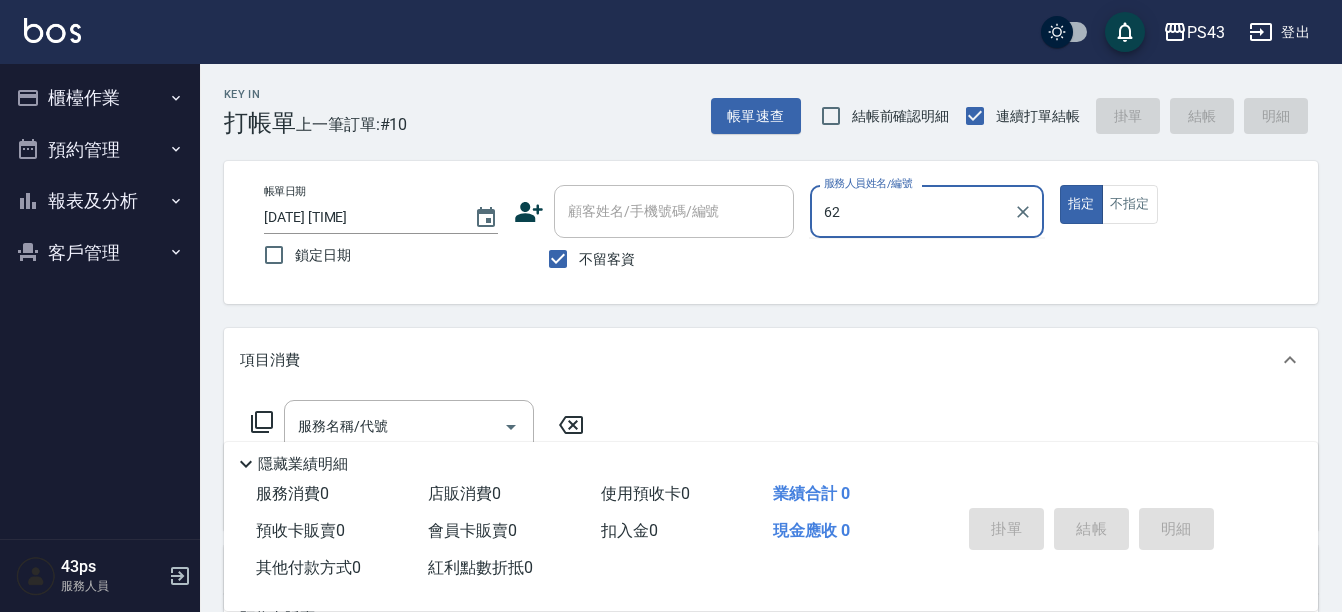 type on "6" 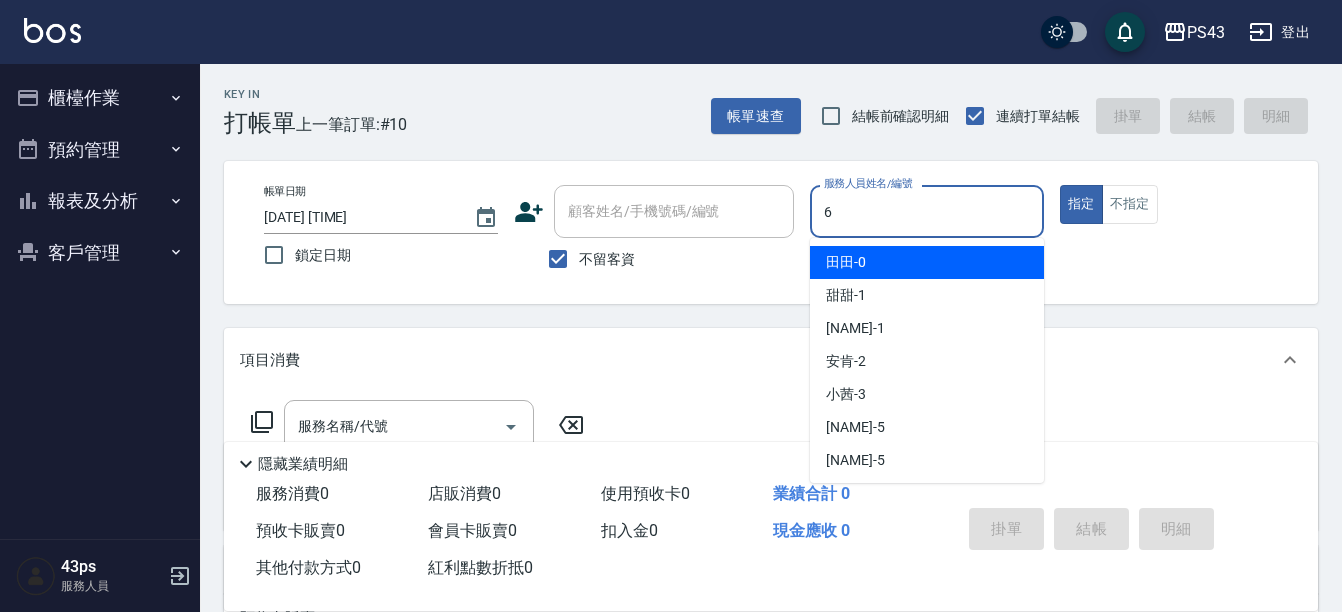 type on "[NAME]-6" 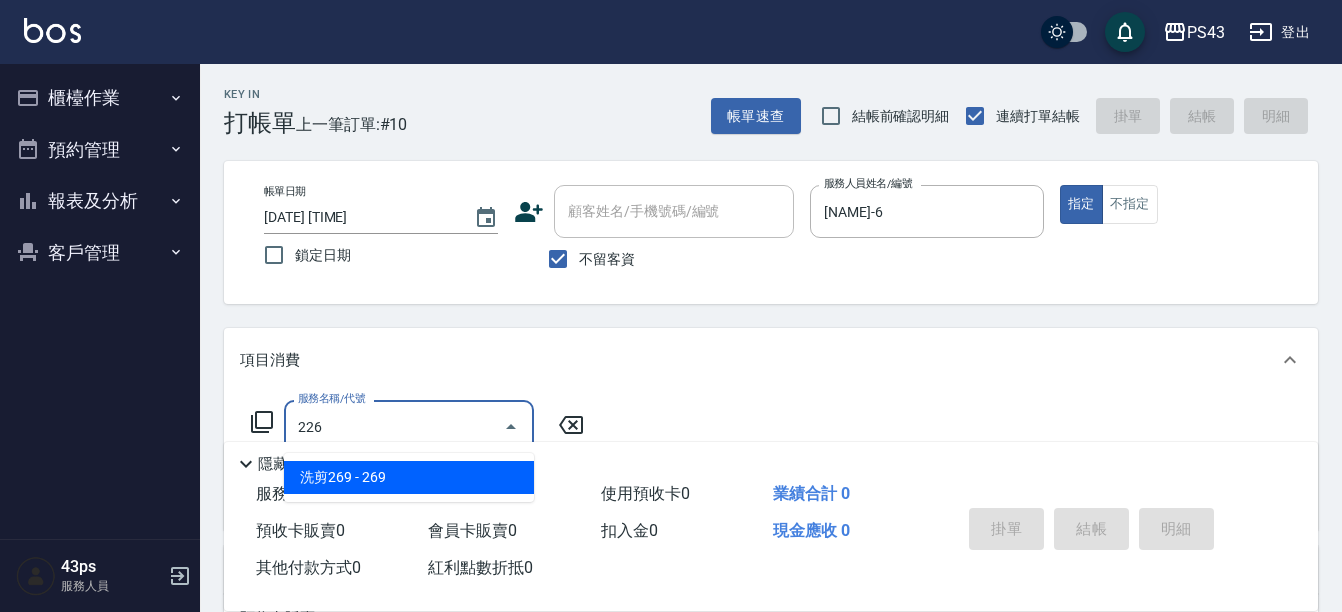 type on "洗剪269(226)" 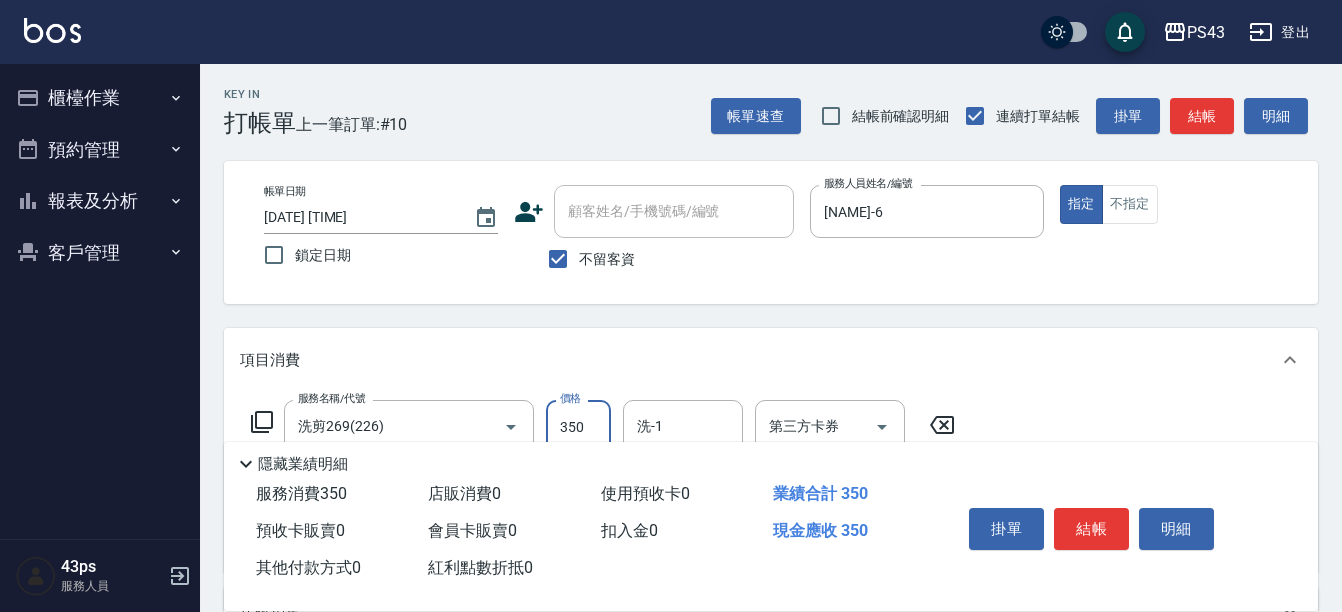 type on "350" 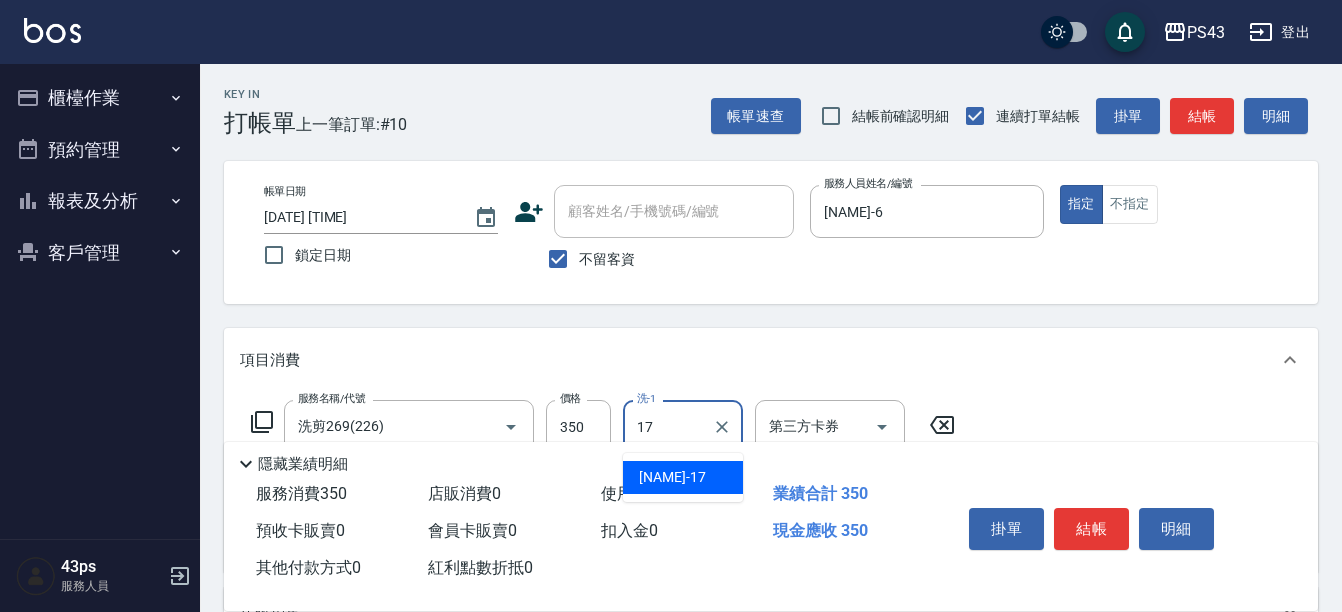 type on "[NAME]-17" 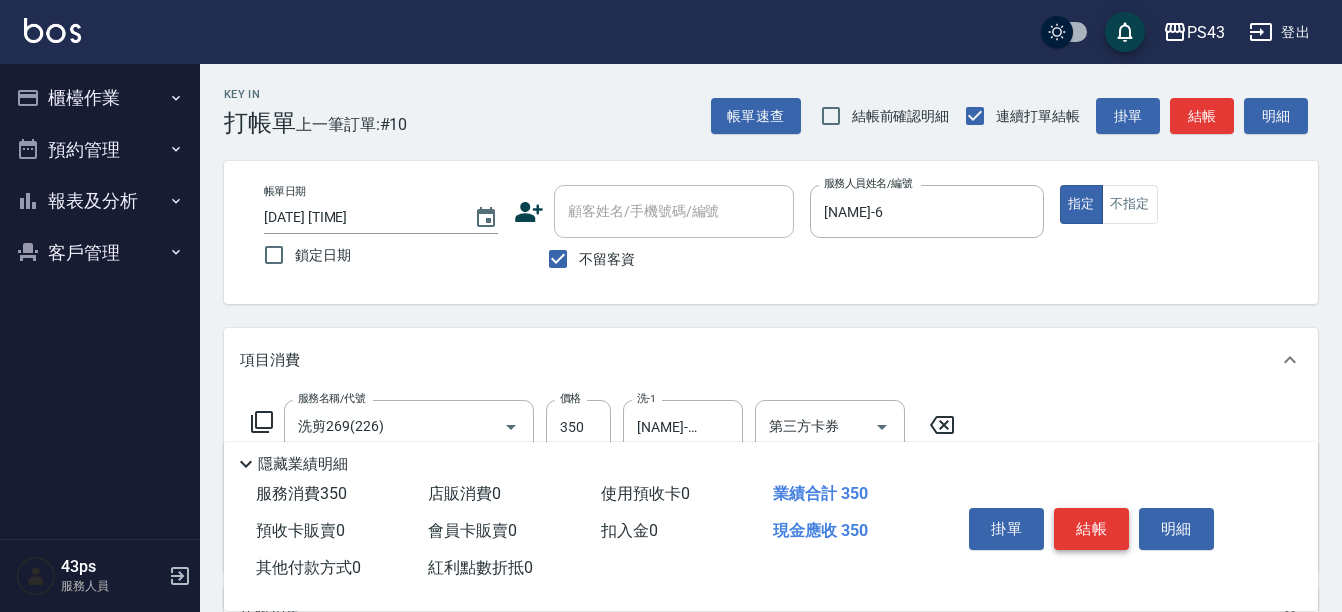 click on "結帳" at bounding box center [1091, 529] 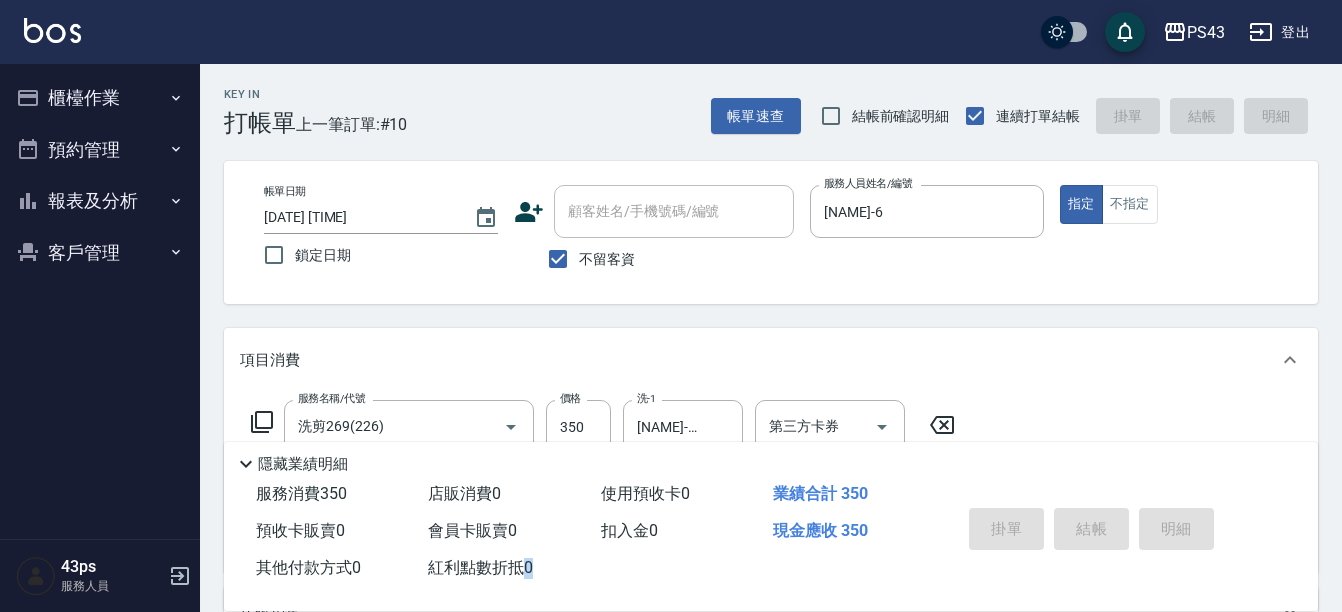 click on "掛單 結帳 明細" at bounding box center (1091, 531) 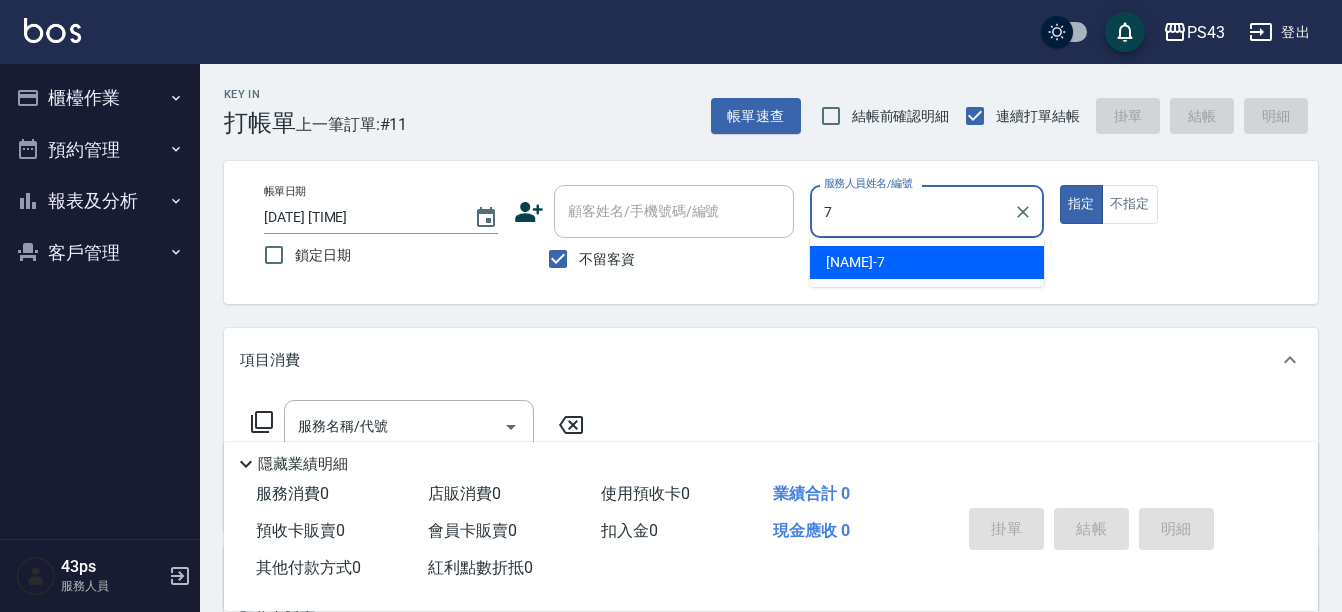 type on "[NAME]-7" 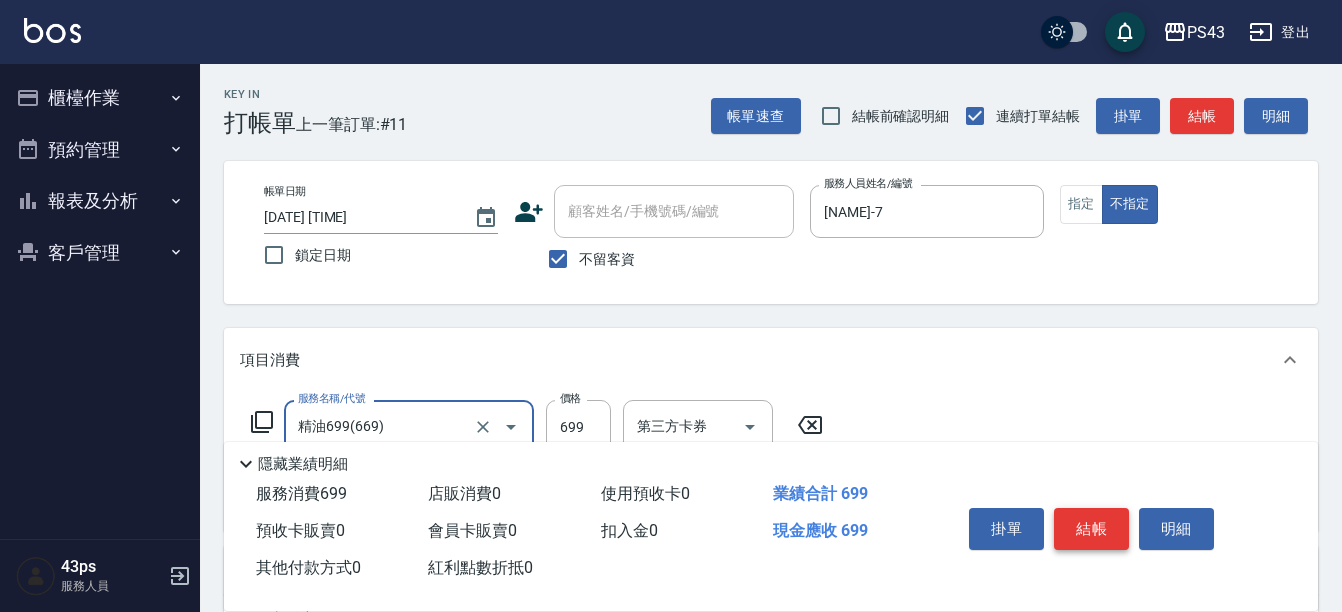 type on "精油699(669)" 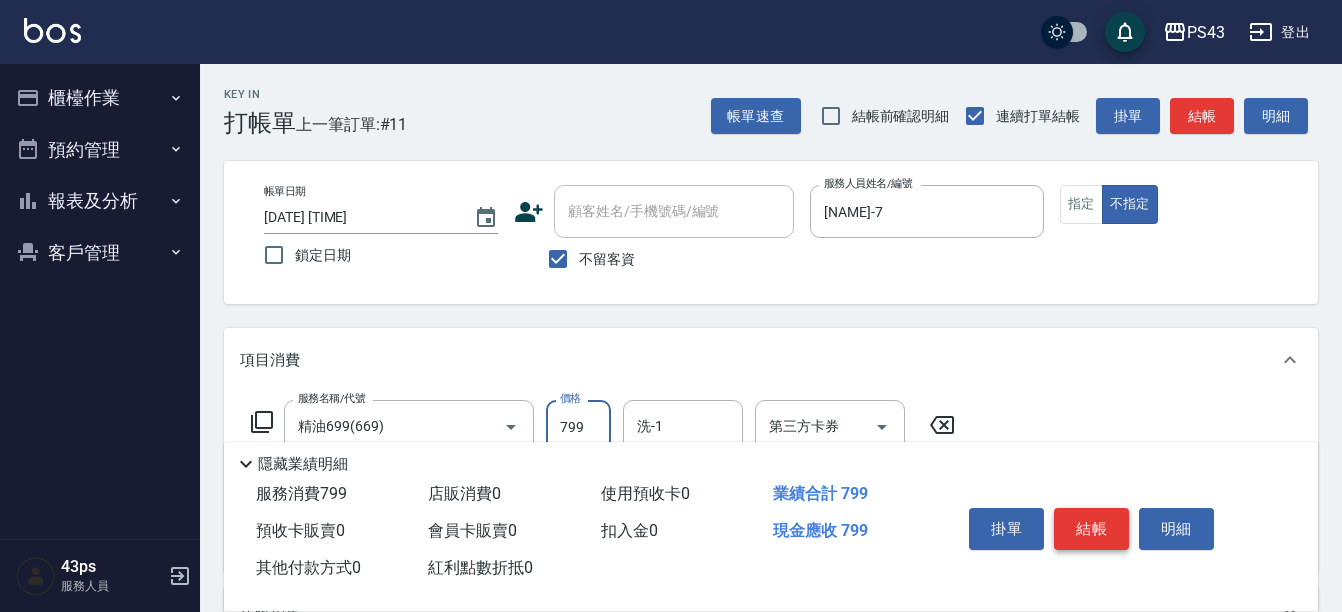 type on "799" 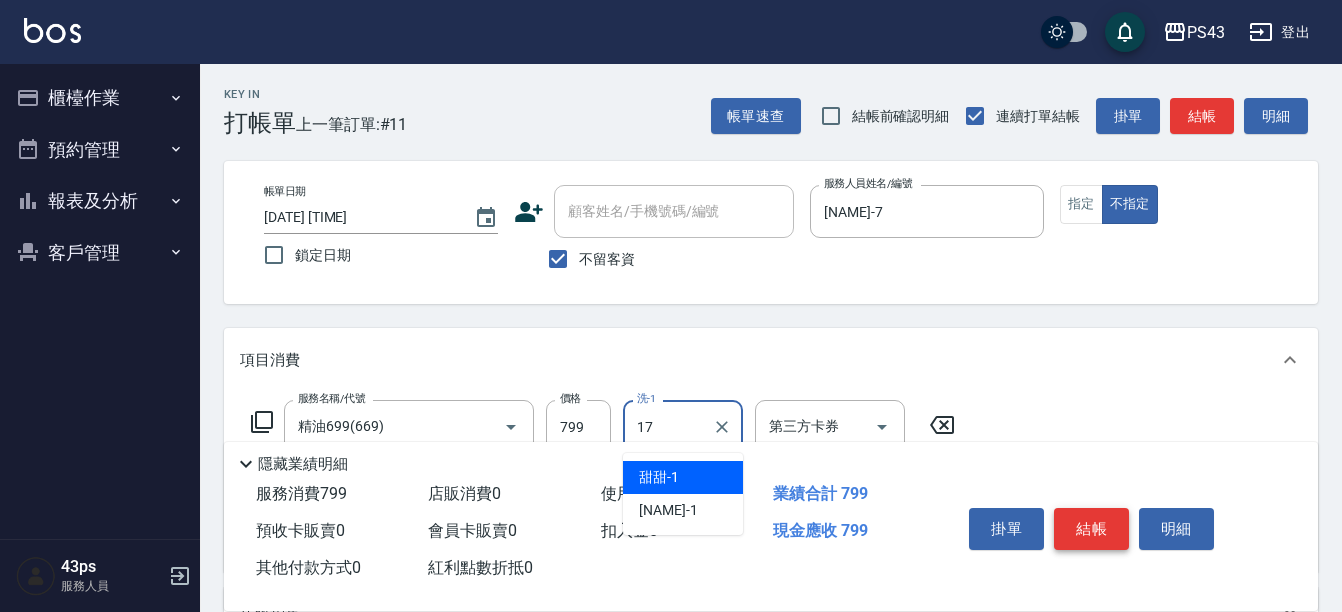 type on "[NAME]-17" 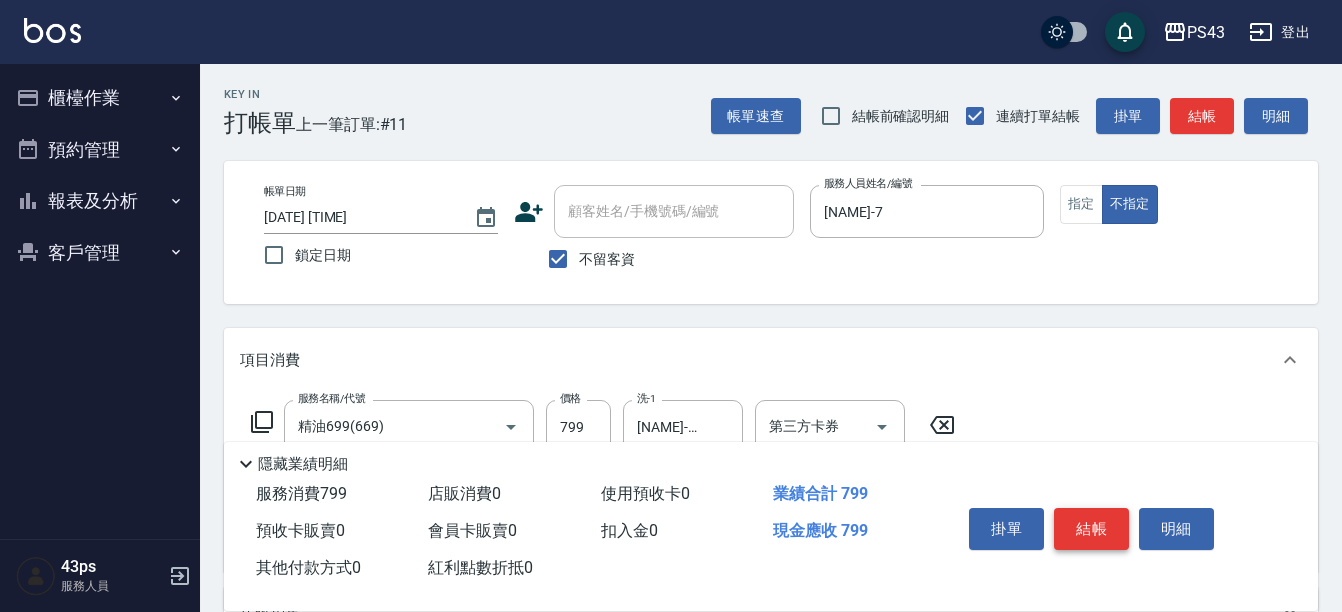 click on "結帳" at bounding box center (1091, 529) 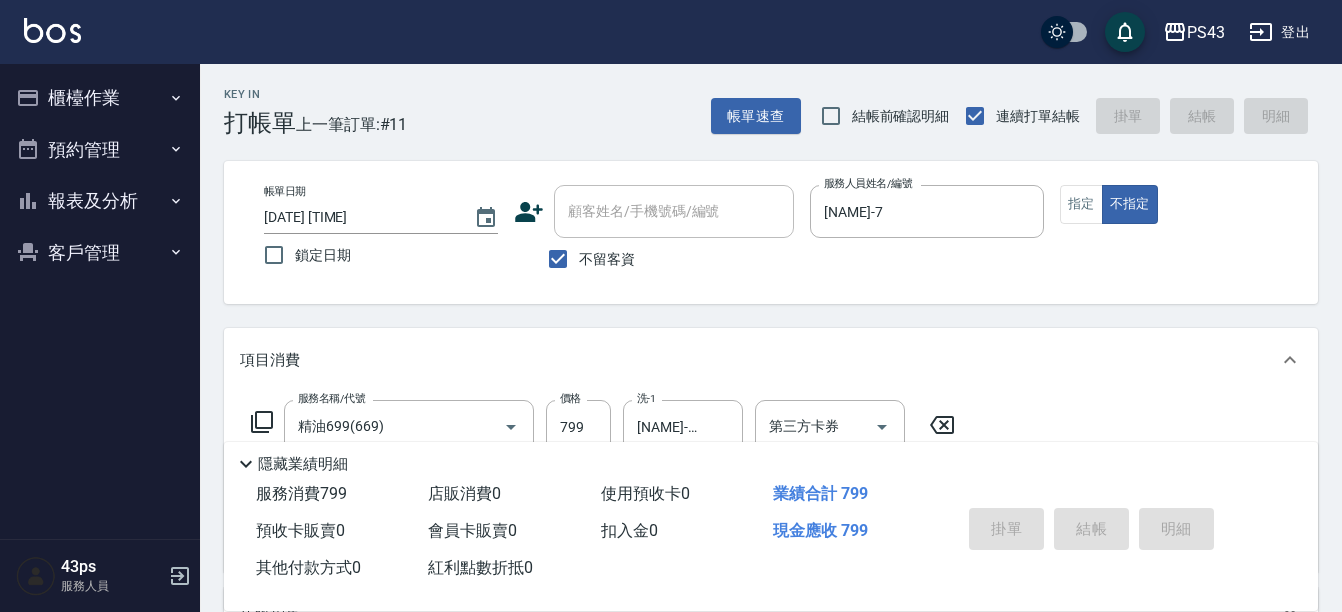 type 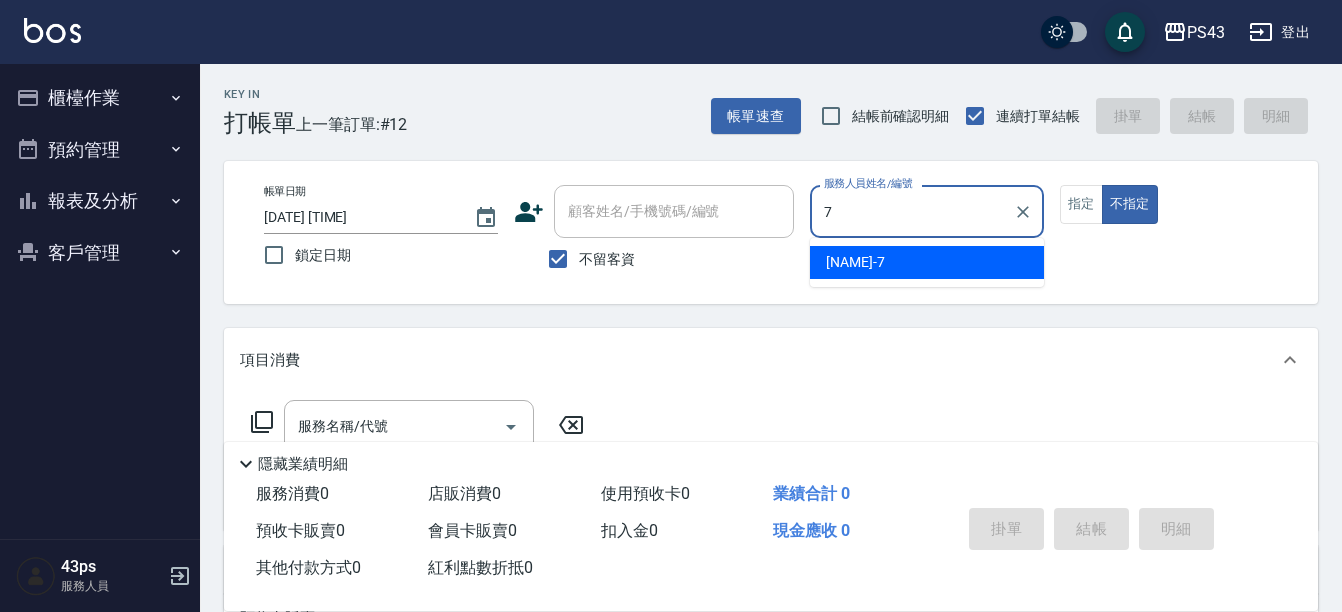 type on "[NAME]-7" 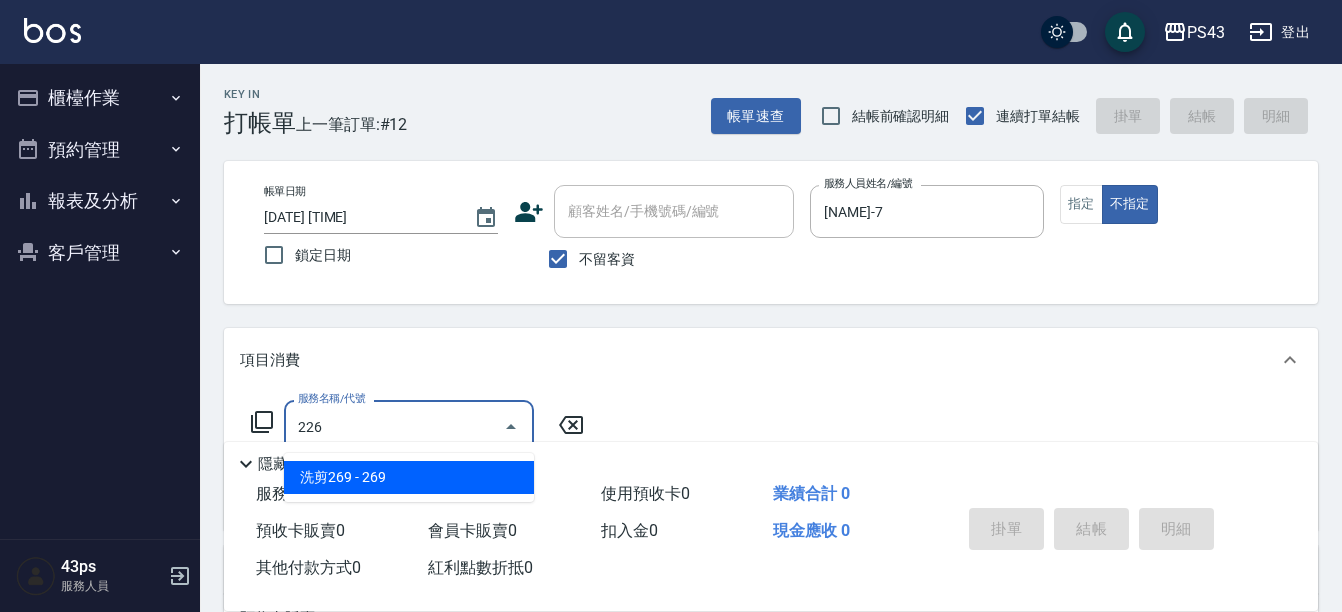 type on "洗剪269(226)" 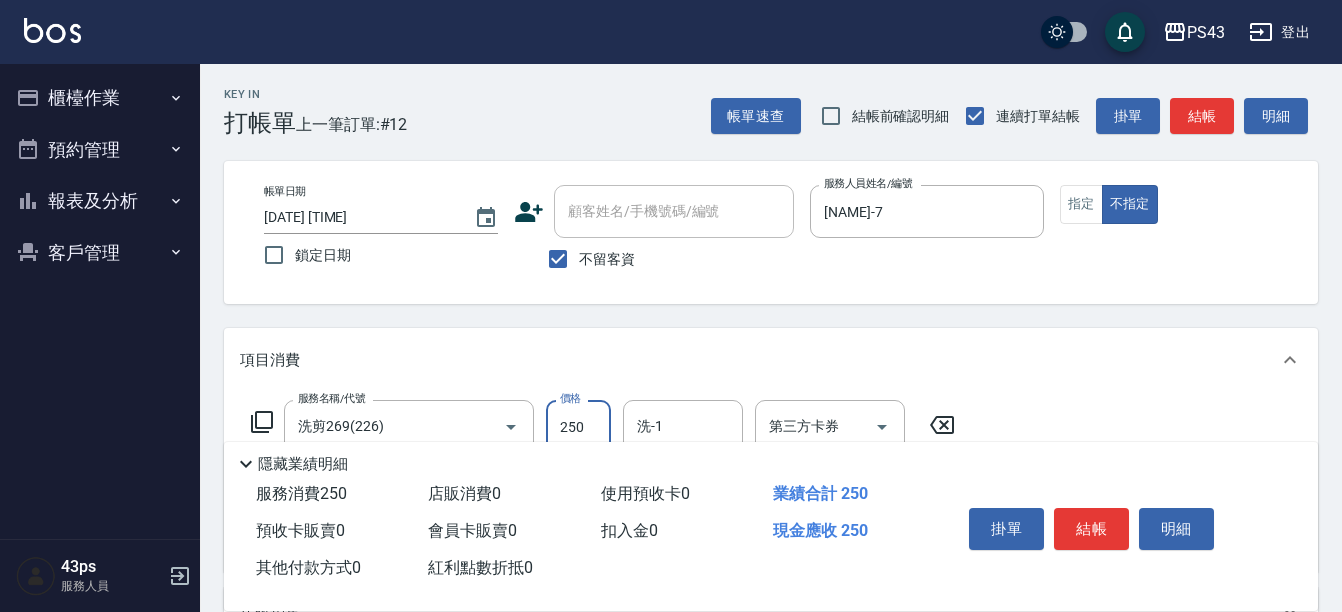 type on "250" 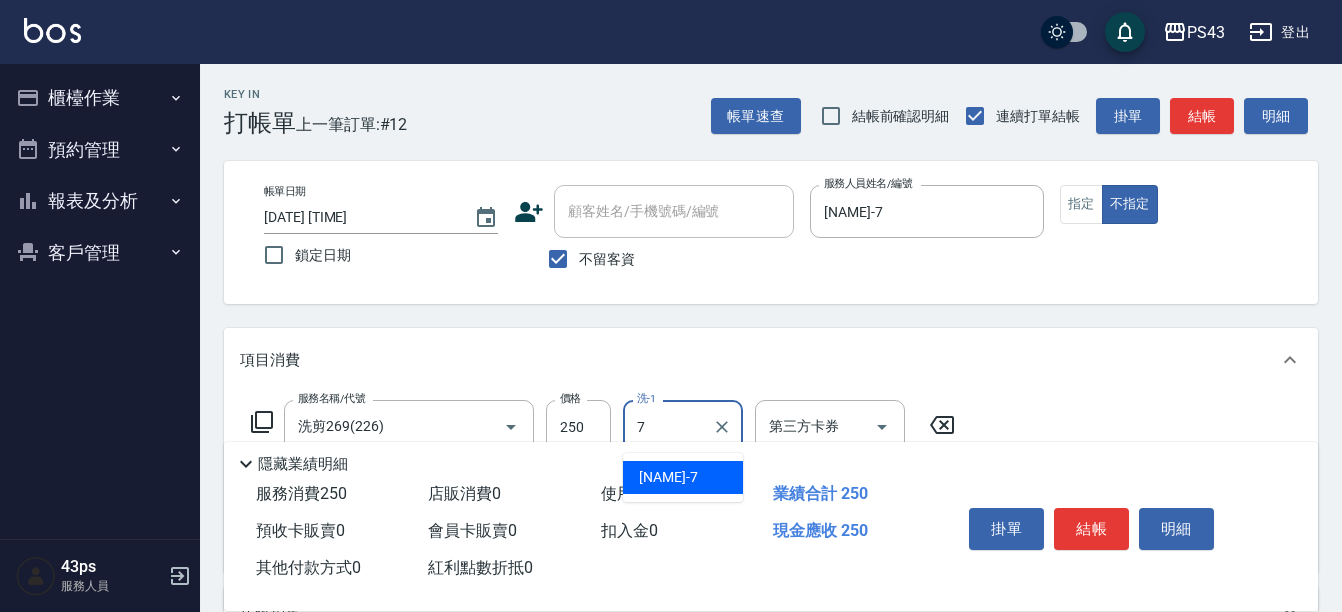 type on "[NAME]-7" 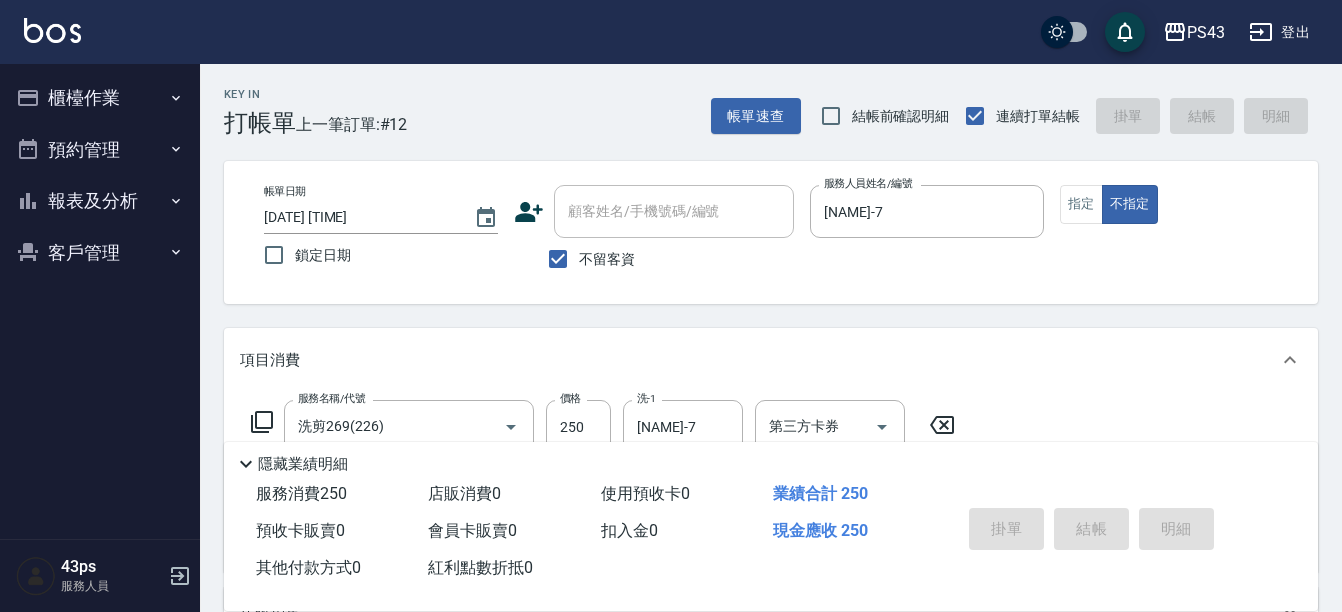 type 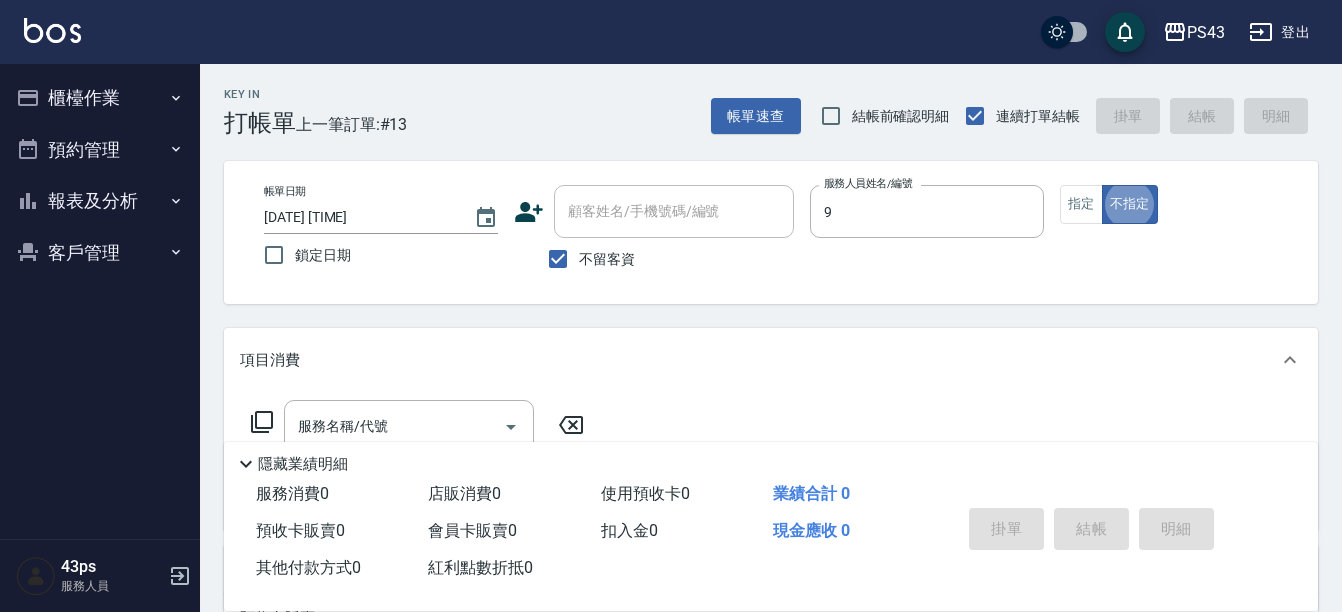 type on "[NAME]-9" 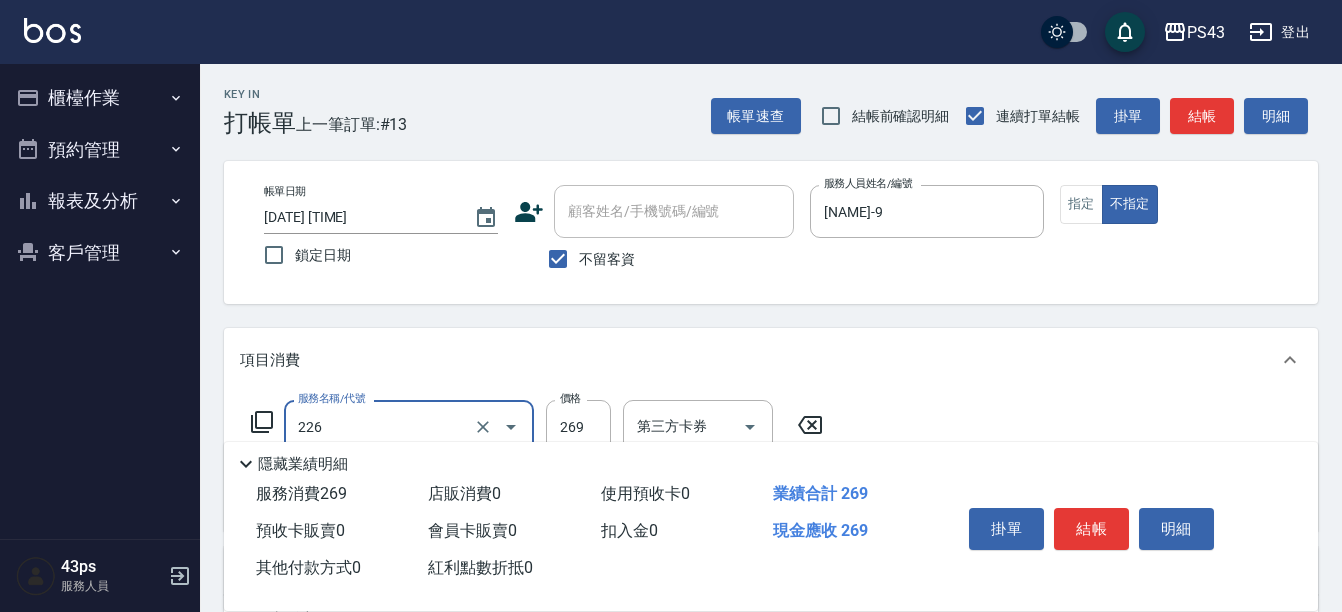 type on "洗剪269(226)" 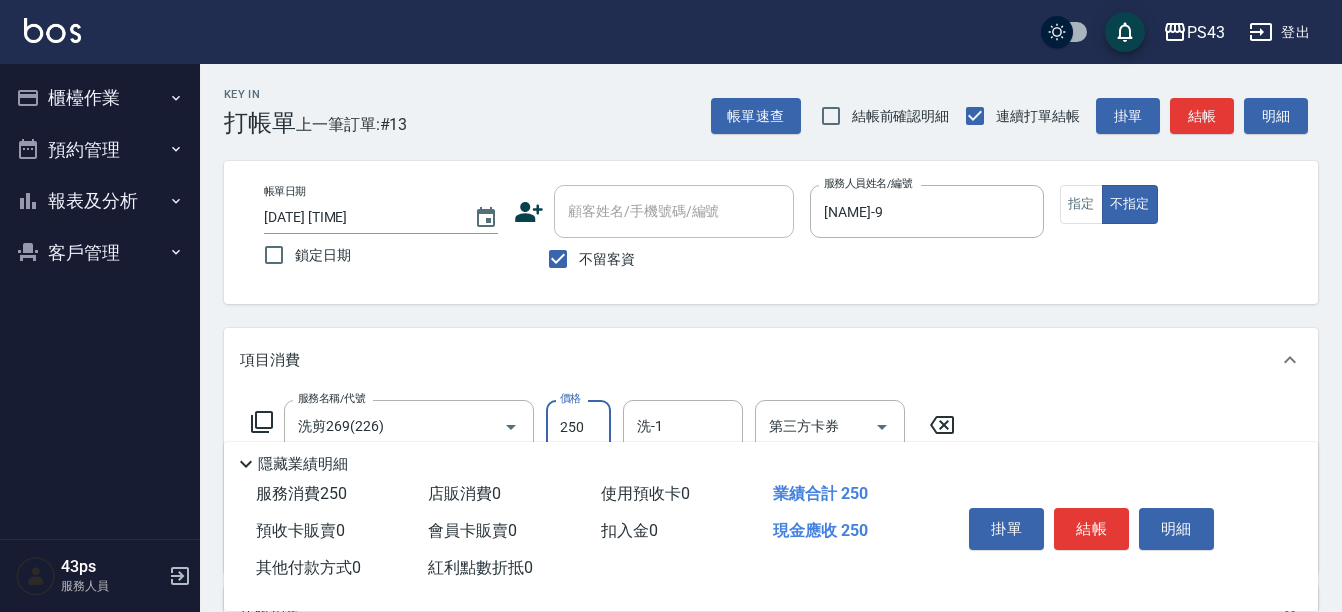 type on "250" 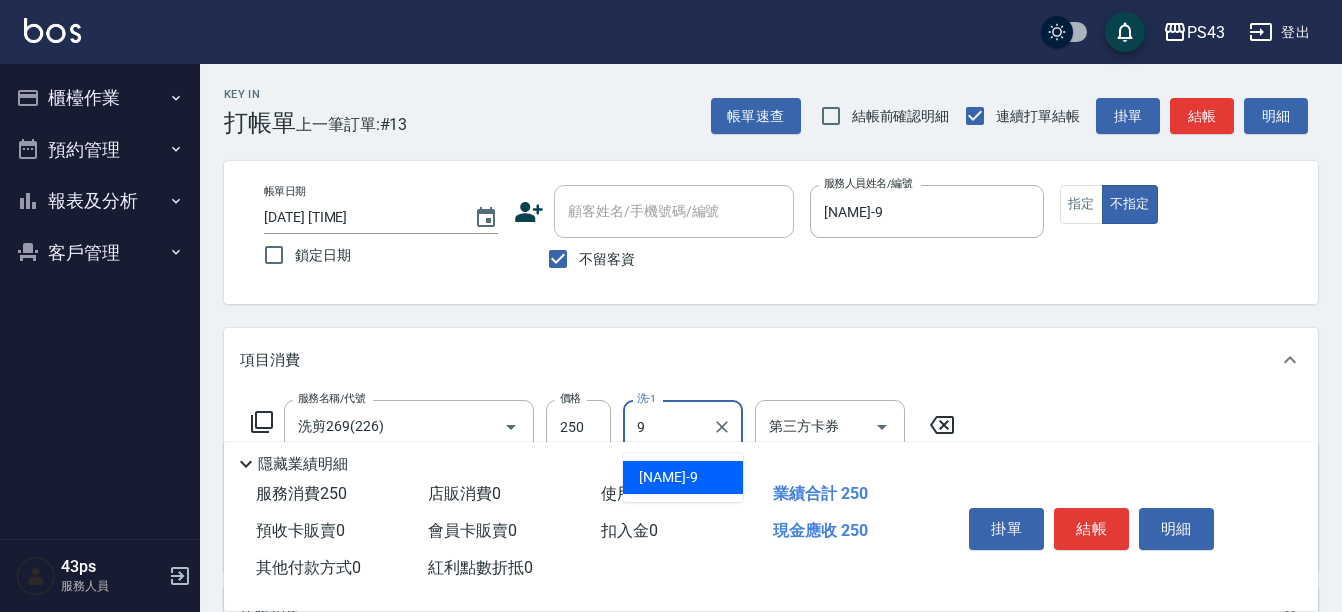 type on "[NAME]-9" 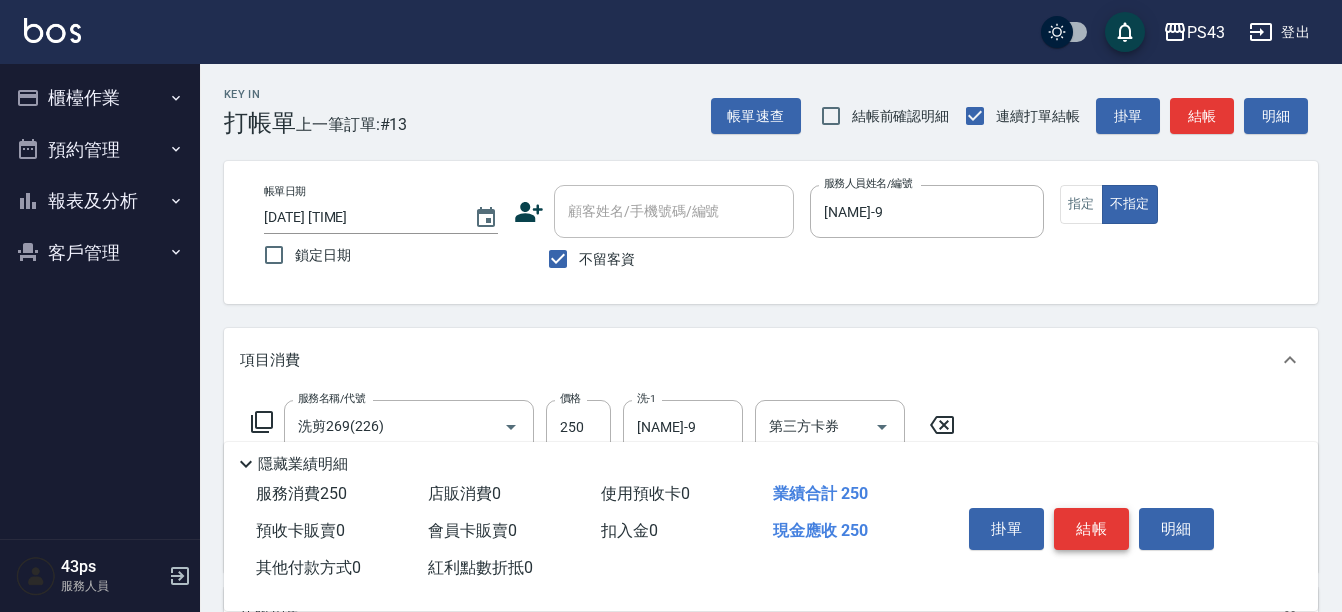 click on "結帳" at bounding box center [1091, 529] 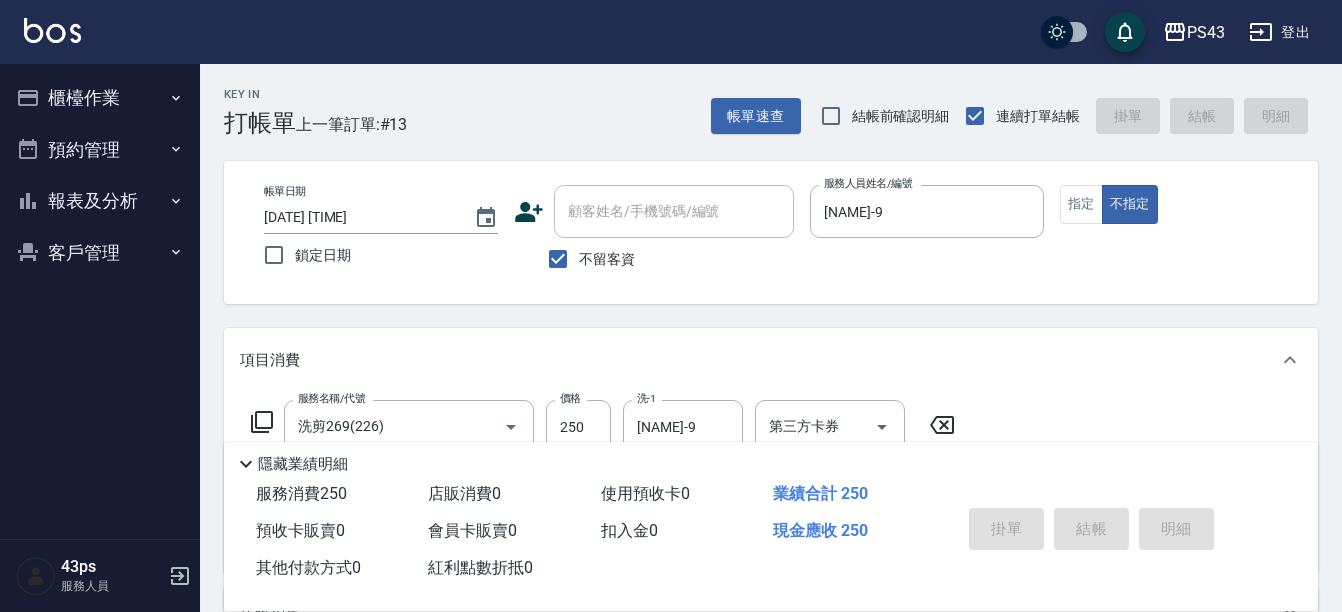click on "掛單 結帳 明細" at bounding box center [1091, 531] 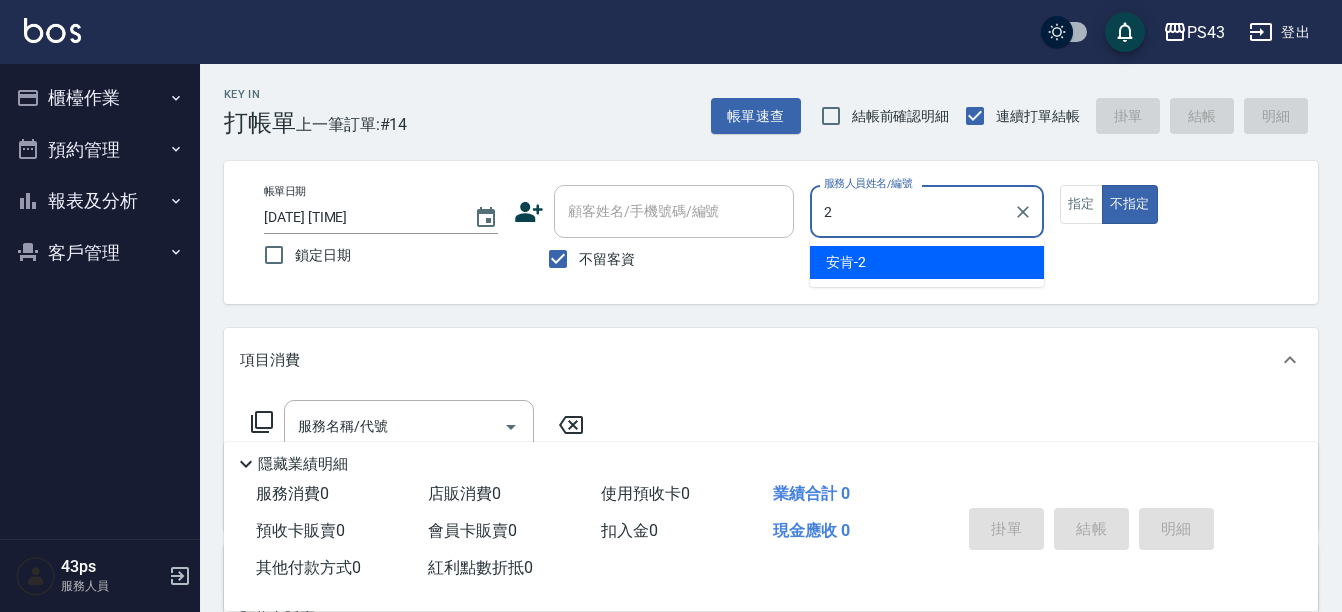 type on "安肯-[PRICE]" 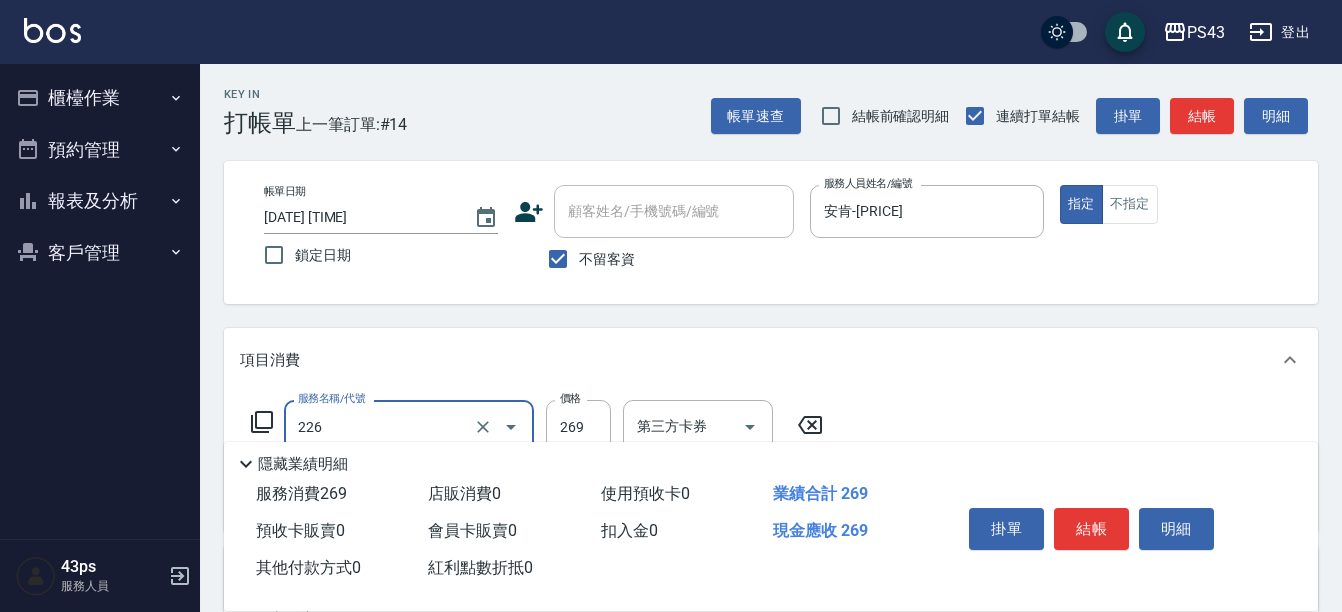 type on "洗剪269(226)" 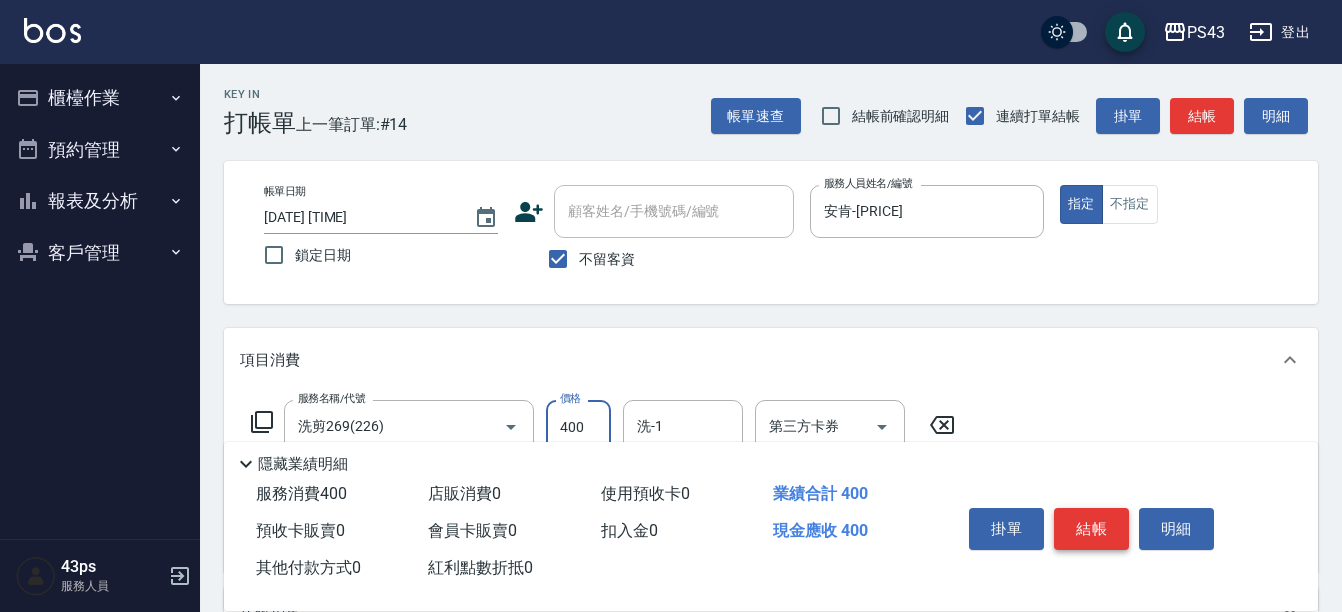 type on "400" 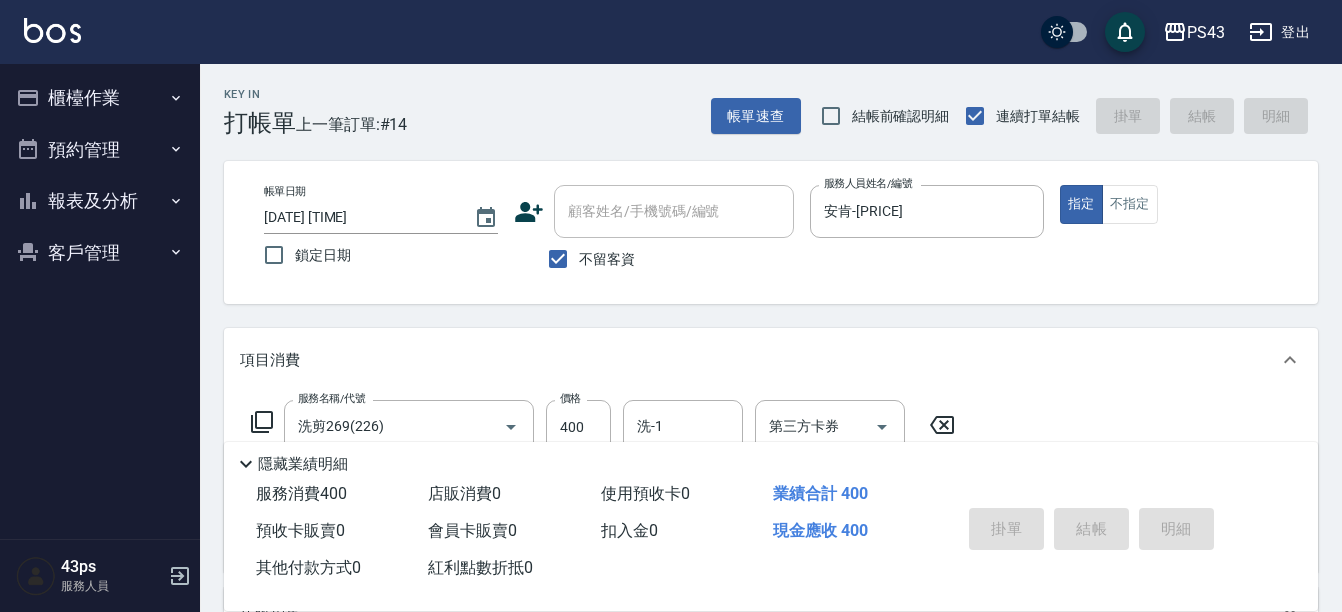 type on "[DATE] [TIME]" 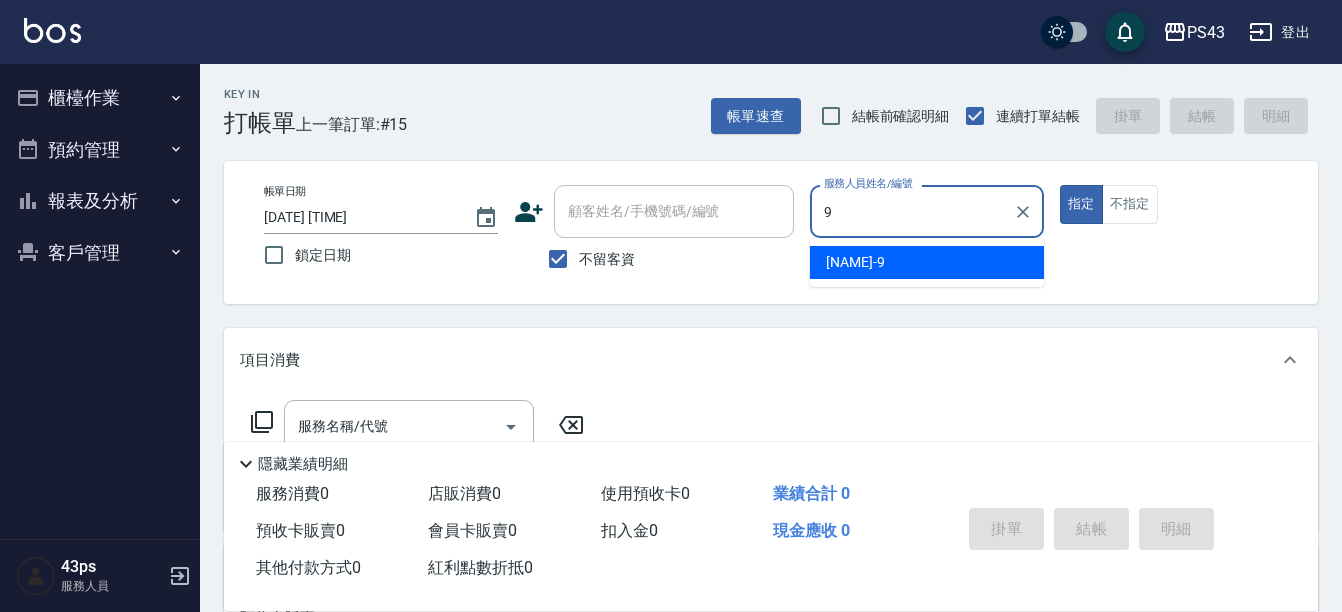 type on "[NAME]-9" 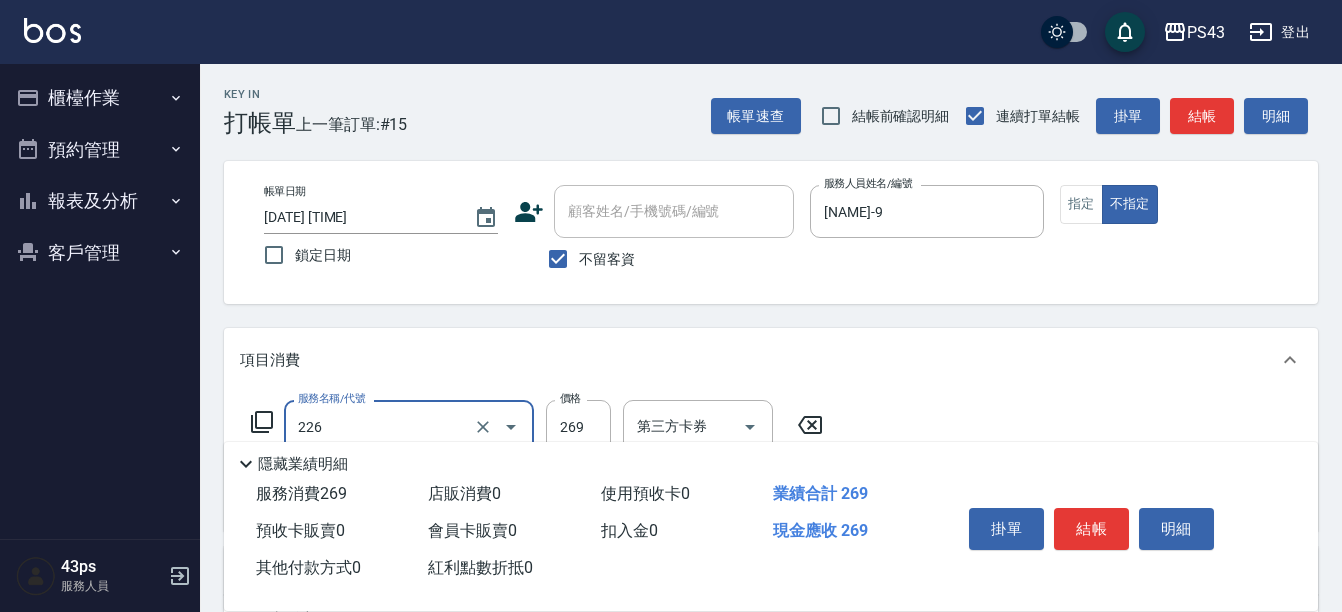 type on "洗剪269(226)" 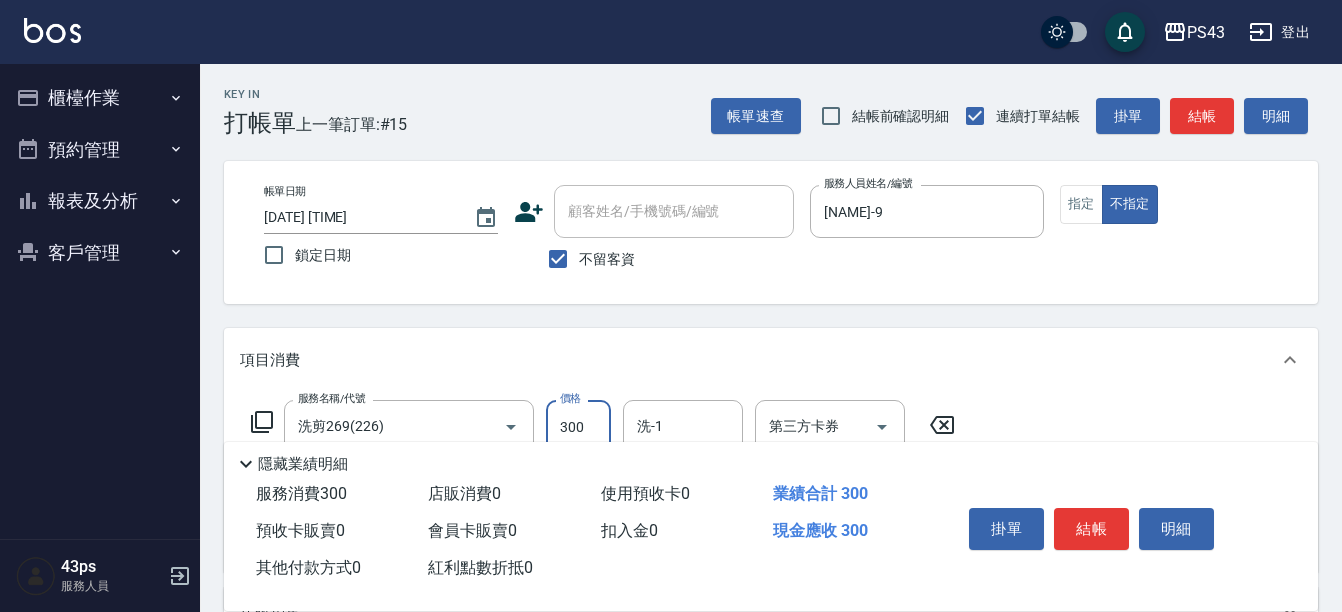 type on "300" 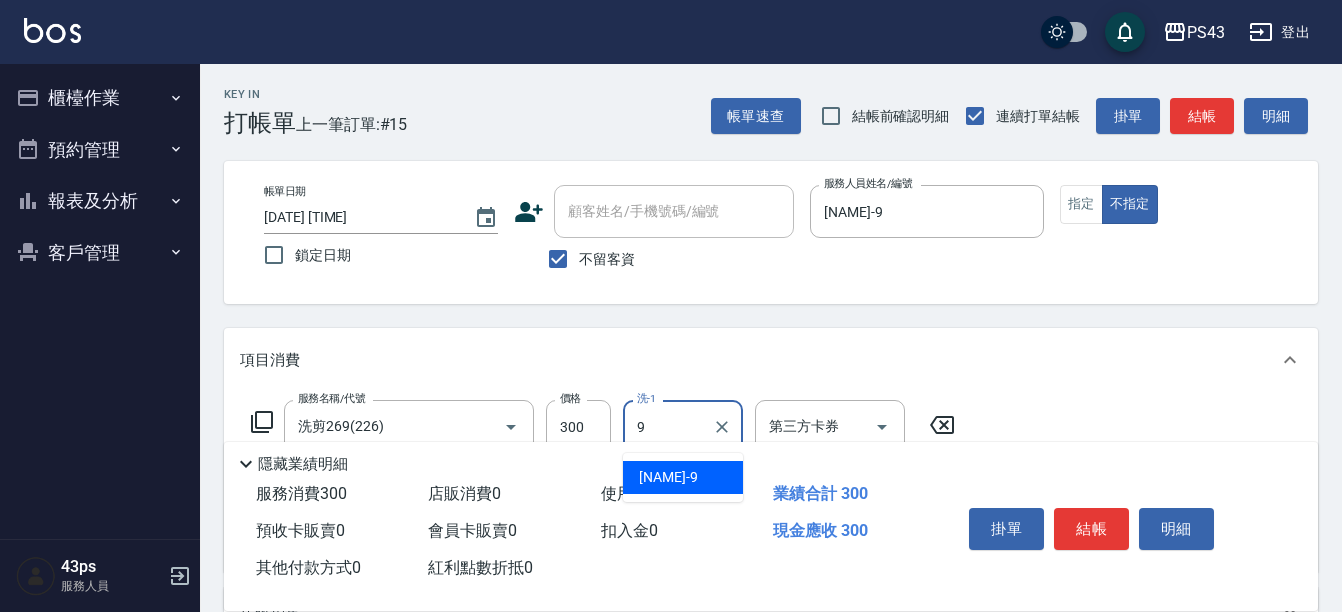 type on "[NAME]-9" 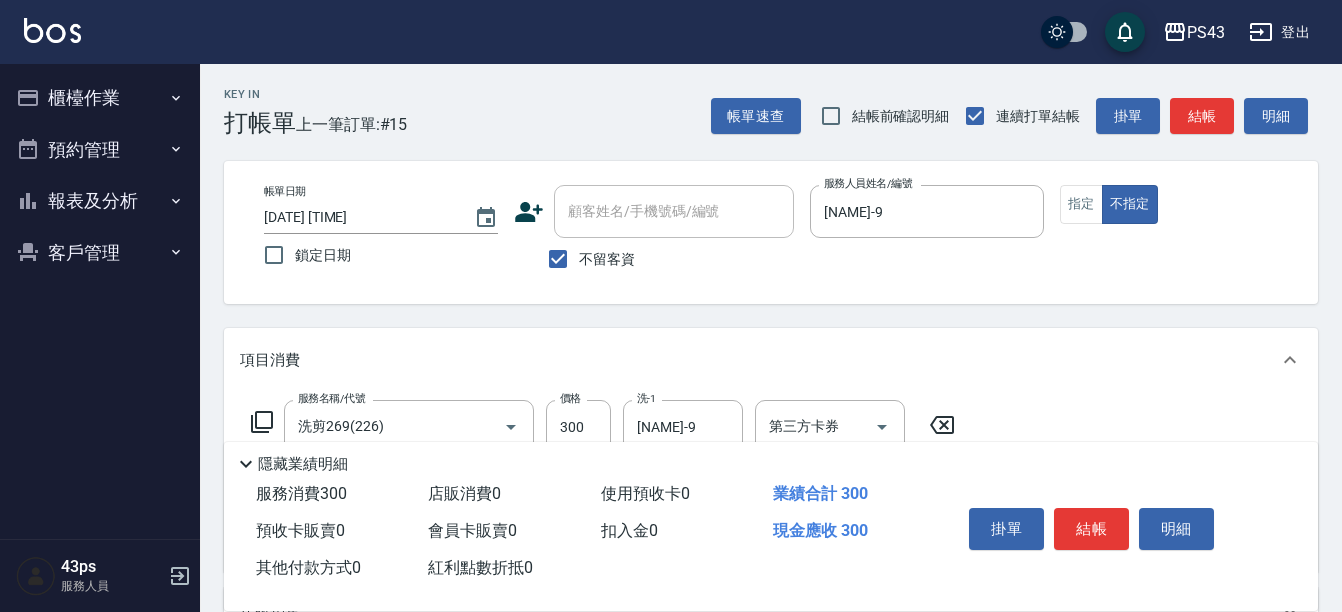 click on "結帳" at bounding box center [1091, 529] 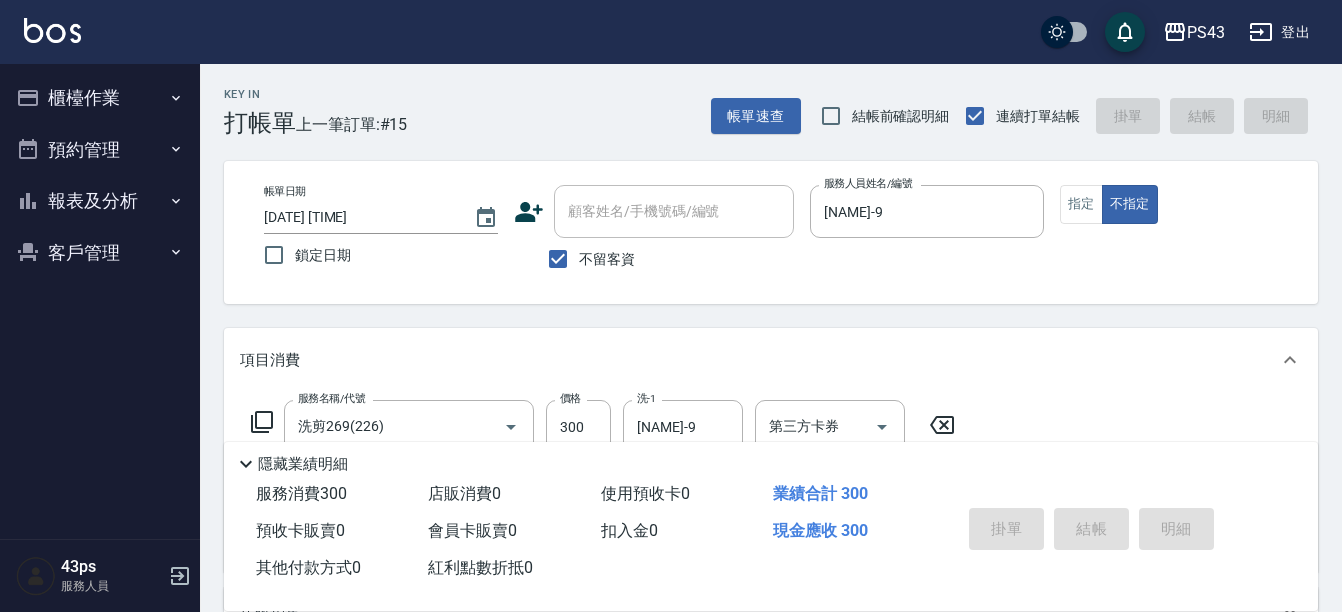 type 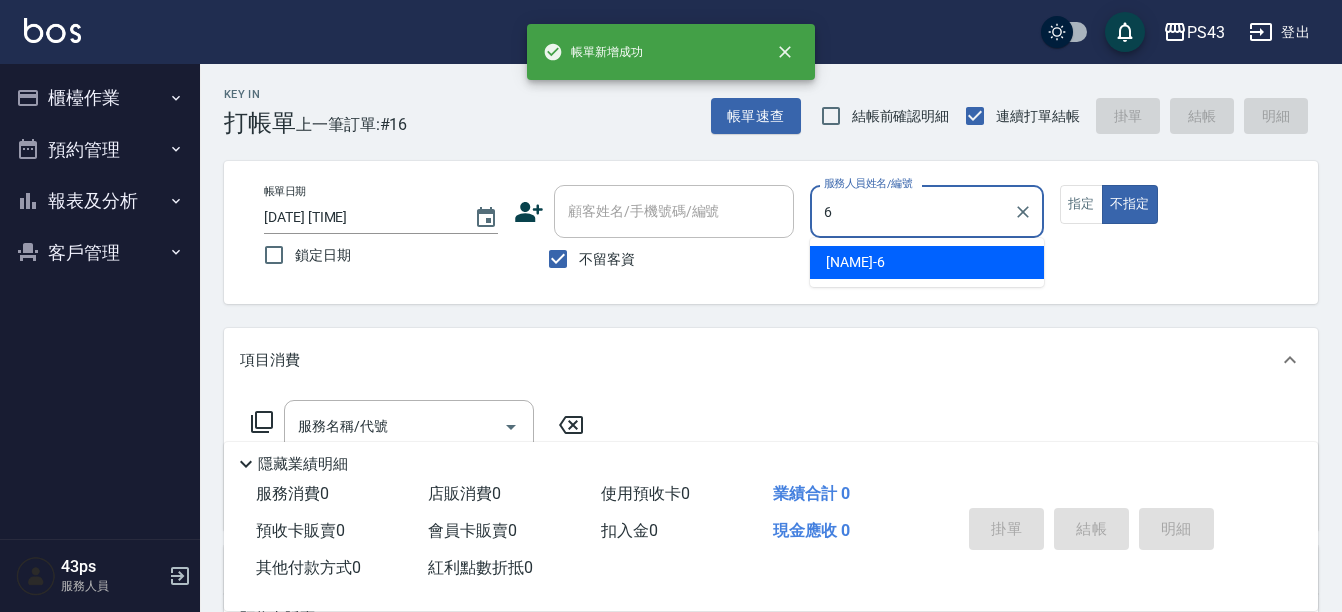 type on "[NAME]-6" 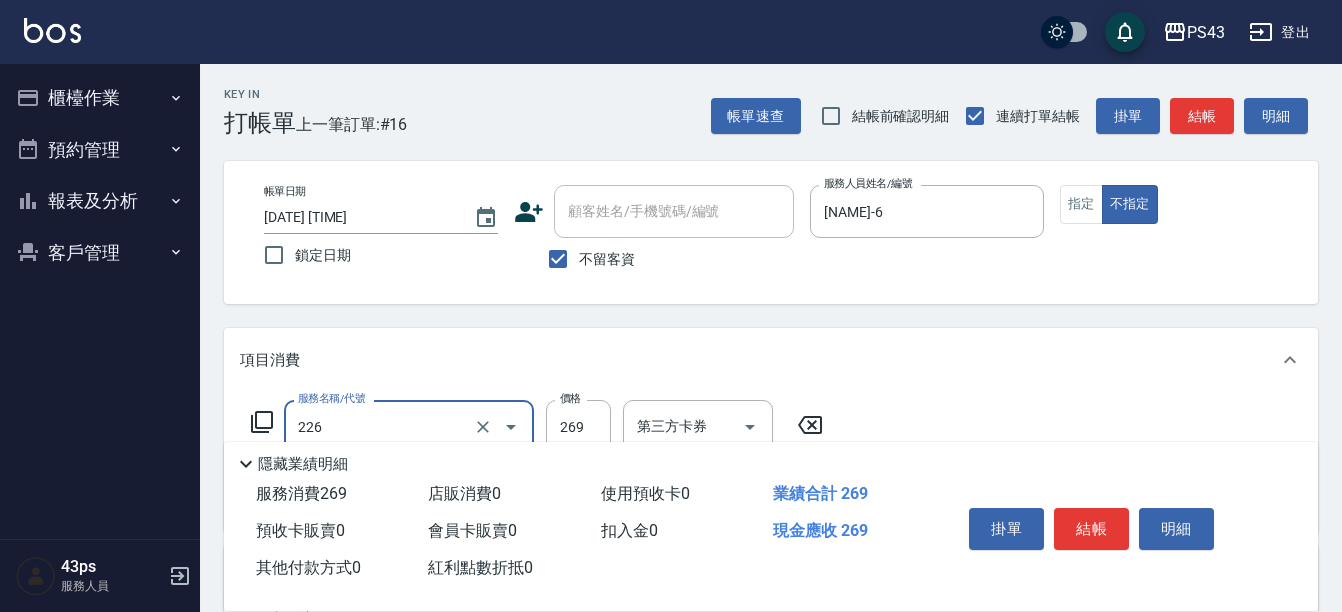type on "洗剪269(226)" 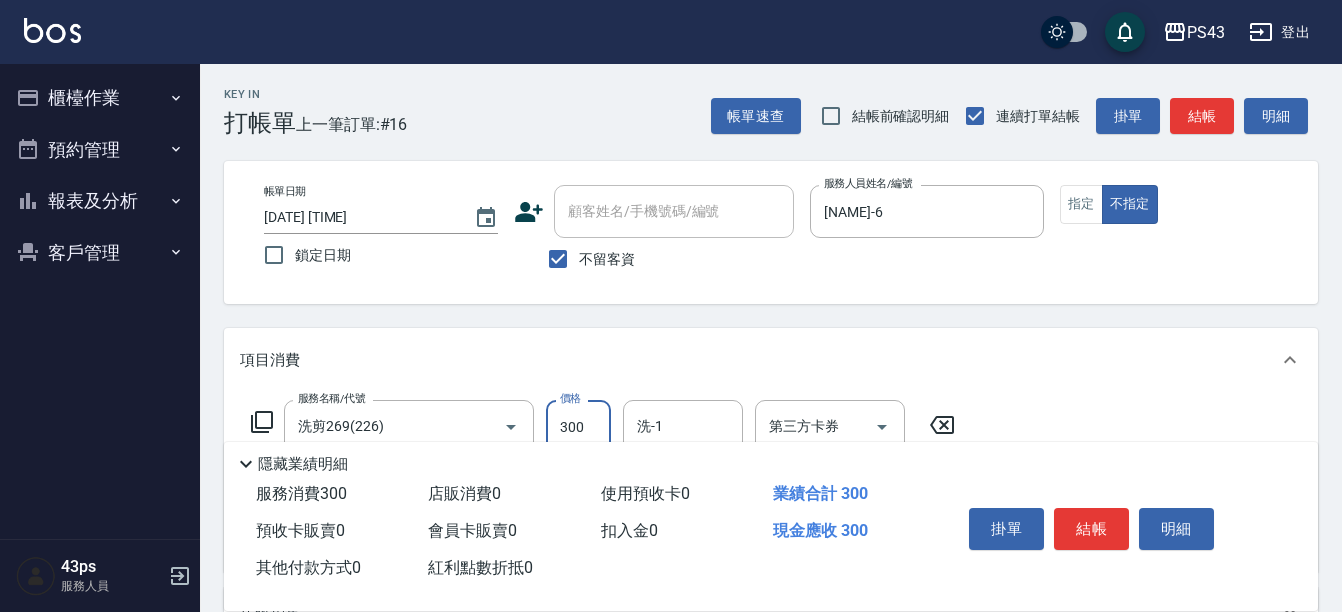 type on "300" 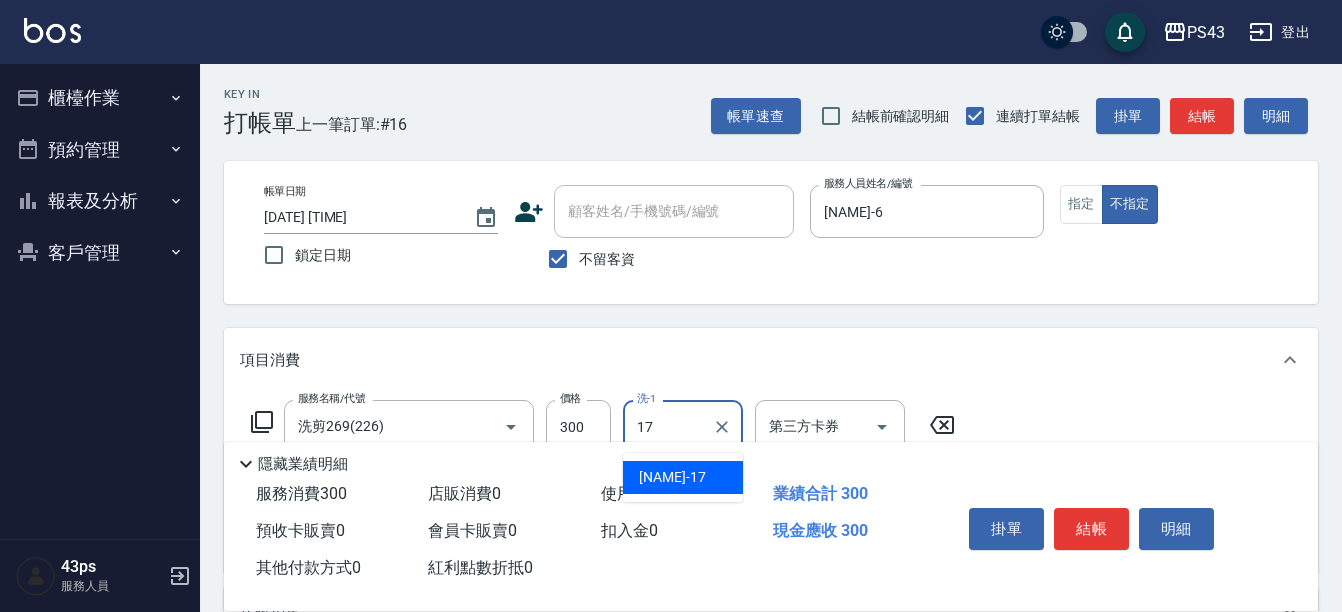 type on "[NAME]-17" 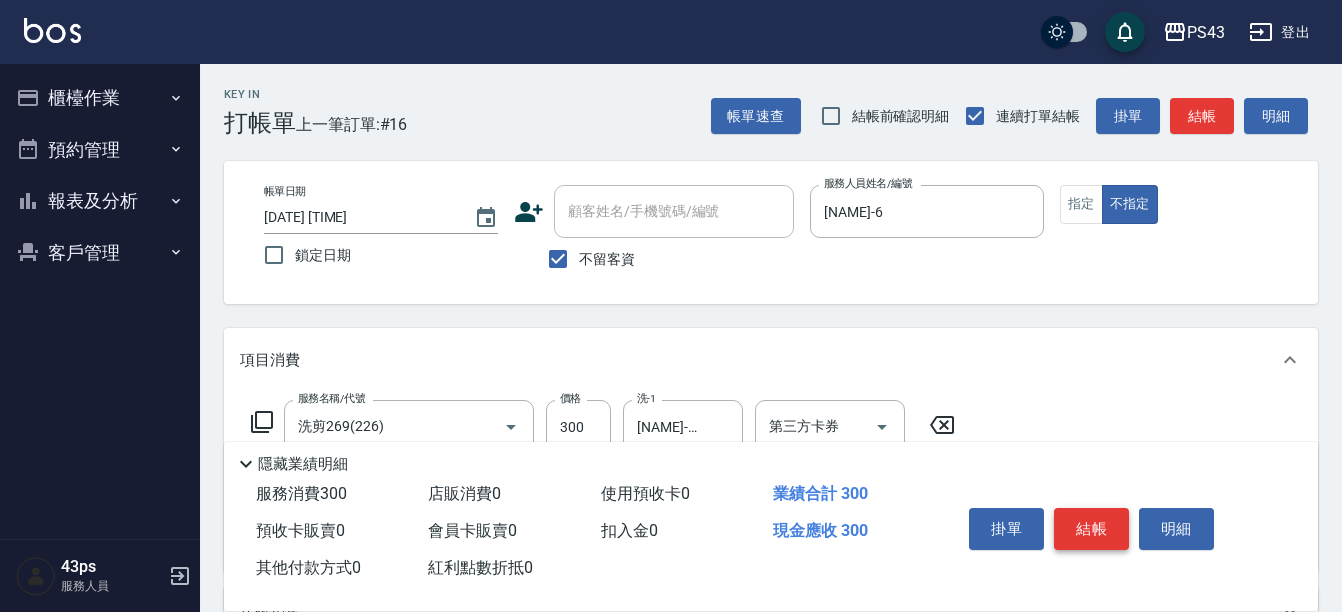 click on "結帳" at bounding box center [1091, 529] 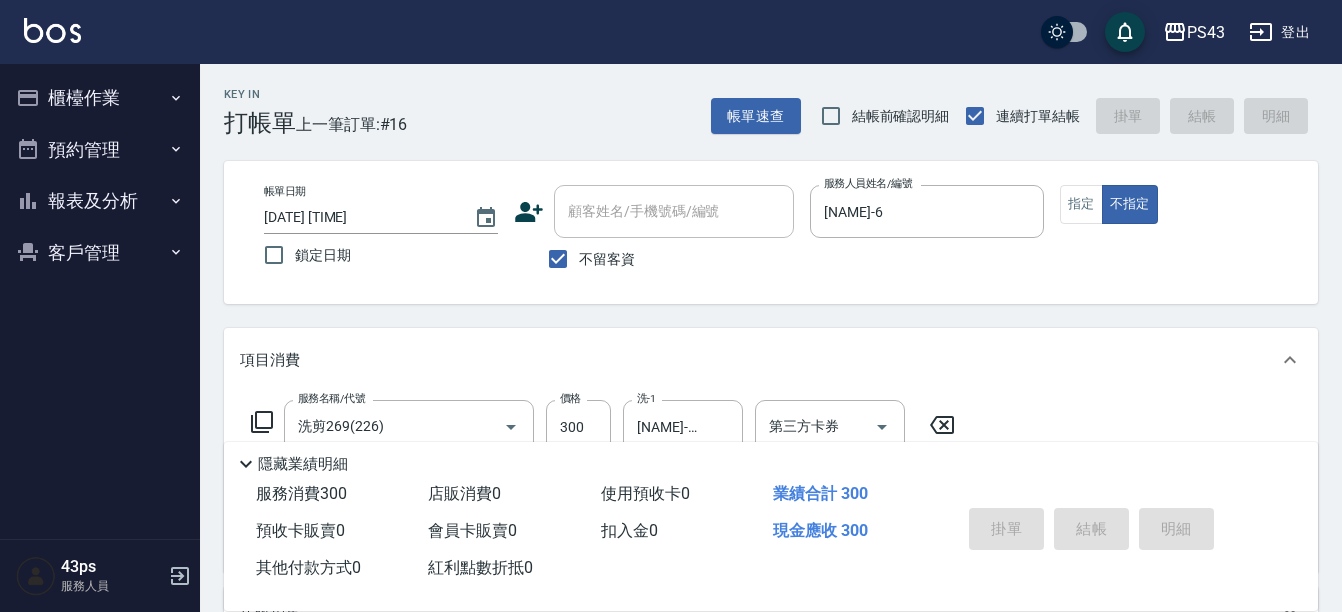 type 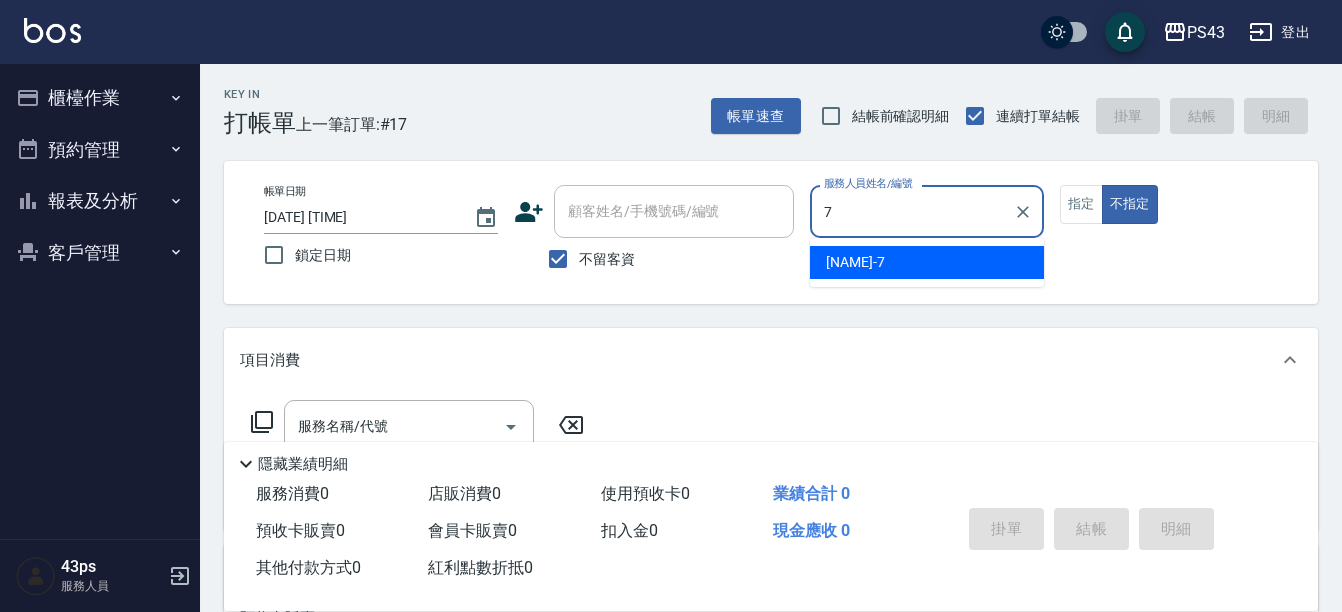 type on "[NAME]-7" 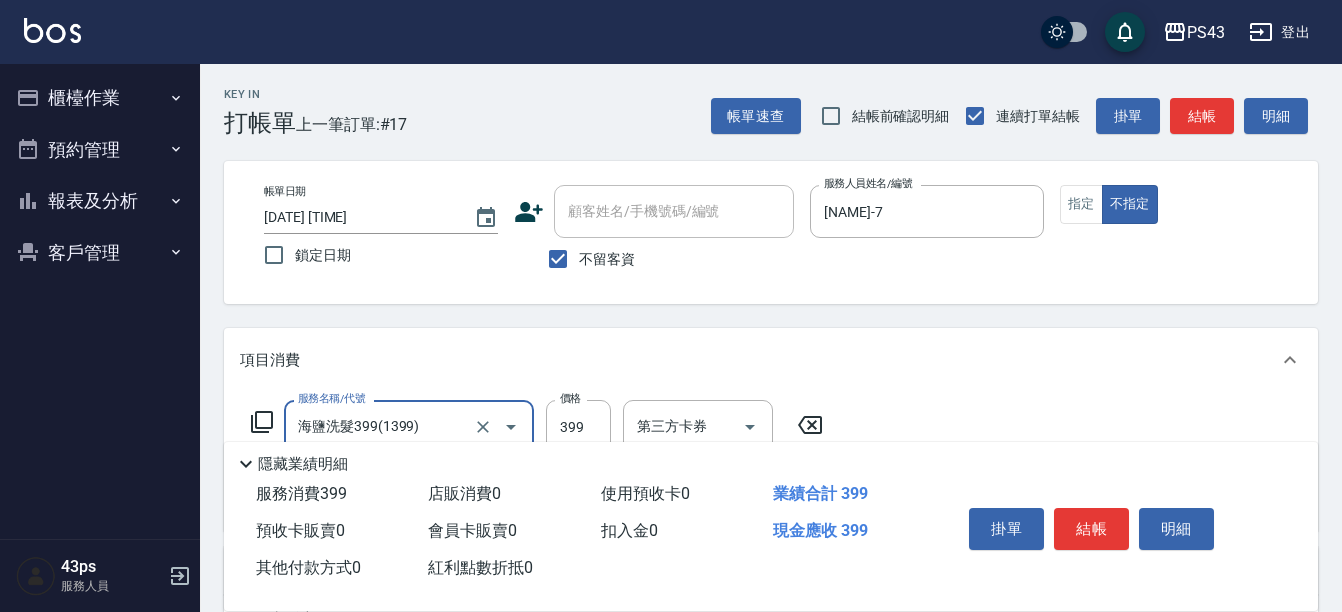 type on "海鹽洗髮399(1399)" 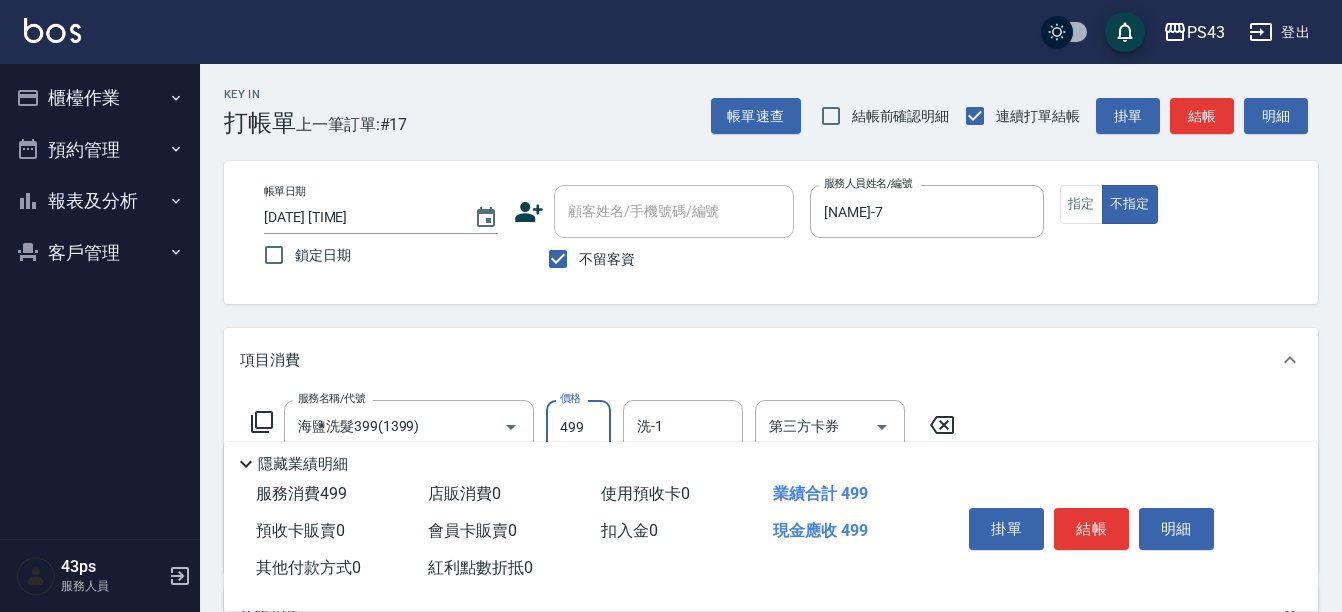 type on "499" 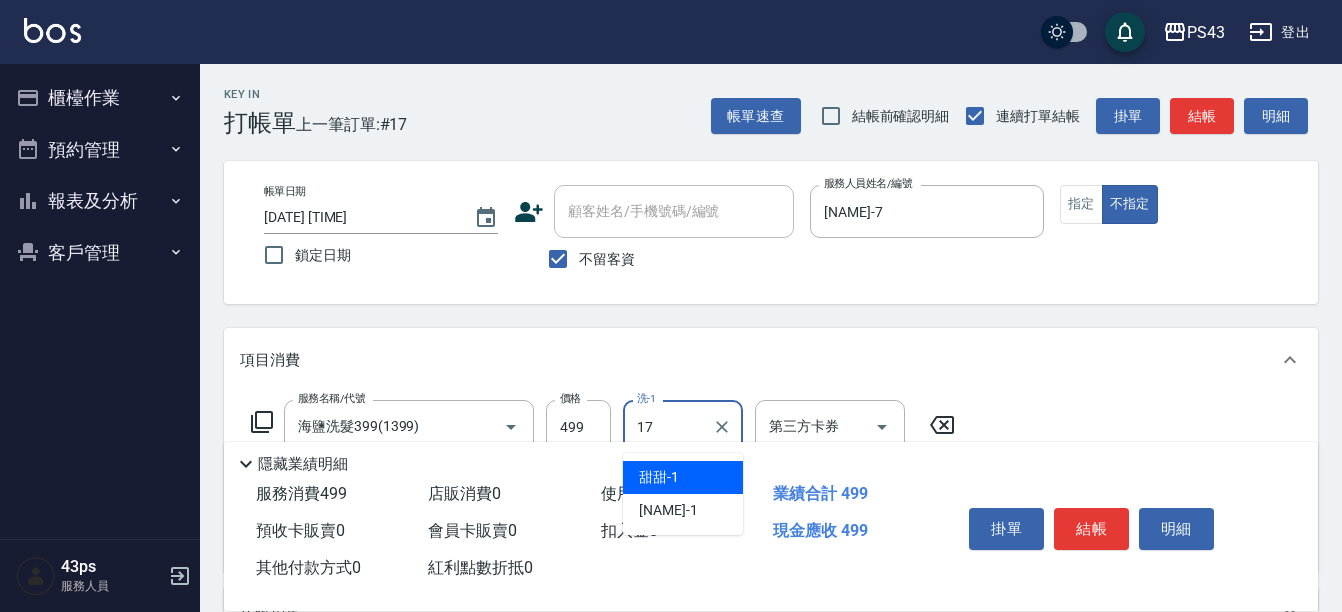 type on "[NAME]-17" 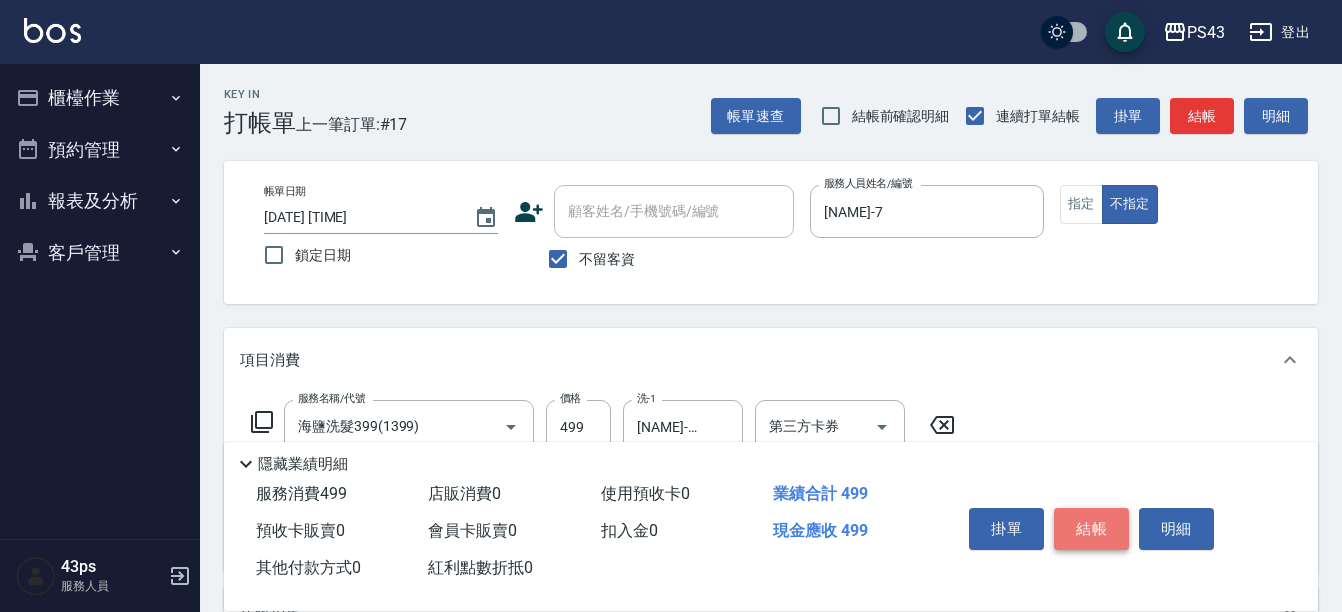 click on "結帳" at bounding box center [1091, 529] 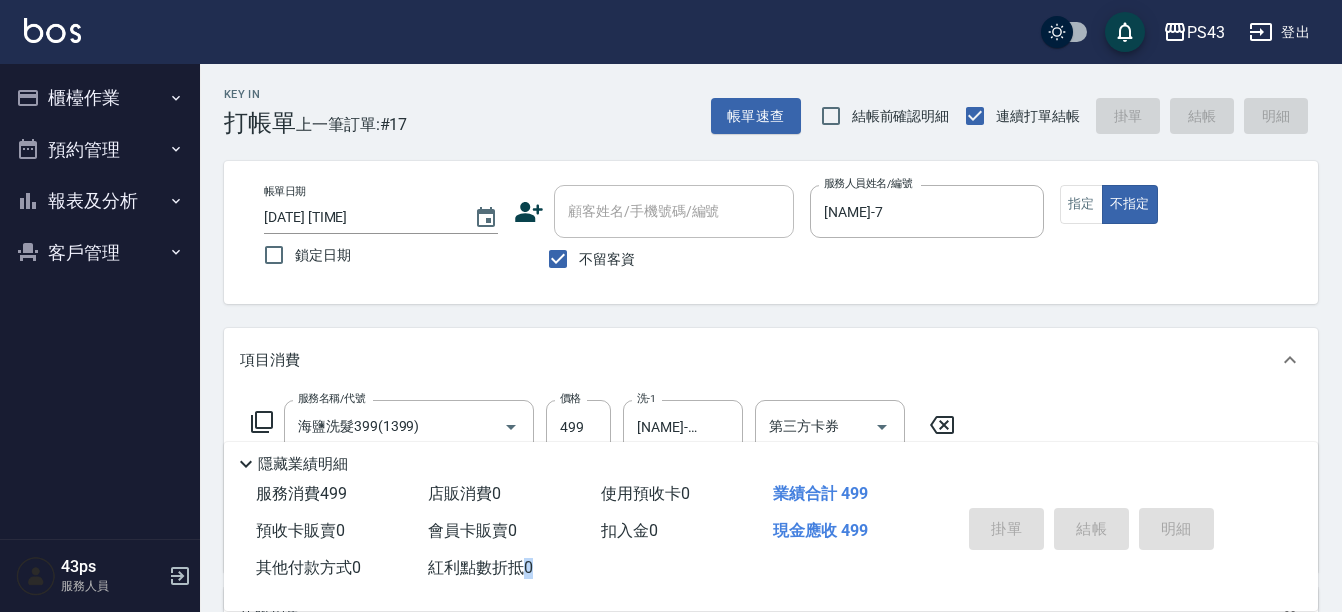 type 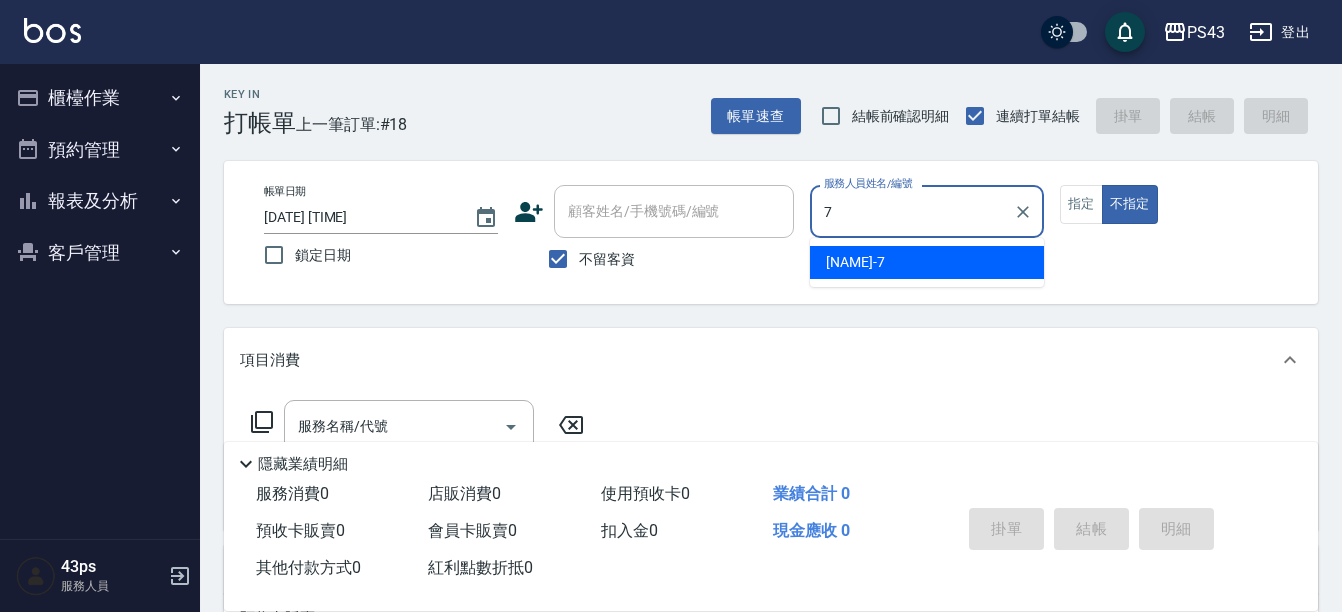 type on "[NAME]-7" 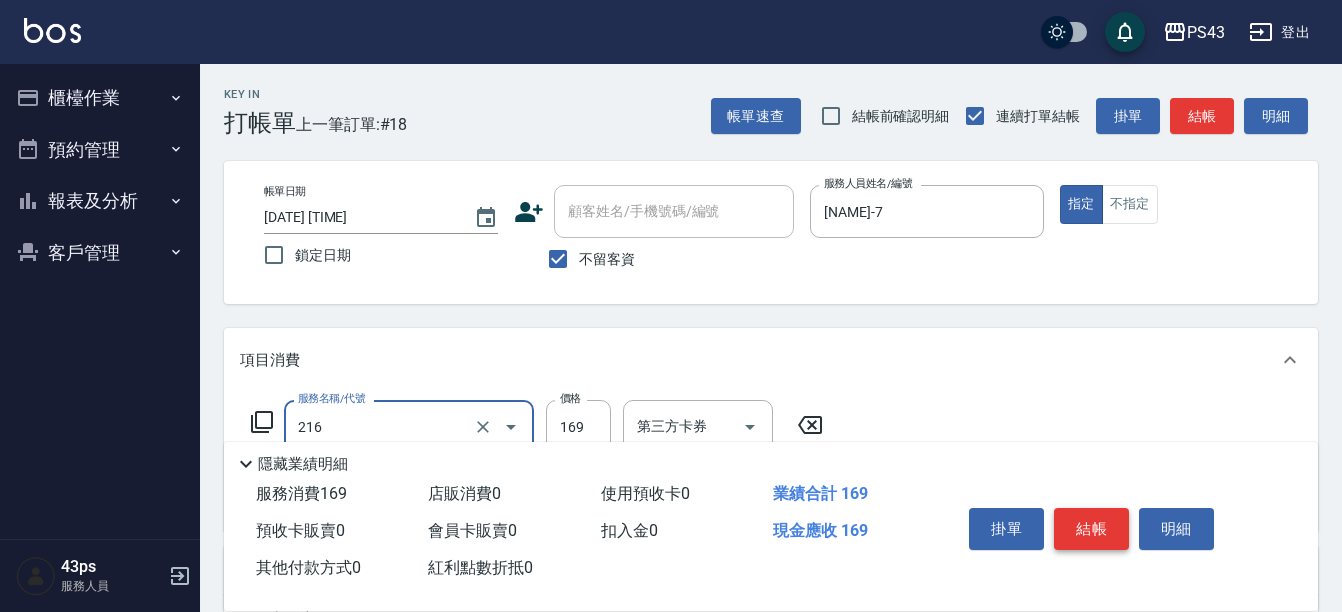 type on "剪髮169(216)" 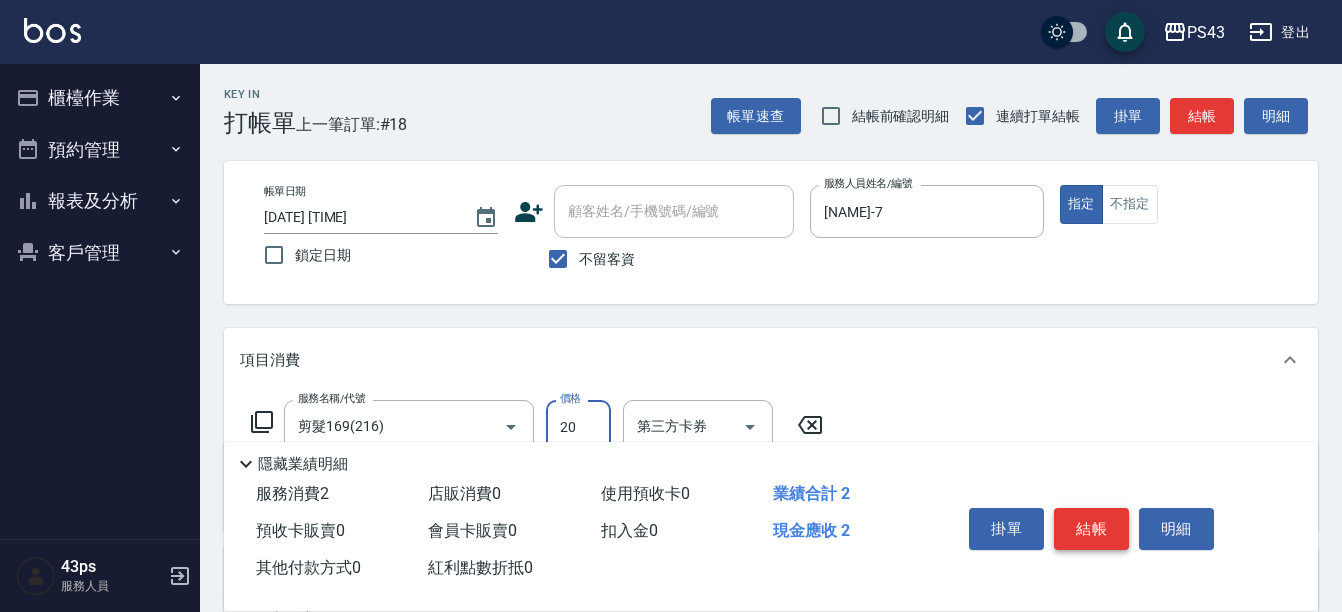 type on "200" 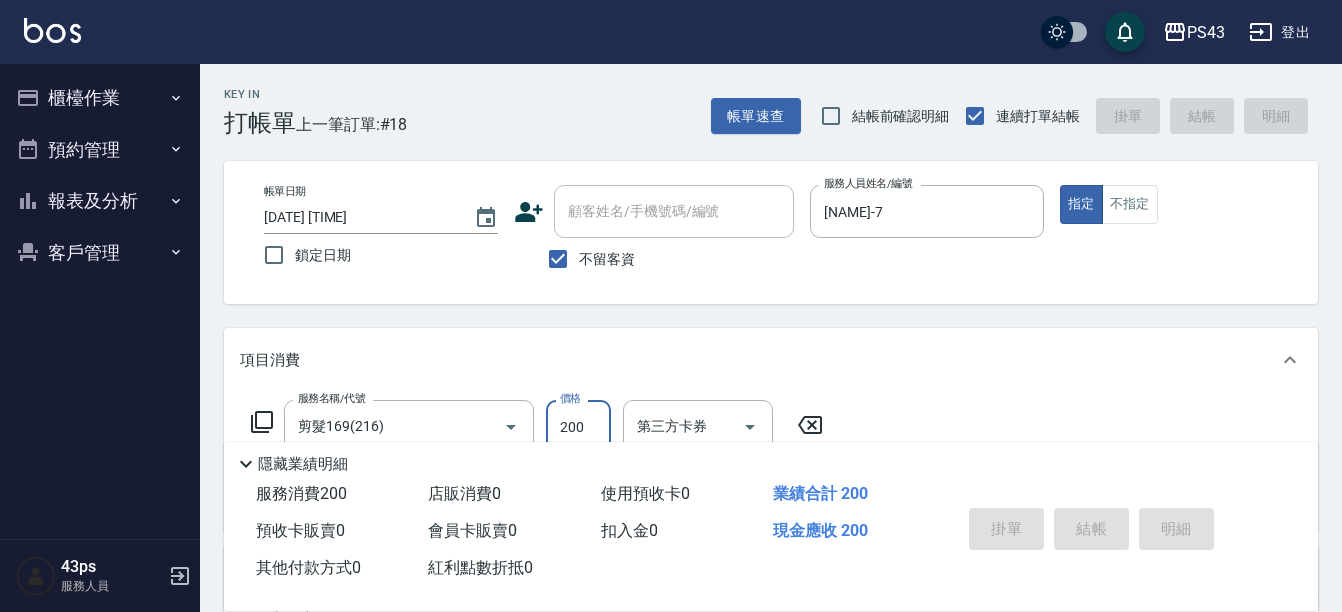 type 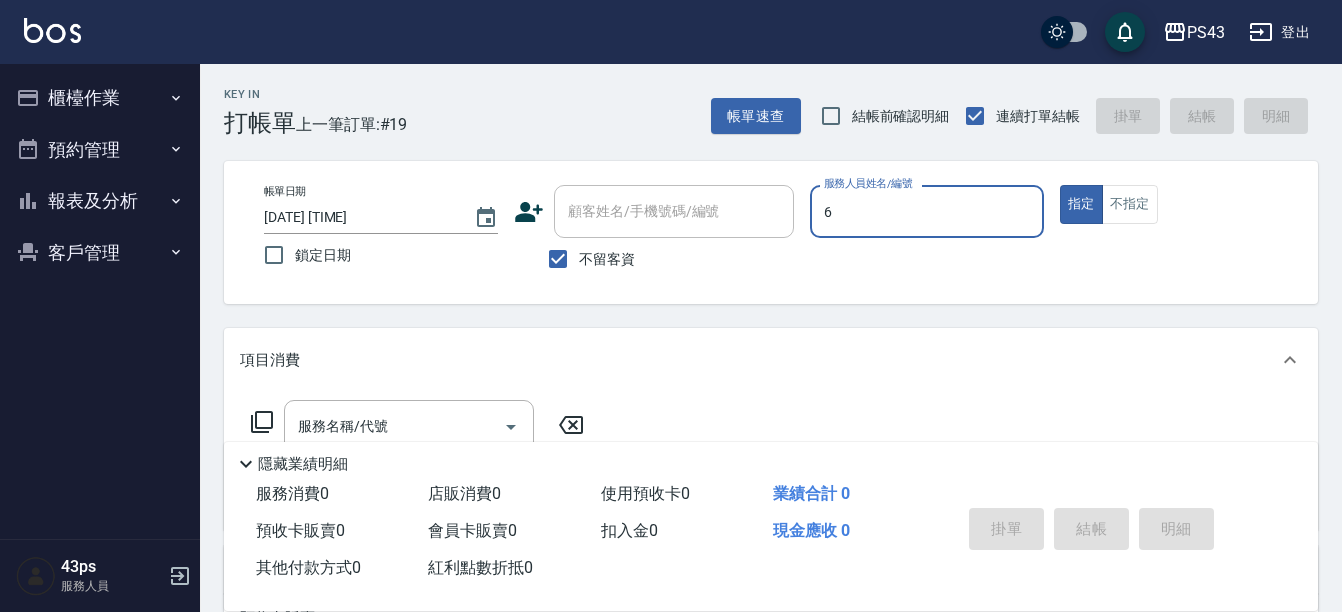 type on "[NAME]-6" 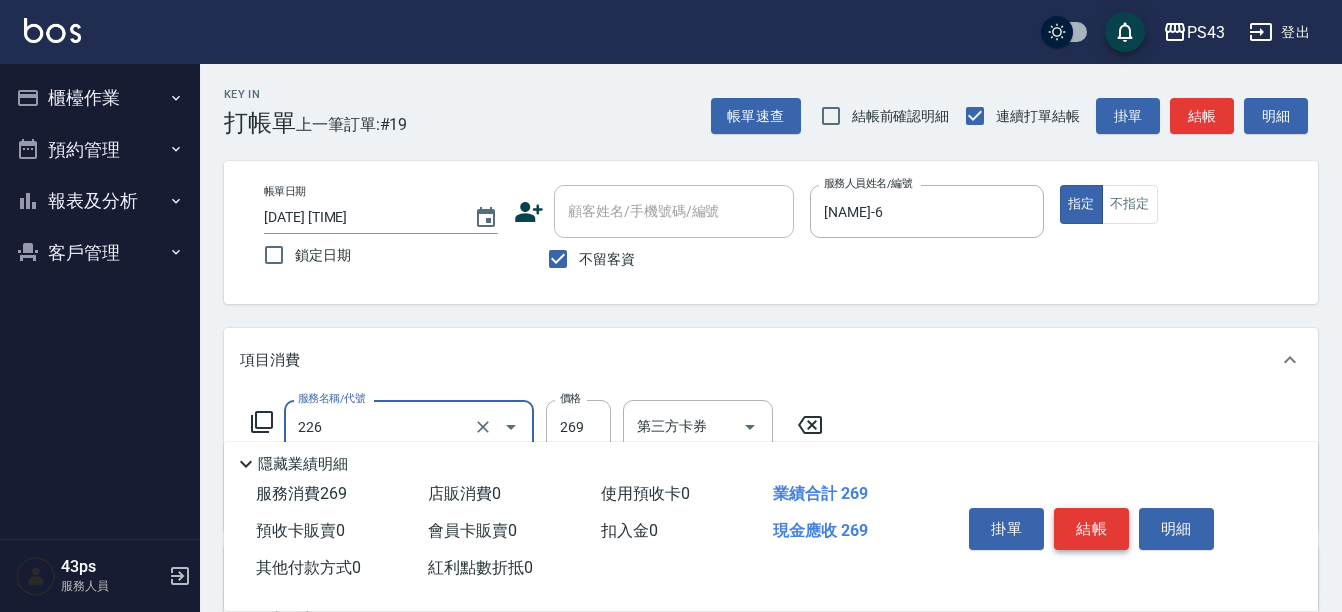 type on "洗剪269(226)" 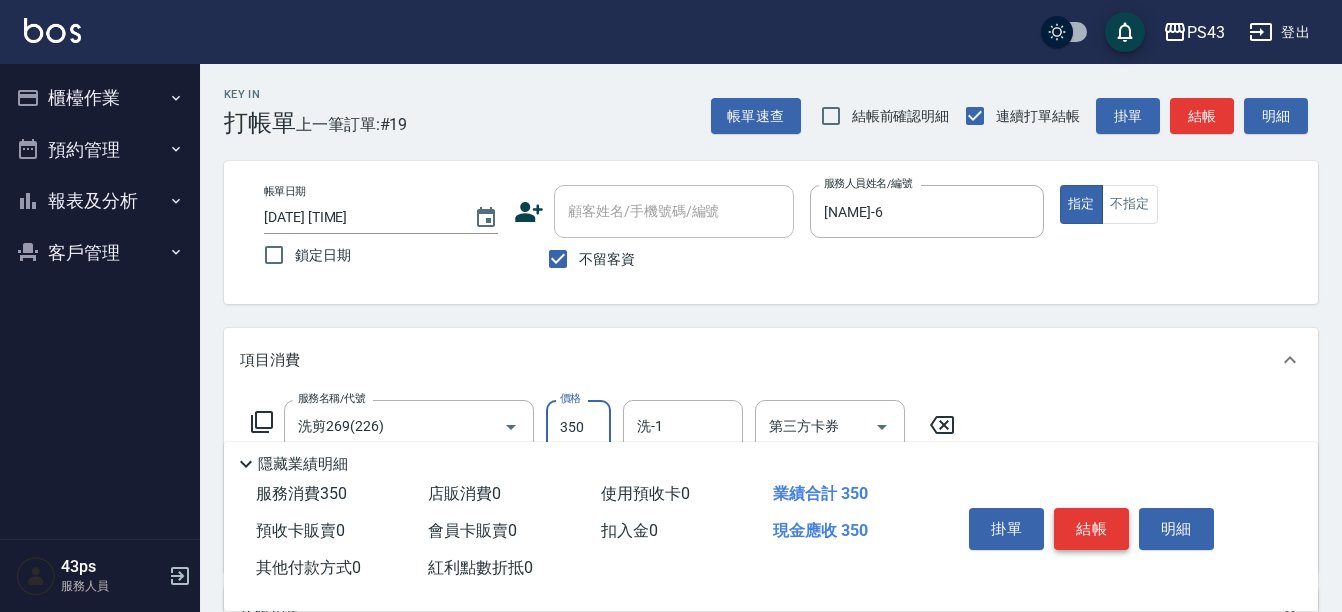 type on "350" 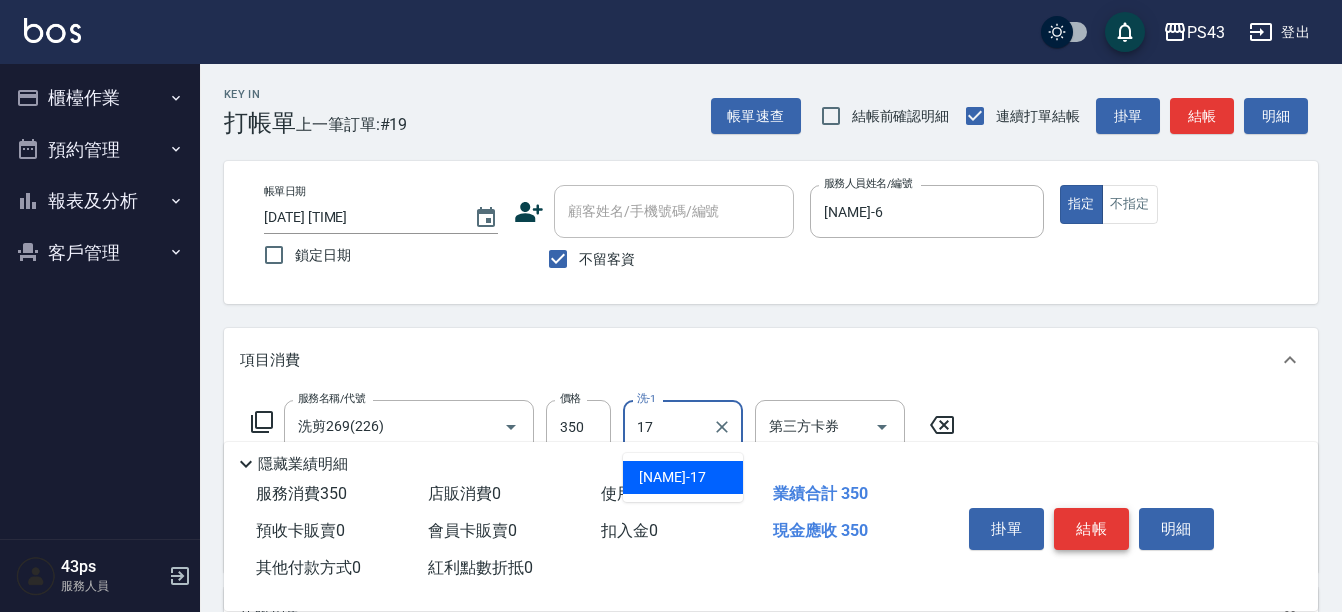 type on "[NAME]-17" 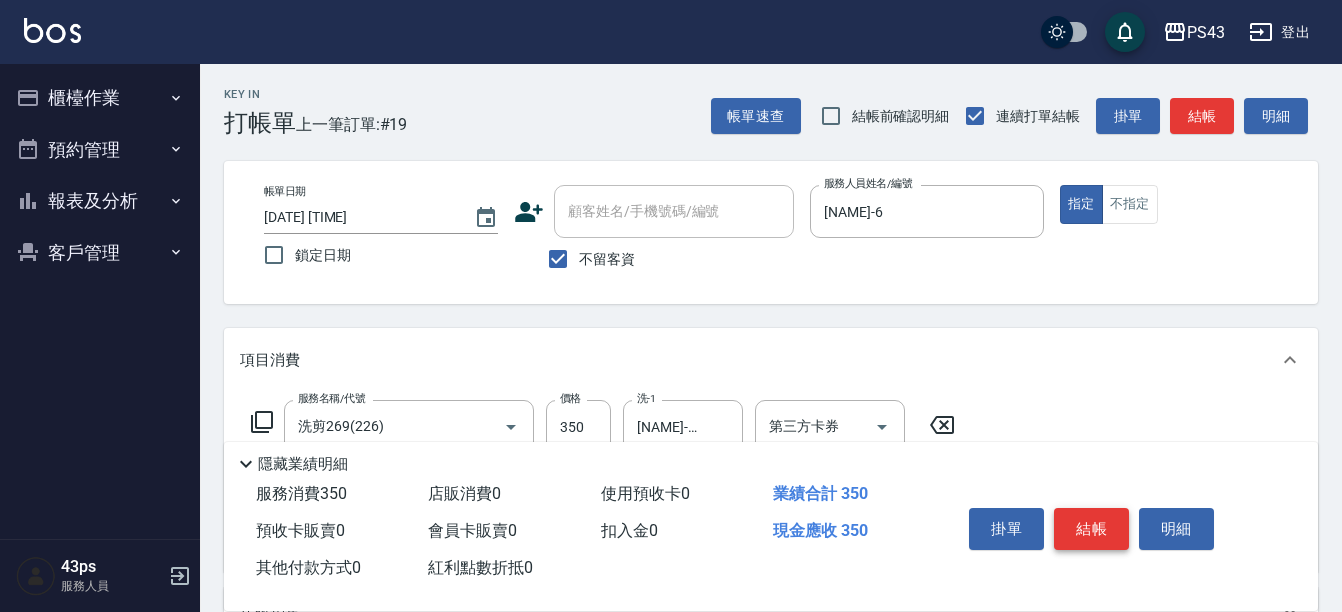 click on "結帳" at bounding box center [1091, 529] 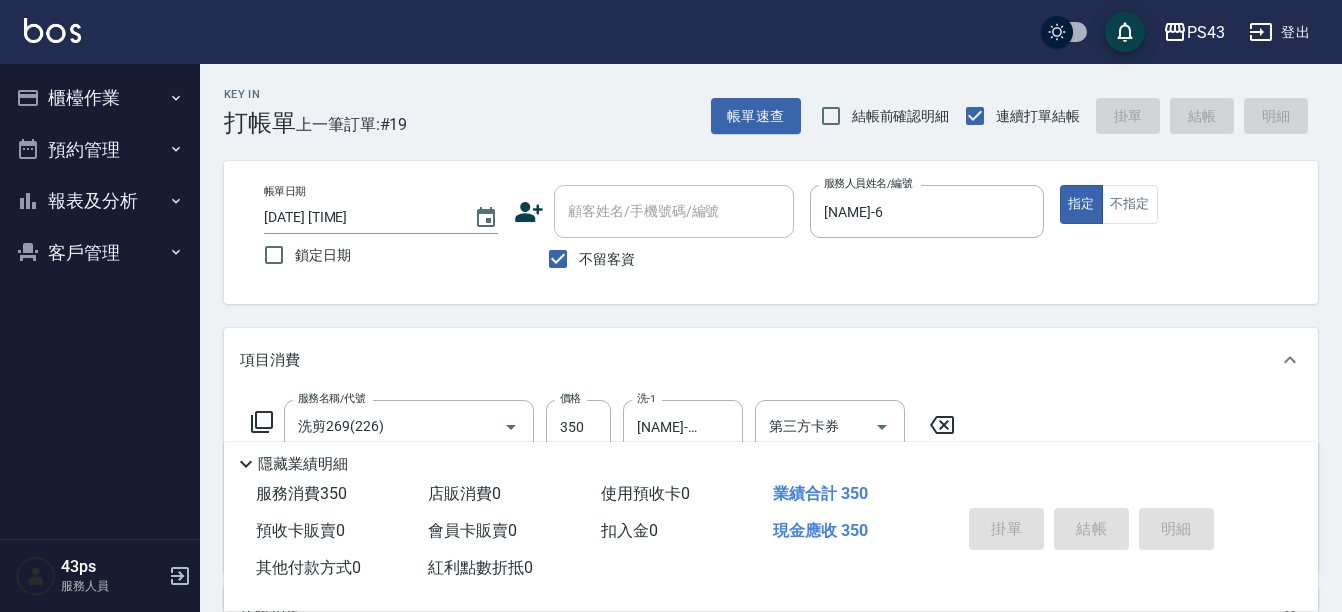 type 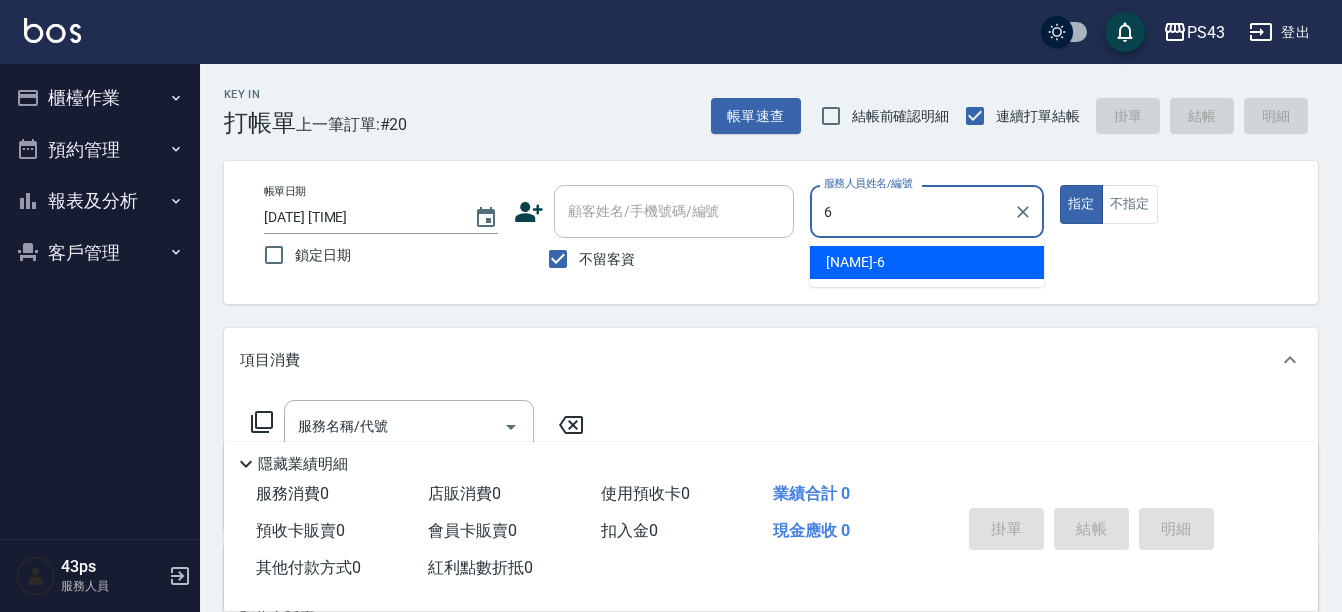 type on "[NAME]-6" 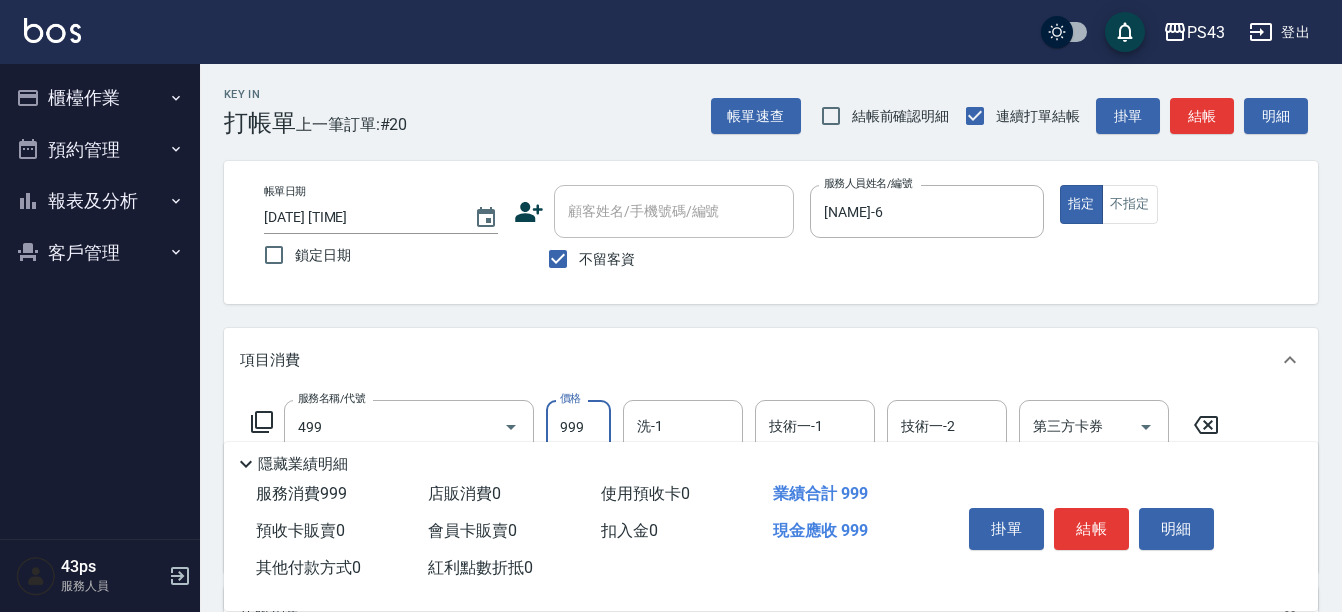 type on "染髮999(499)" 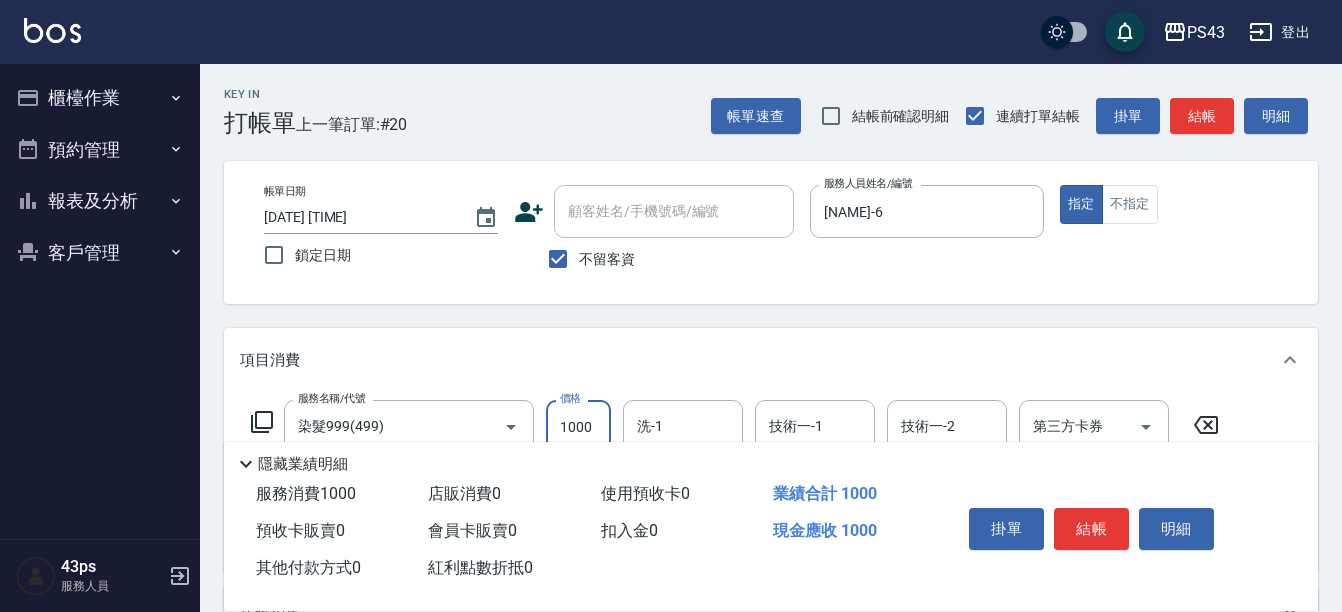 type on "1000" 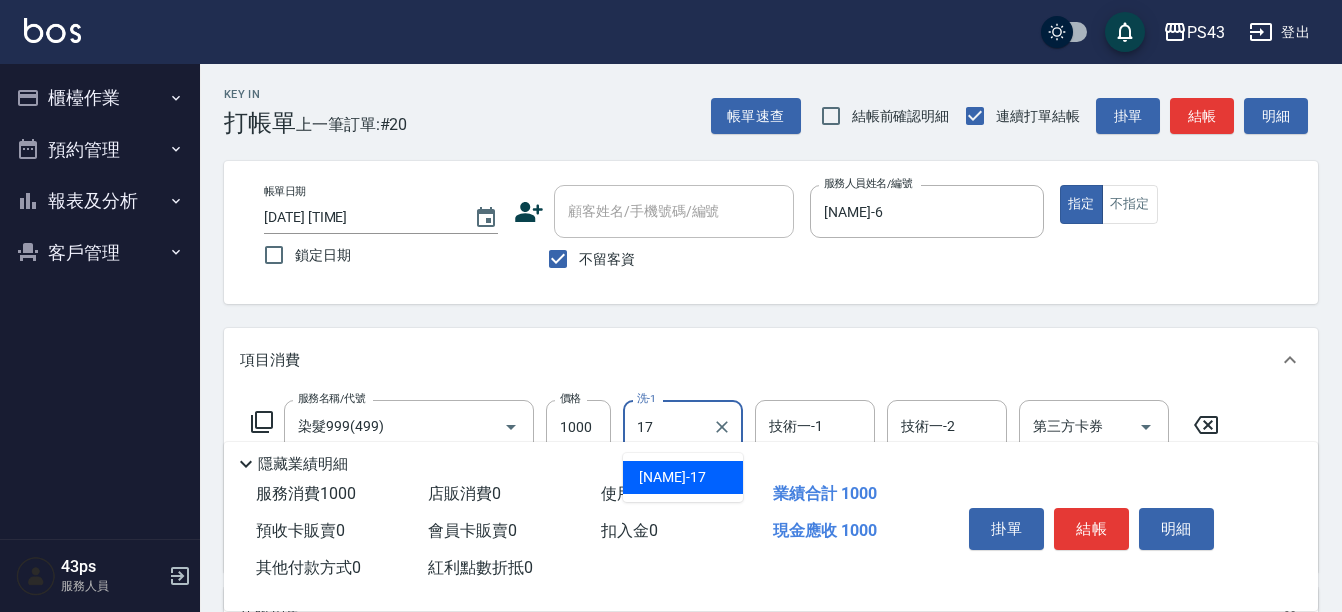 type on "[NAME]-17" 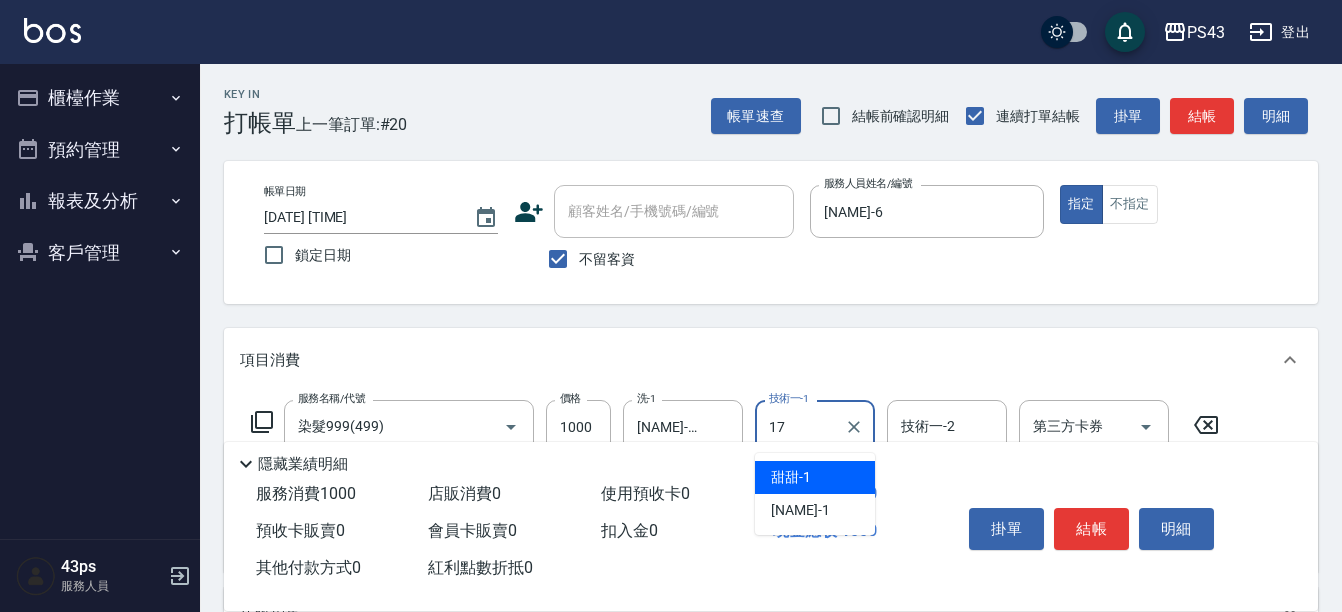 type on "[NAME]-17" 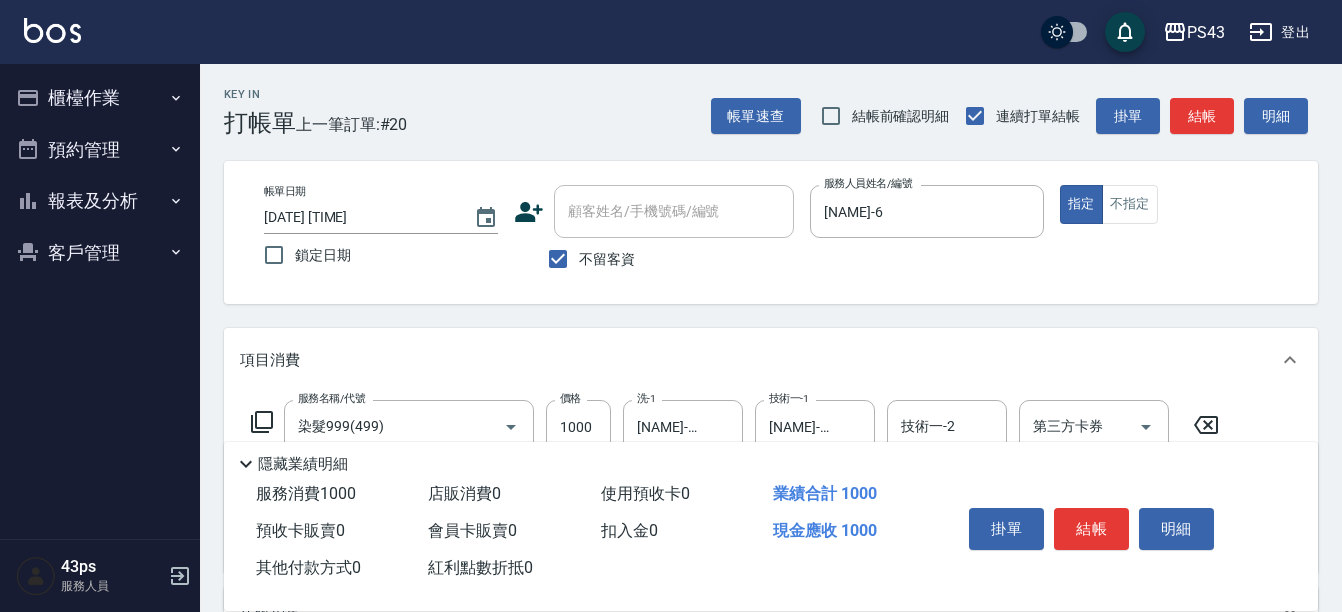 click 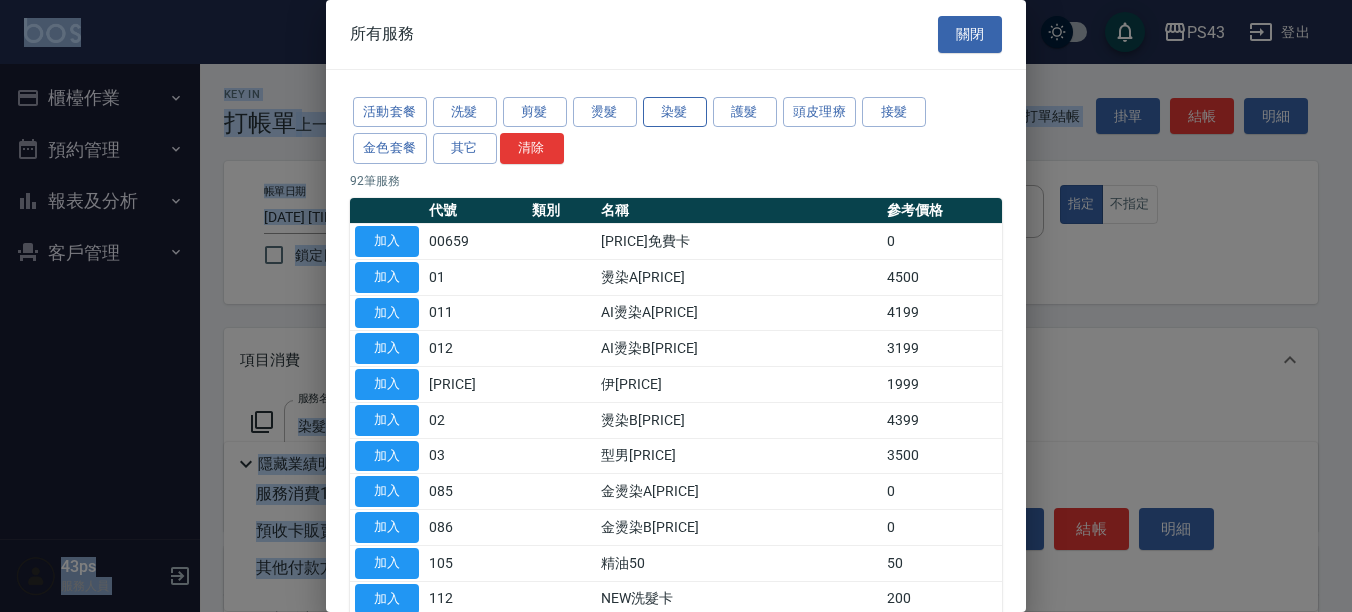 click on "染髮" at bounding box center (675, 112) 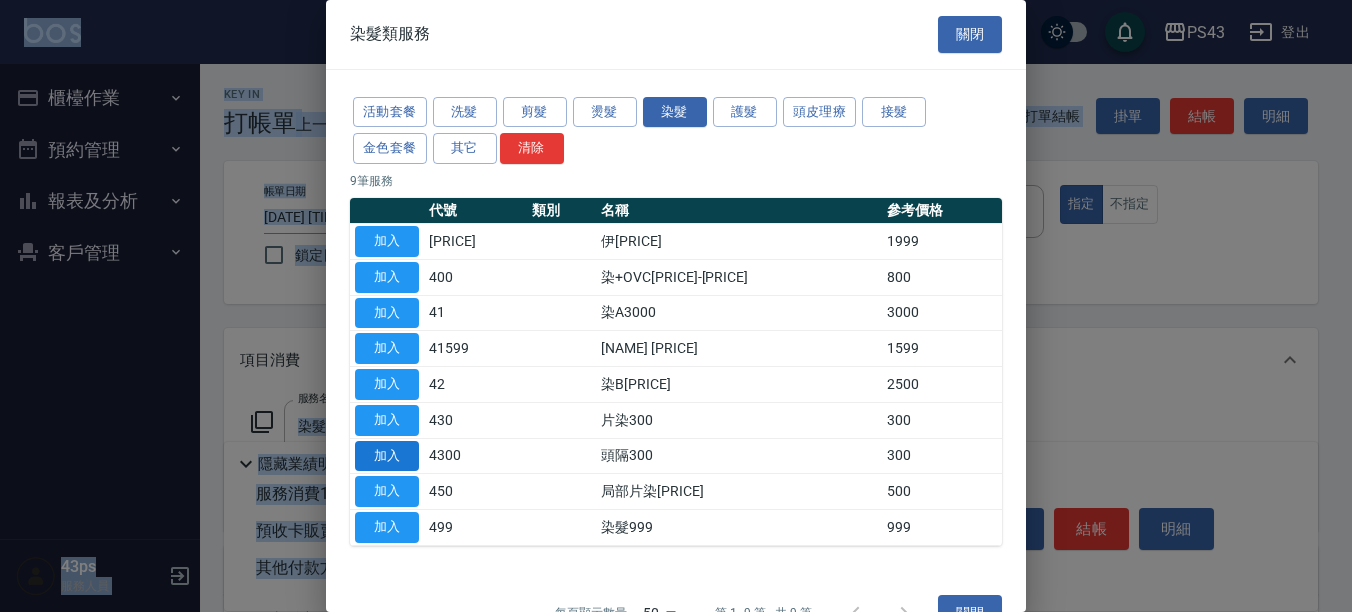 click on "加入" at bounding box center [387, 456] 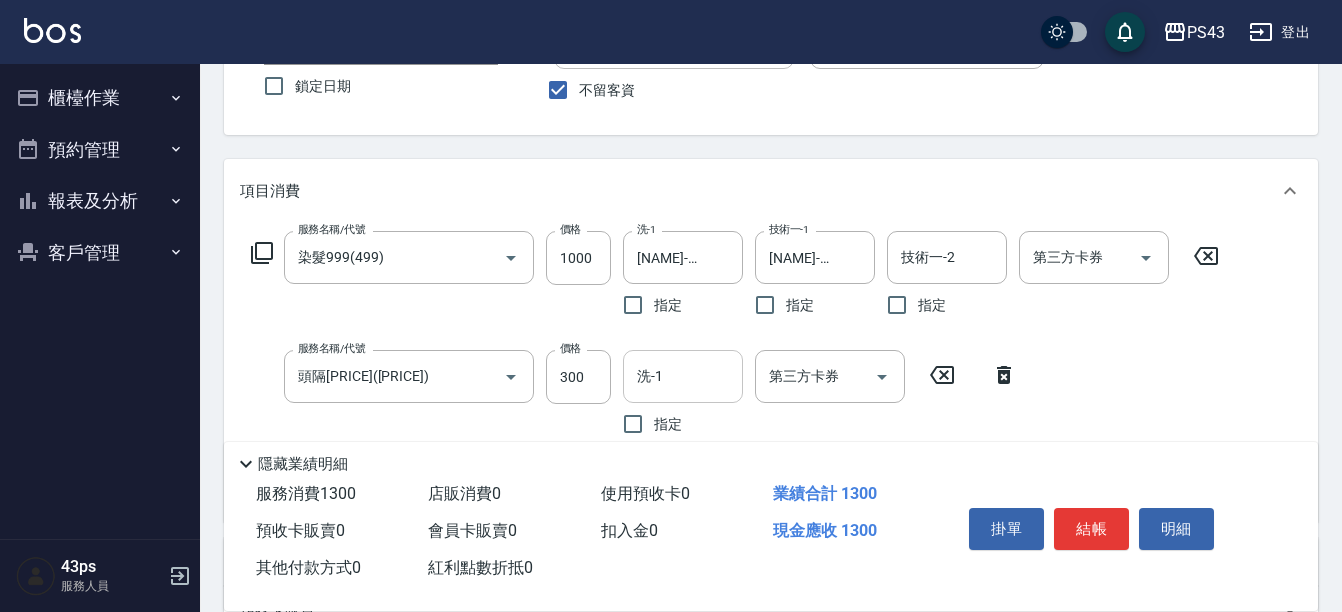 scroll, scrollTop: 200, scrollLeft: 0, axis: vertical 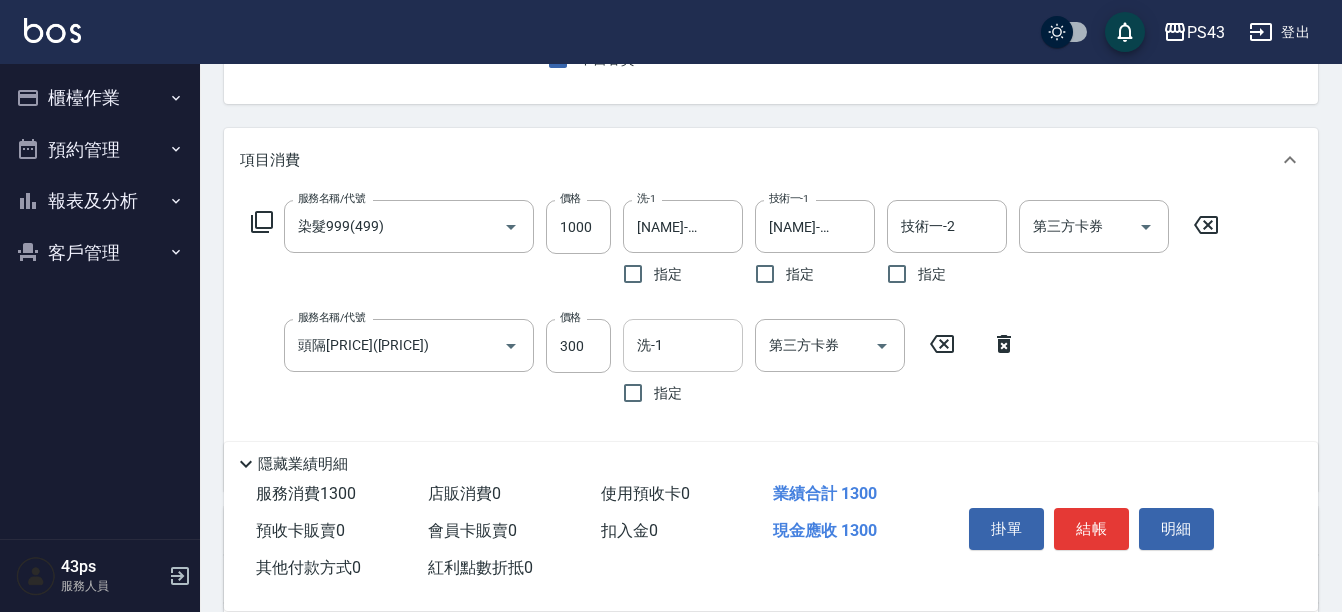 click on "洗-1" at bounding box center [683, 345] 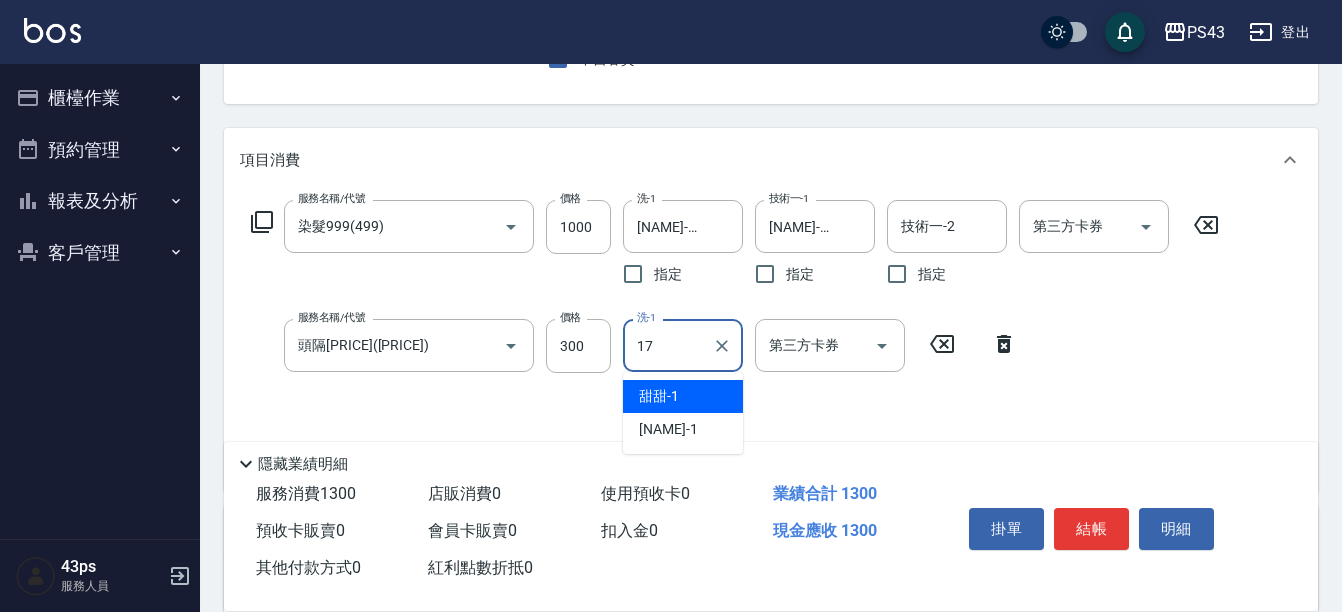 type on "1" 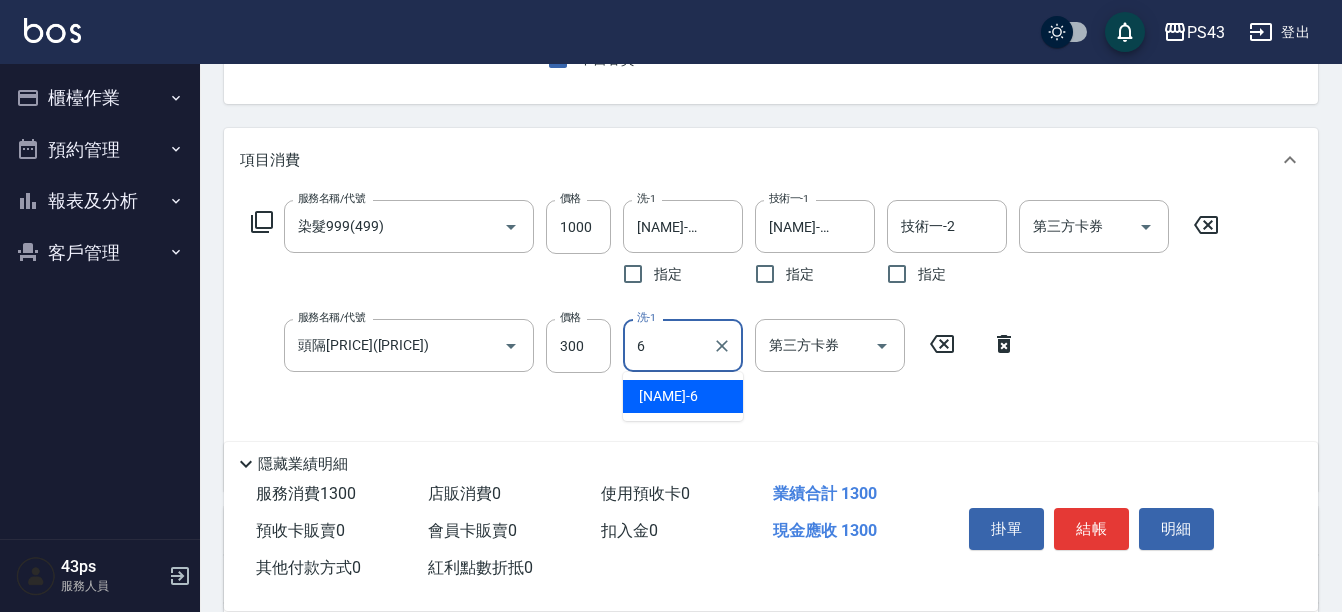 type on "[NAME]-6" 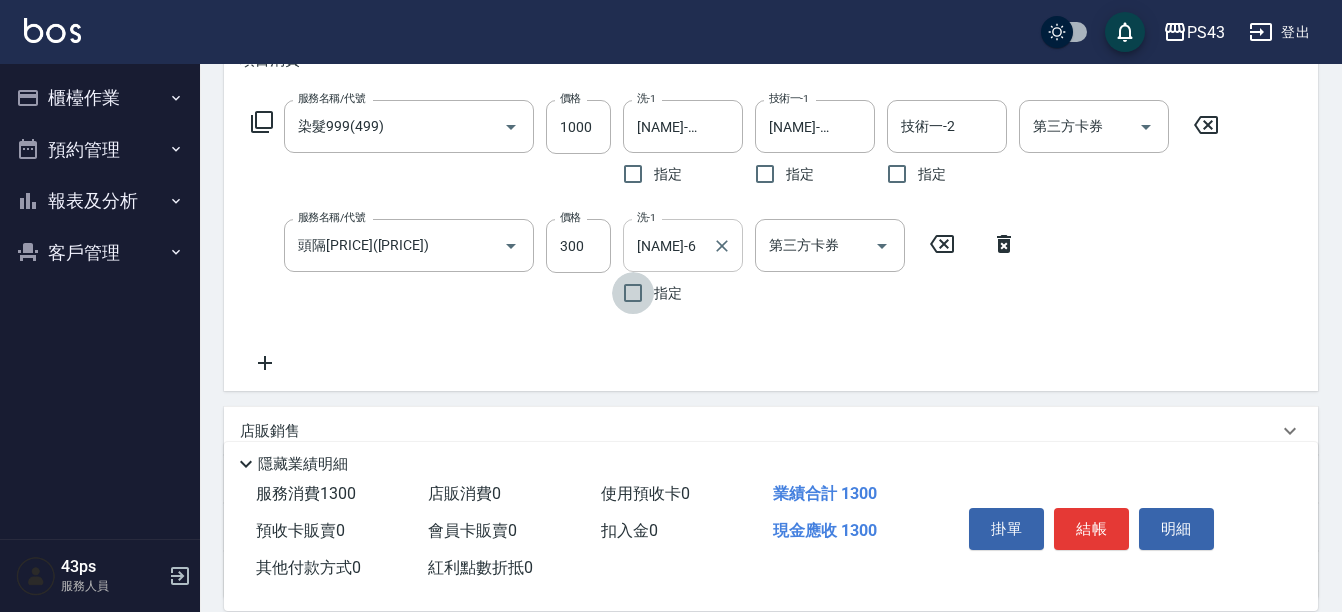 scroll, scrollTop: 479, scrollLeft: 0, axis: vertical 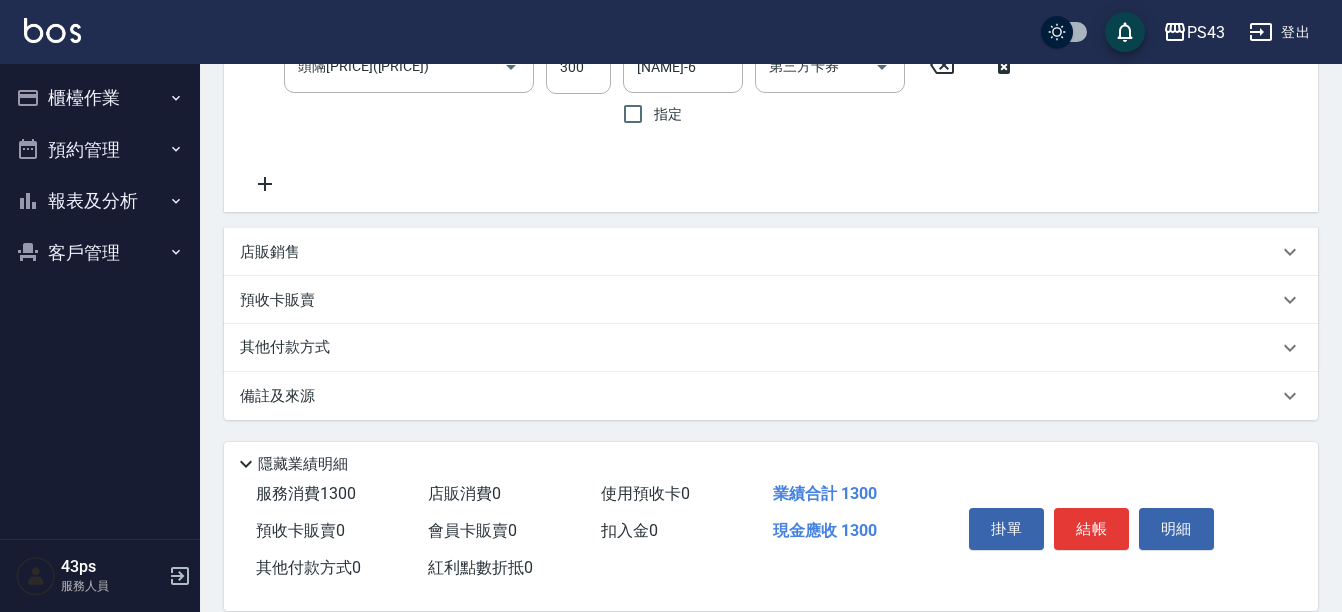 click on "店販銷售" at bounding box center (759, 252) 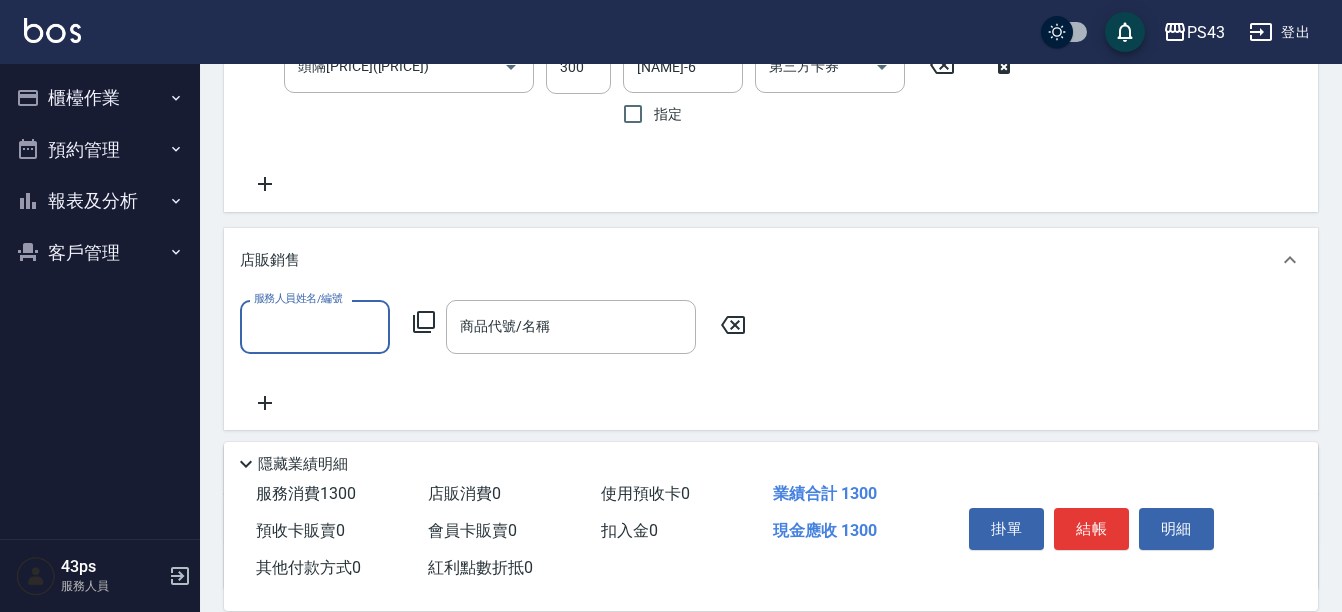 scroll, scrollTop: 0, scrollLeft: 0, axis: both 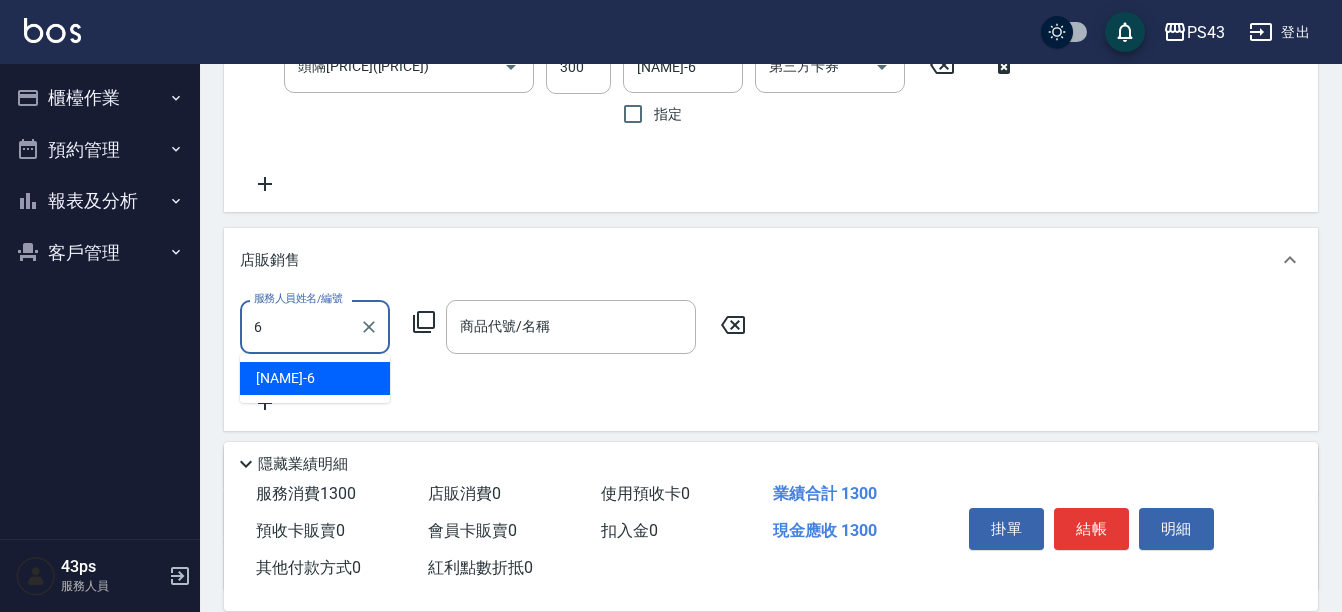 type on "[NAME]-6" 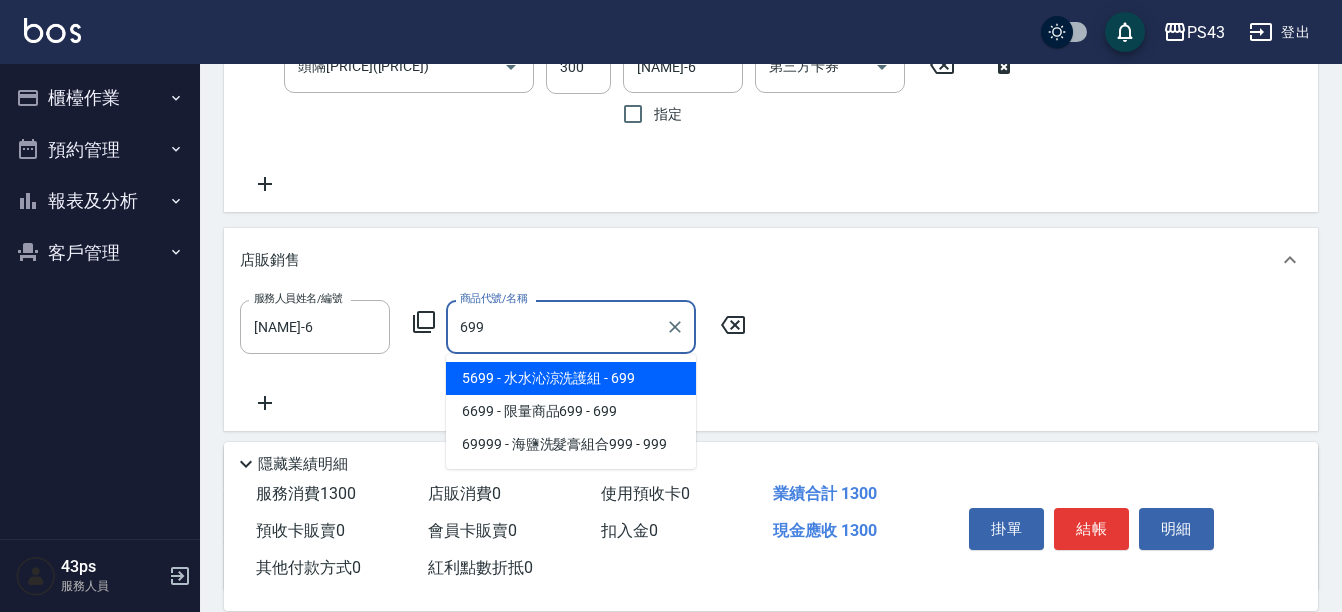 type on "水水沁涼洗護組" 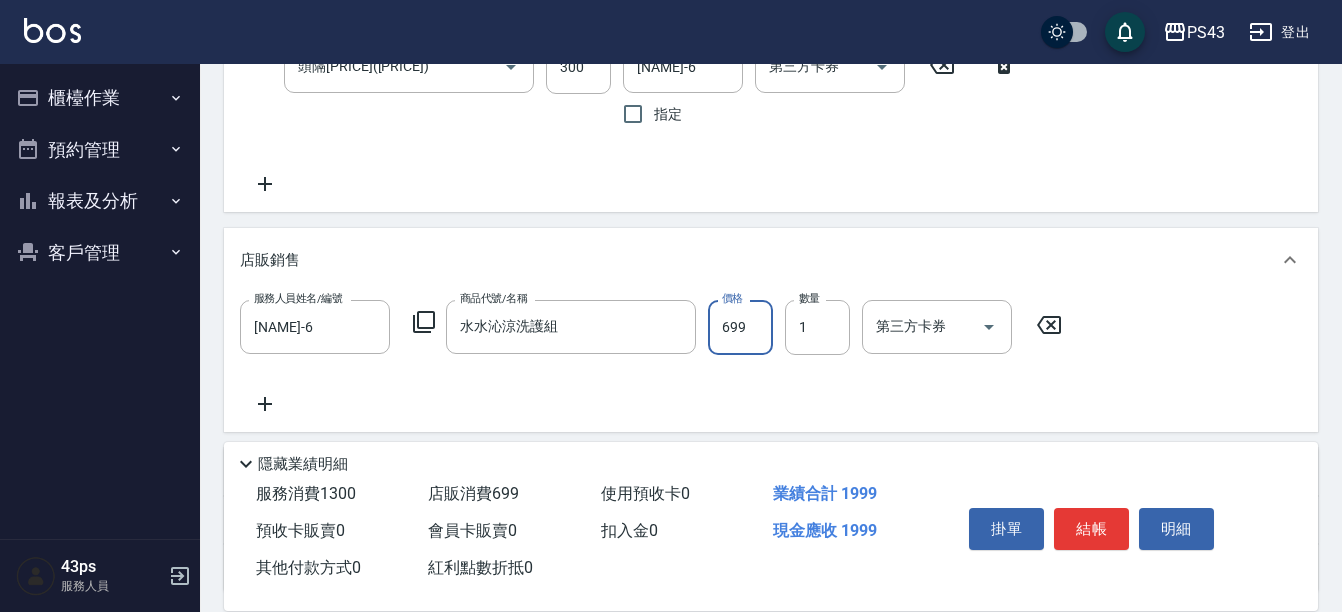 click on "699" at bounding box center (740, 327) 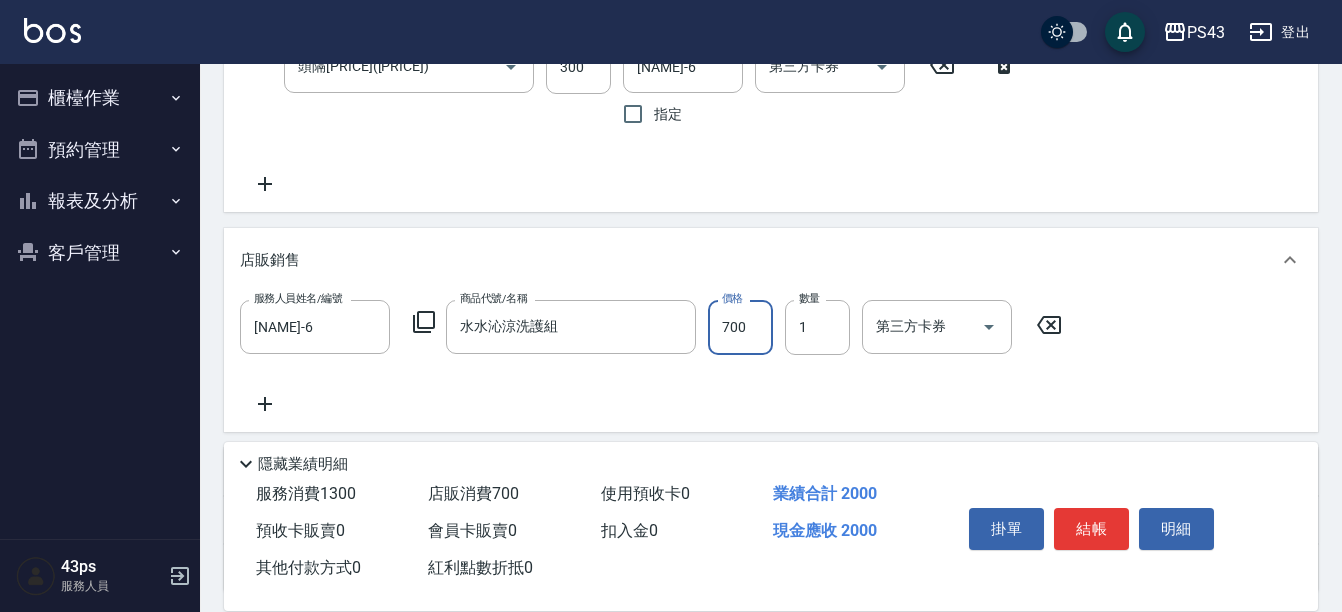 type on "700" 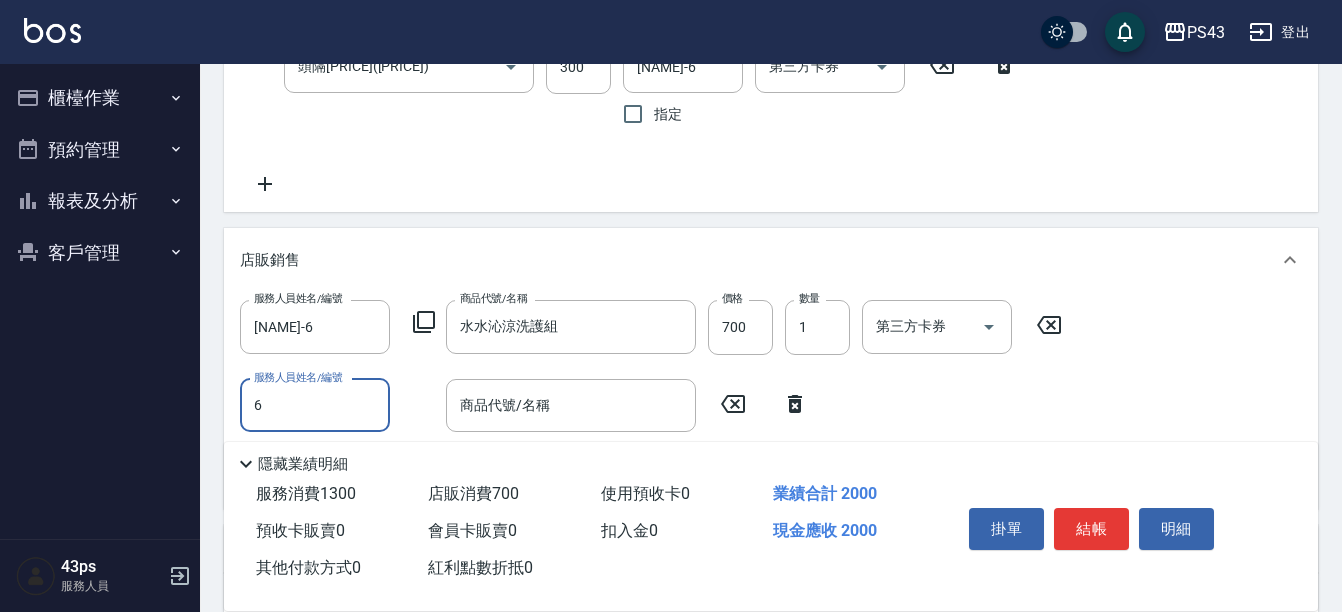 type on "[NAME]-6" 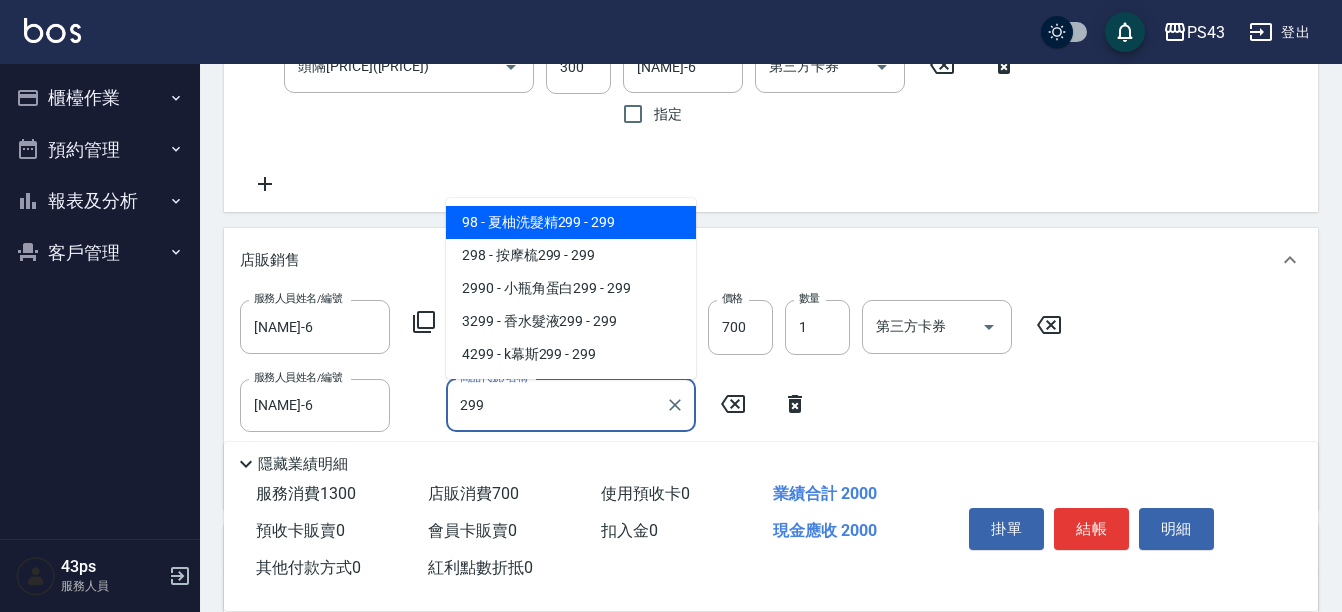 type on "[NAME]洗髮精[PRICE]" 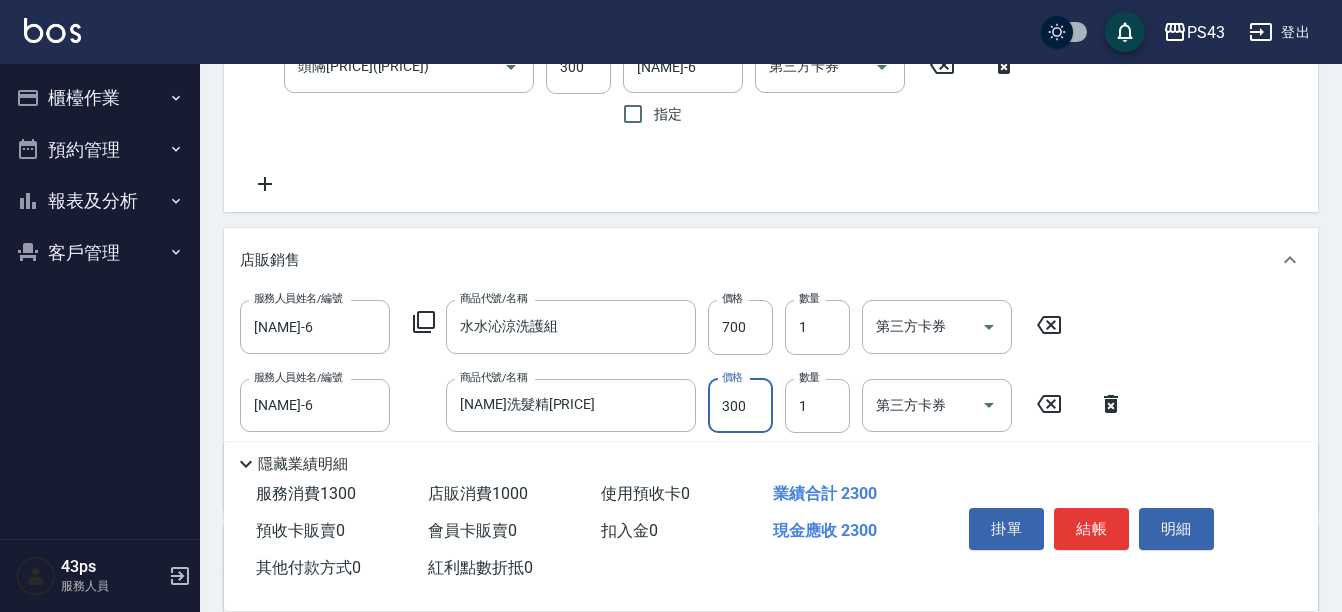 type on "300" 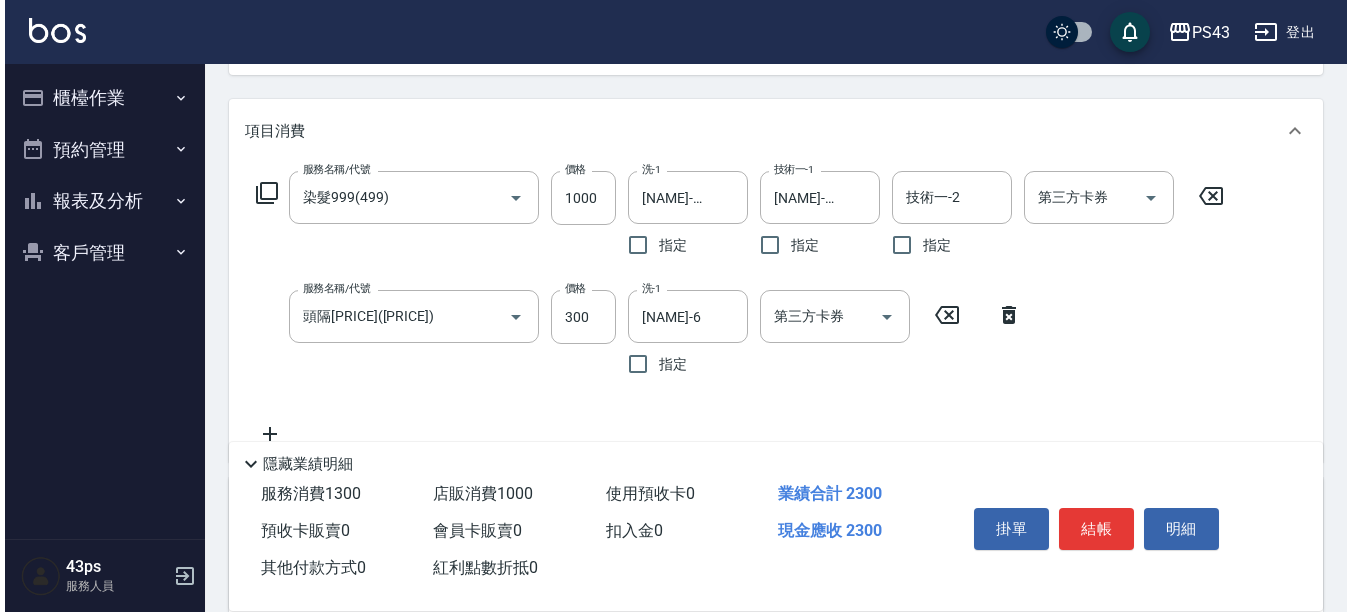 scroll, scrollTop: 79, scrollLeft: 0, axis: vertical 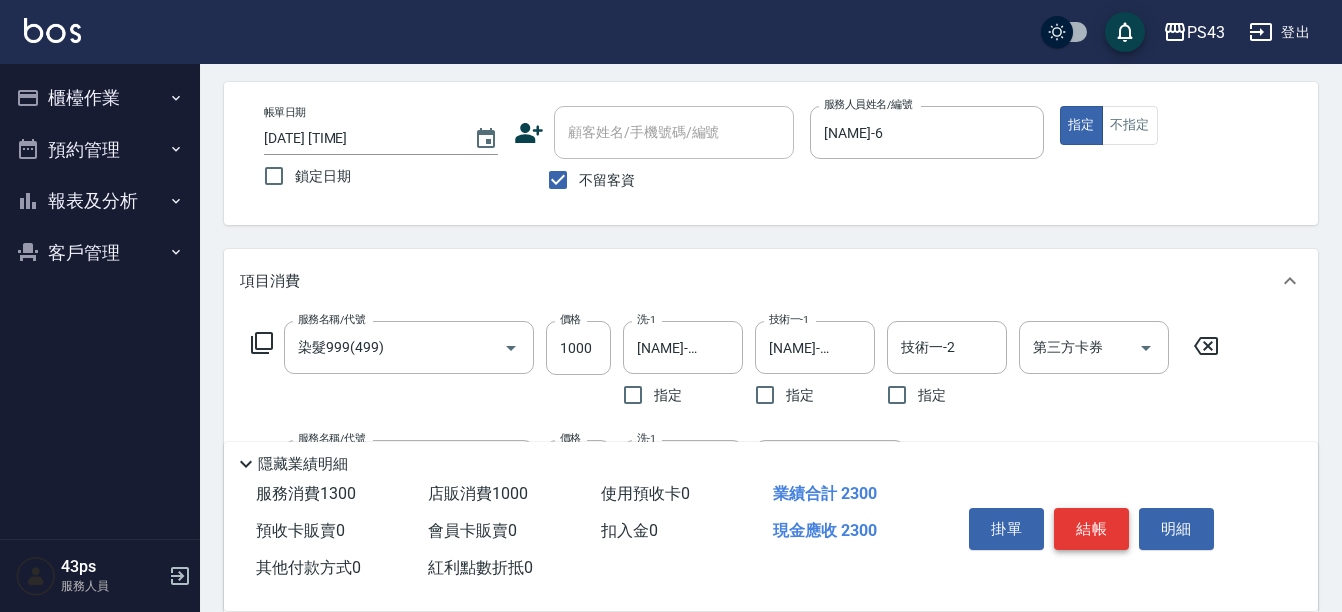 click on "結帳" at bounding box center [1091, 529] 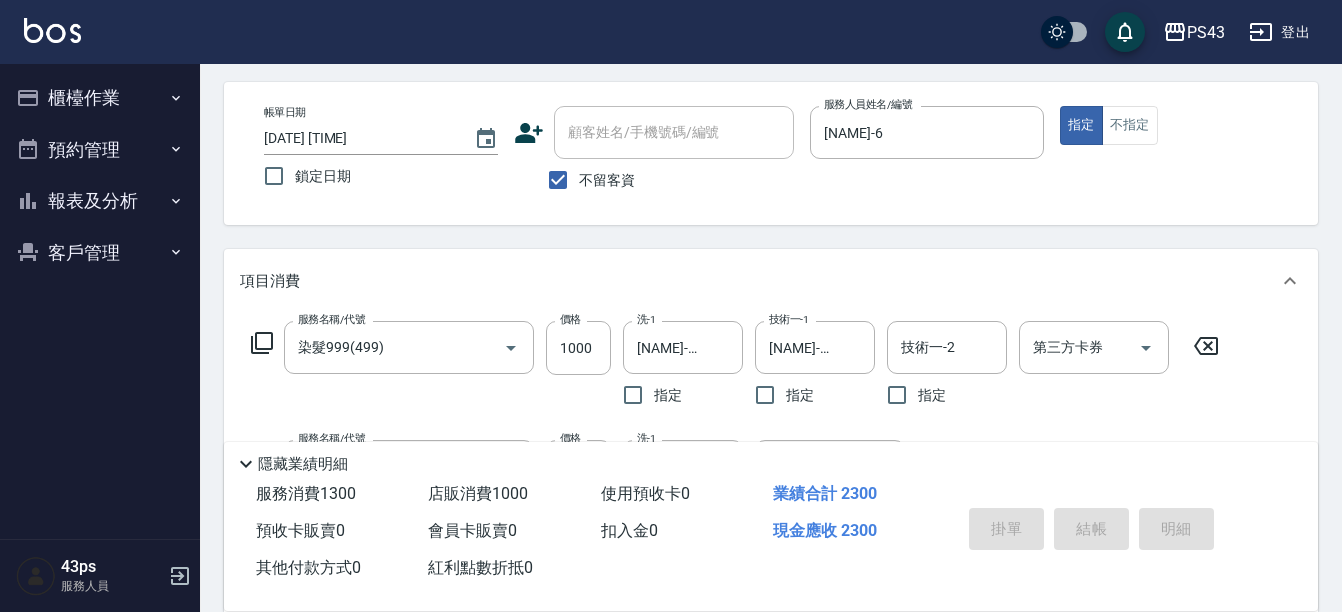 click on "掛單 結帳 明細" at bounding box center (1091, 531) 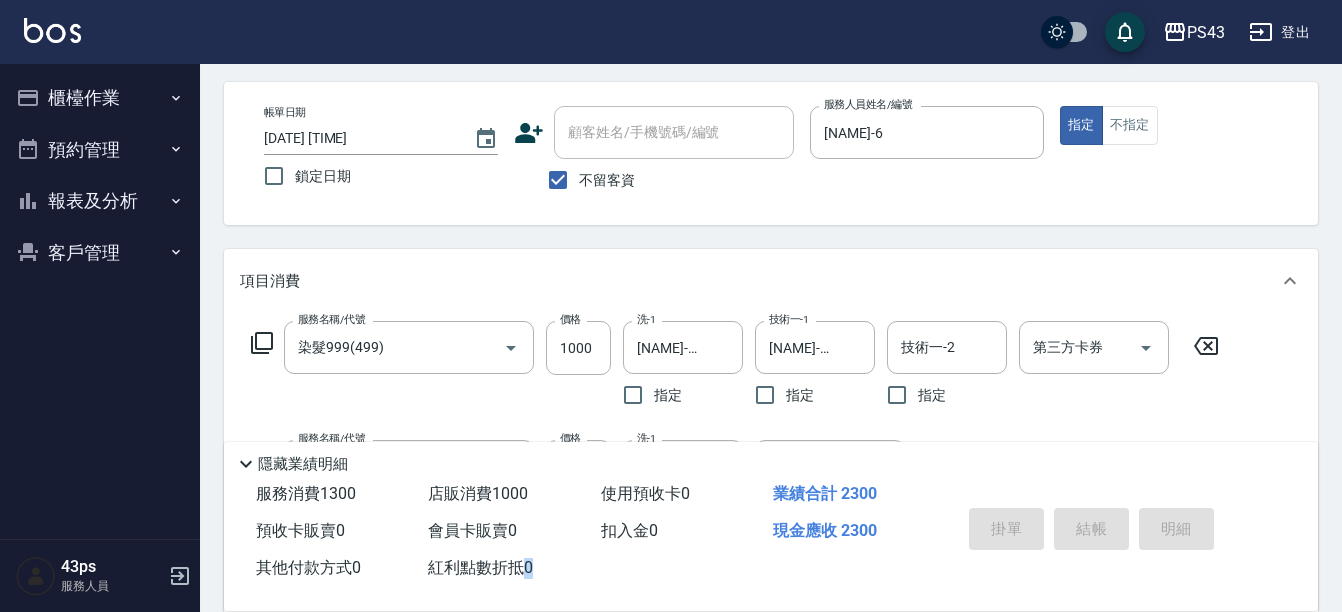 type on "2025/08/02 21:13" 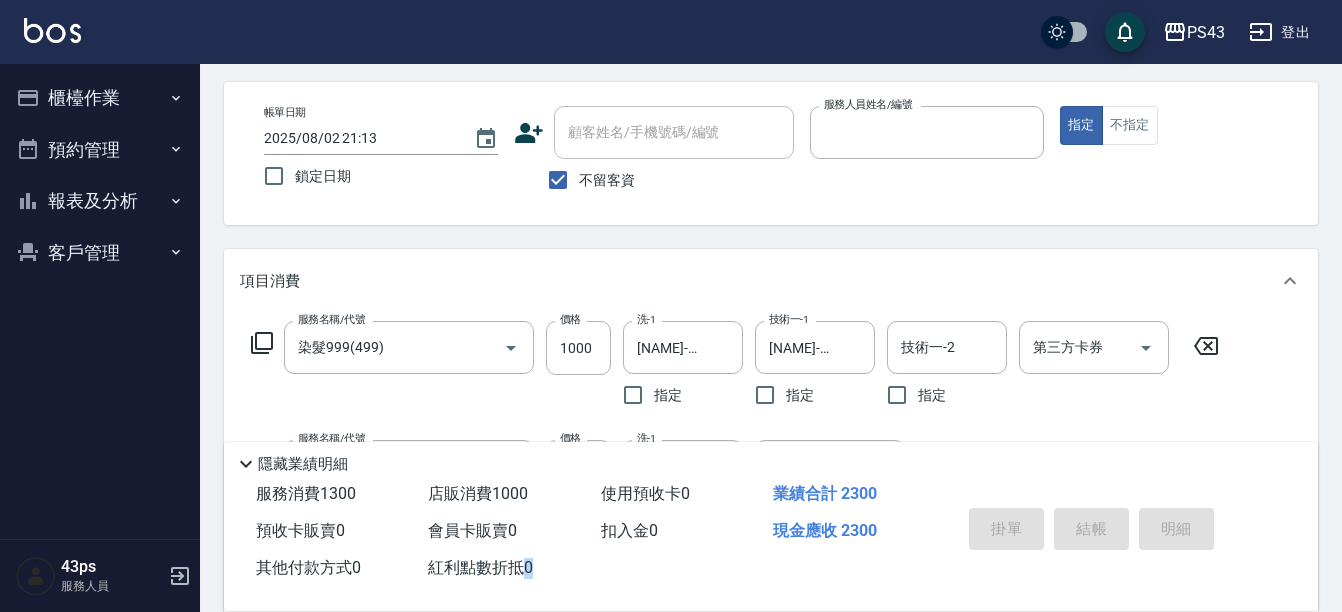 type 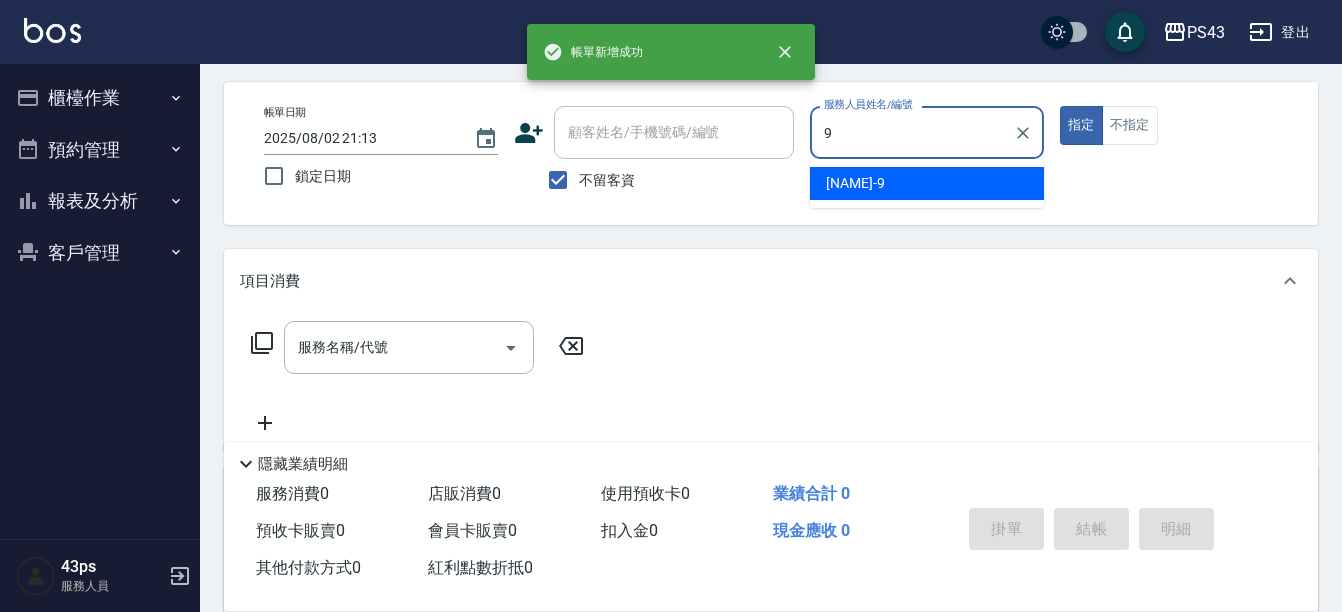 type on "[NAME]-9" 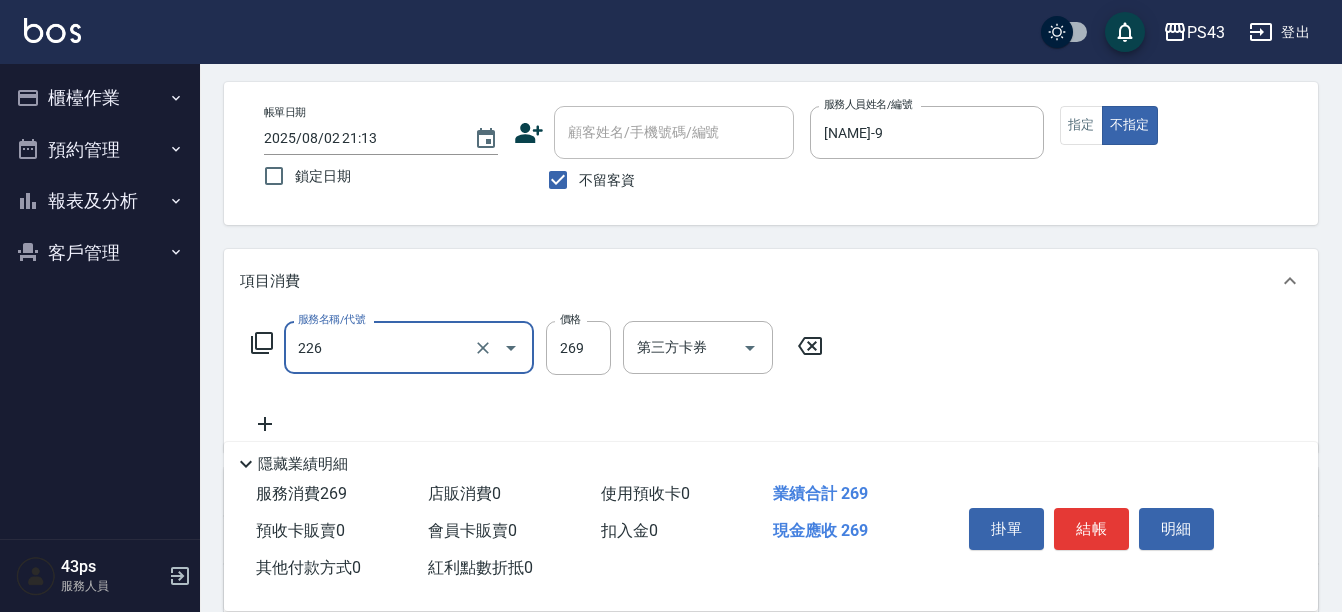type on "洗剪269(226)" 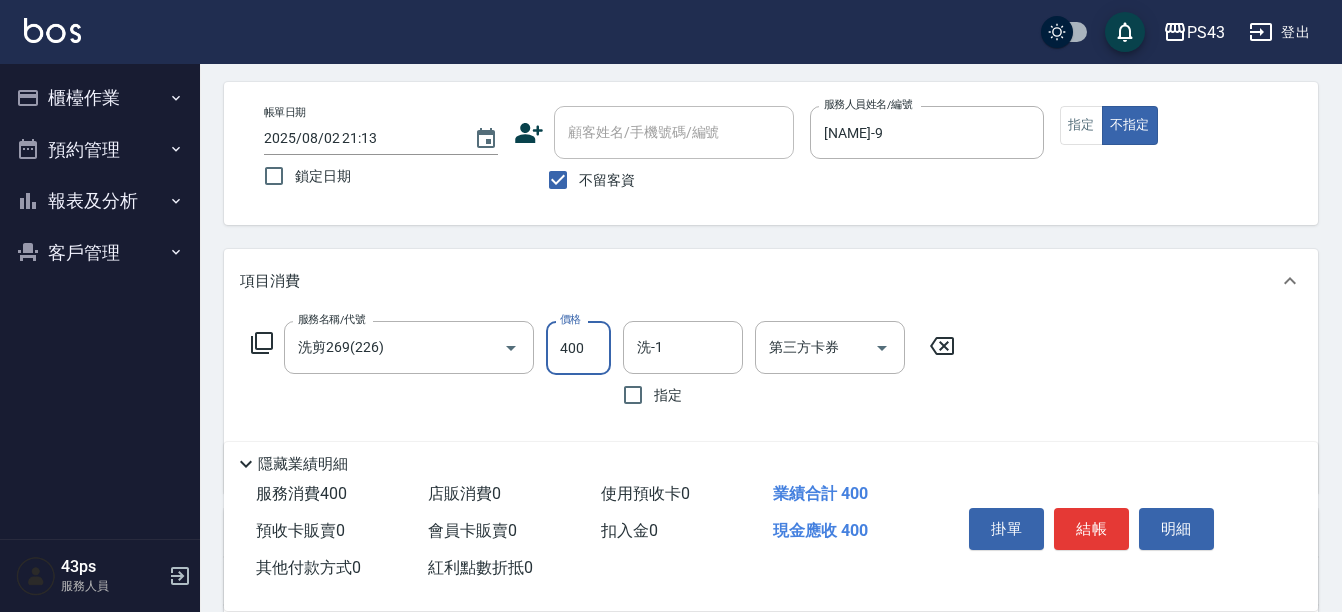 type on "400" 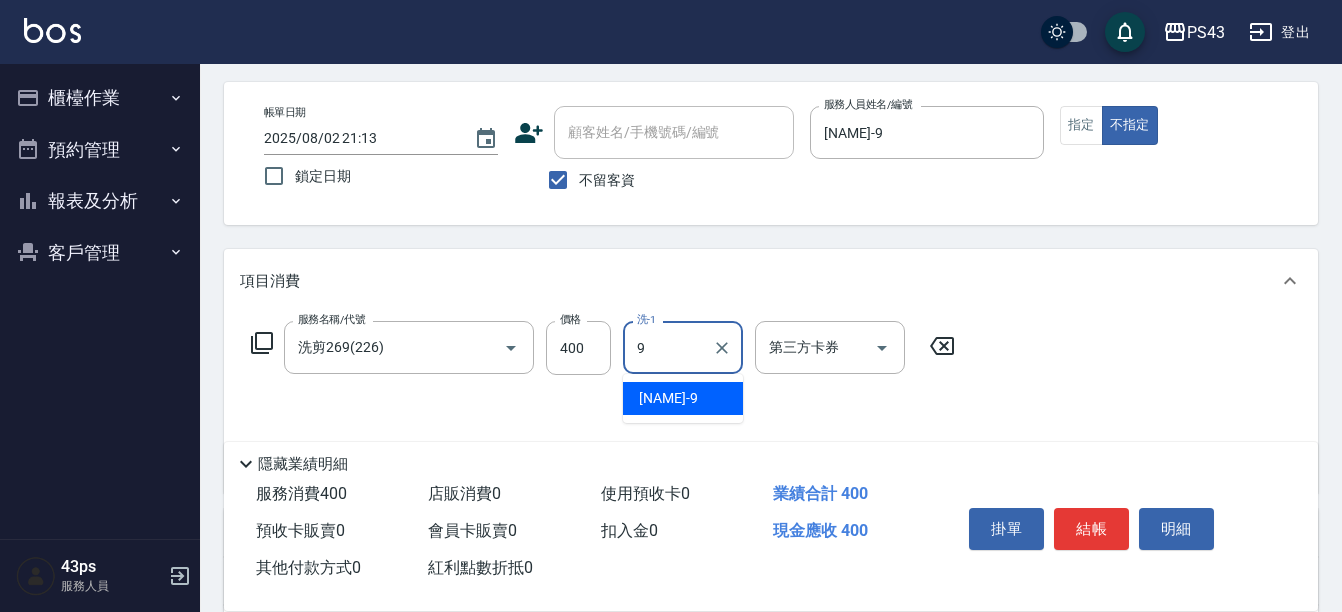 type on "[NAME]-9" 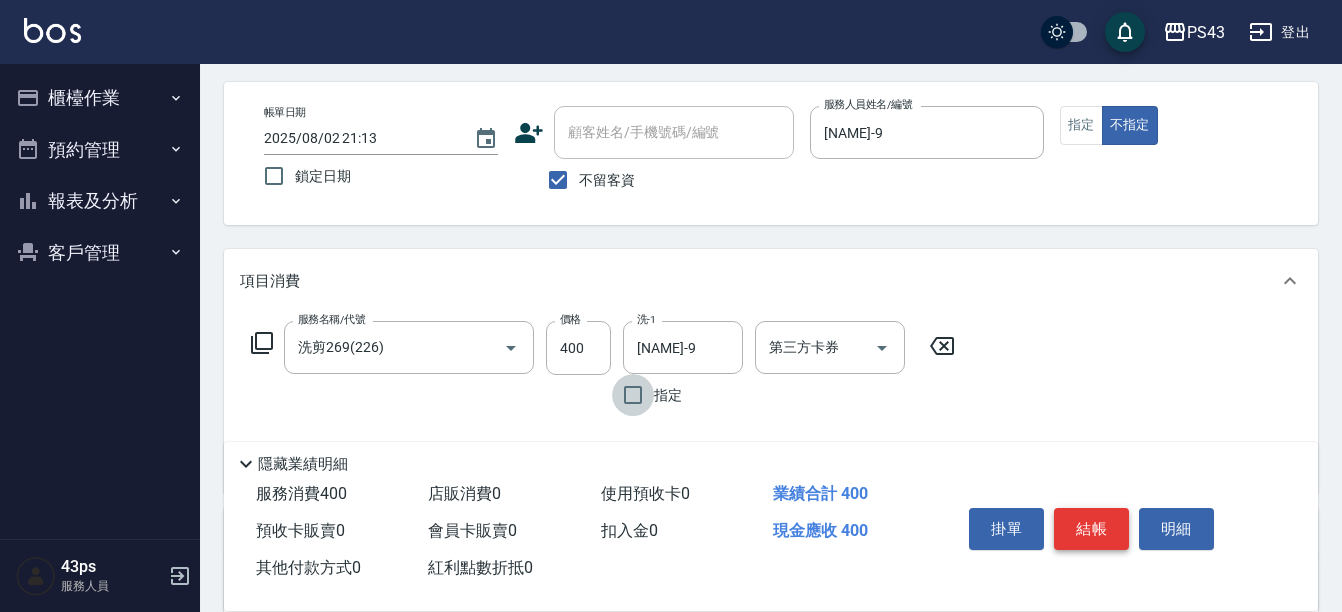 click on "結帳" at bounding box center [1091, 529] 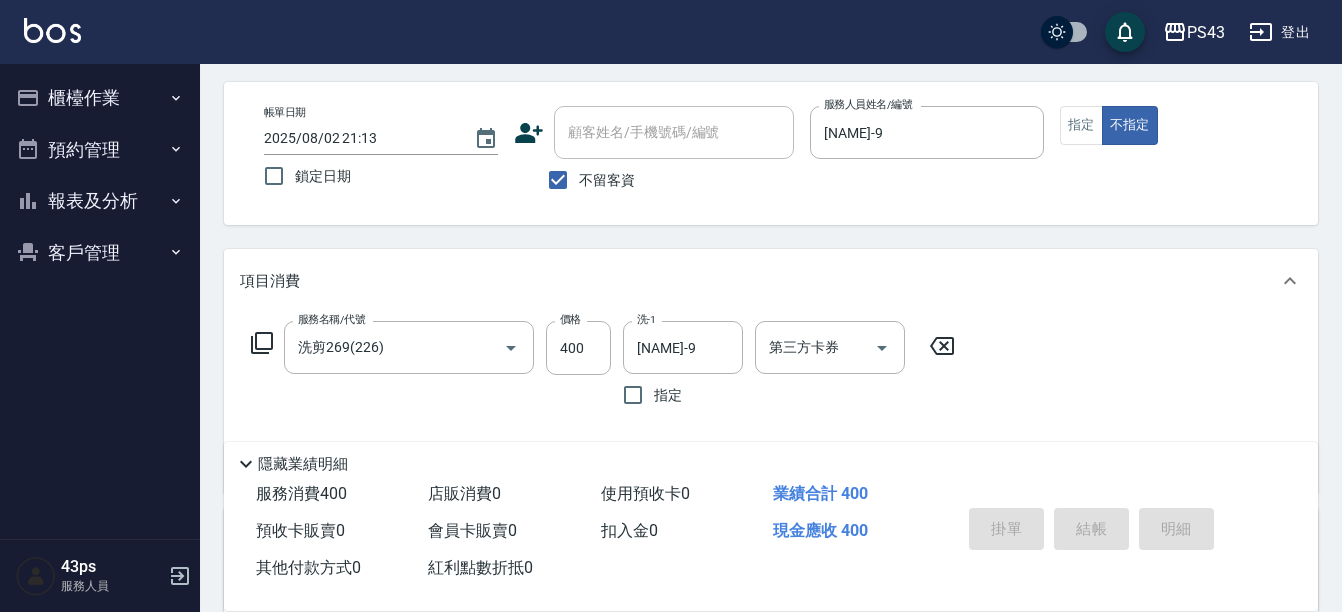 type on "2025/08/02 21:14" 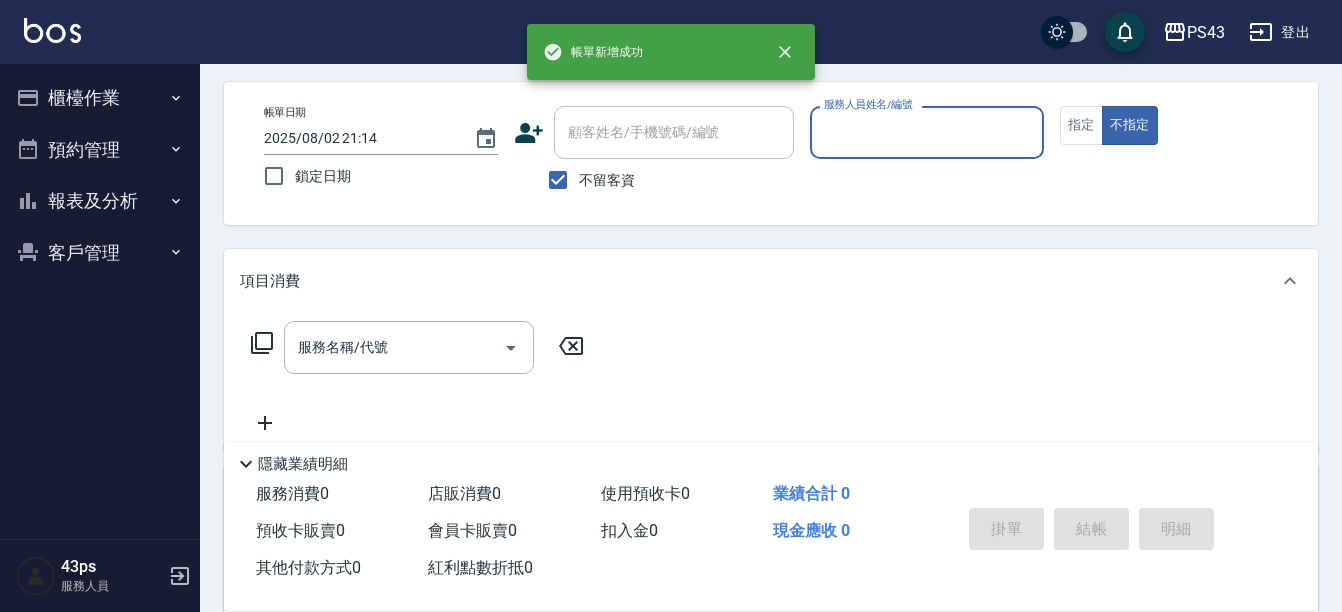 click on "掛單 結帳 明細" at bounding box center (1091, 531) 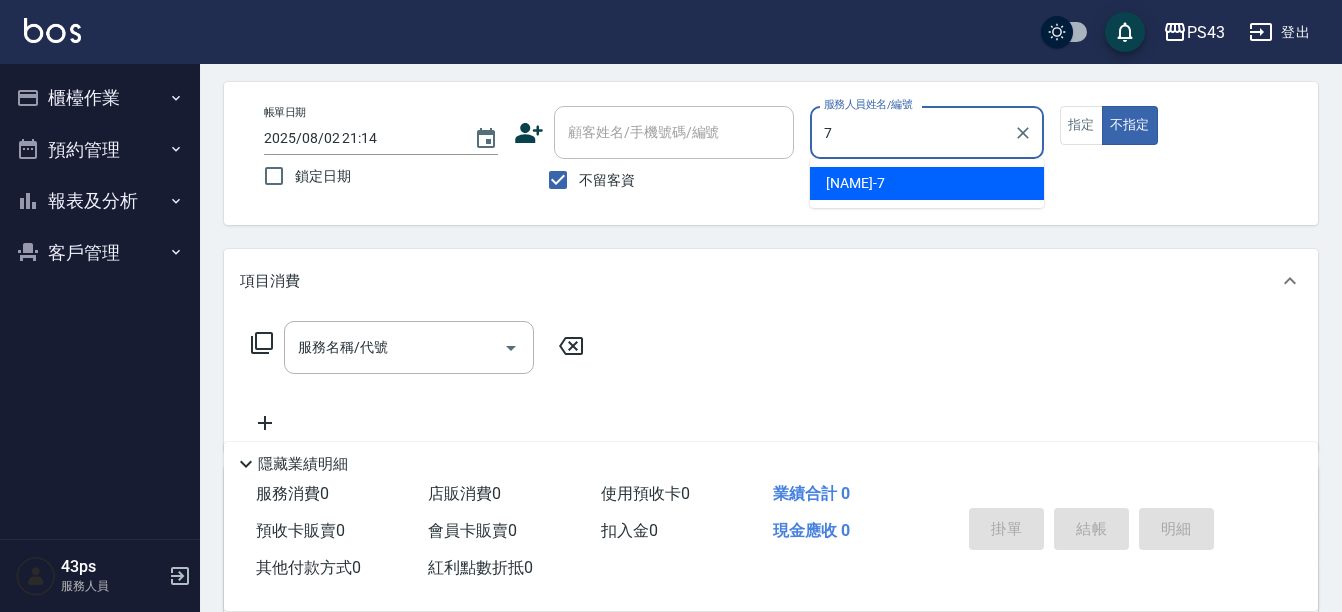 type on "[NAME]-7" 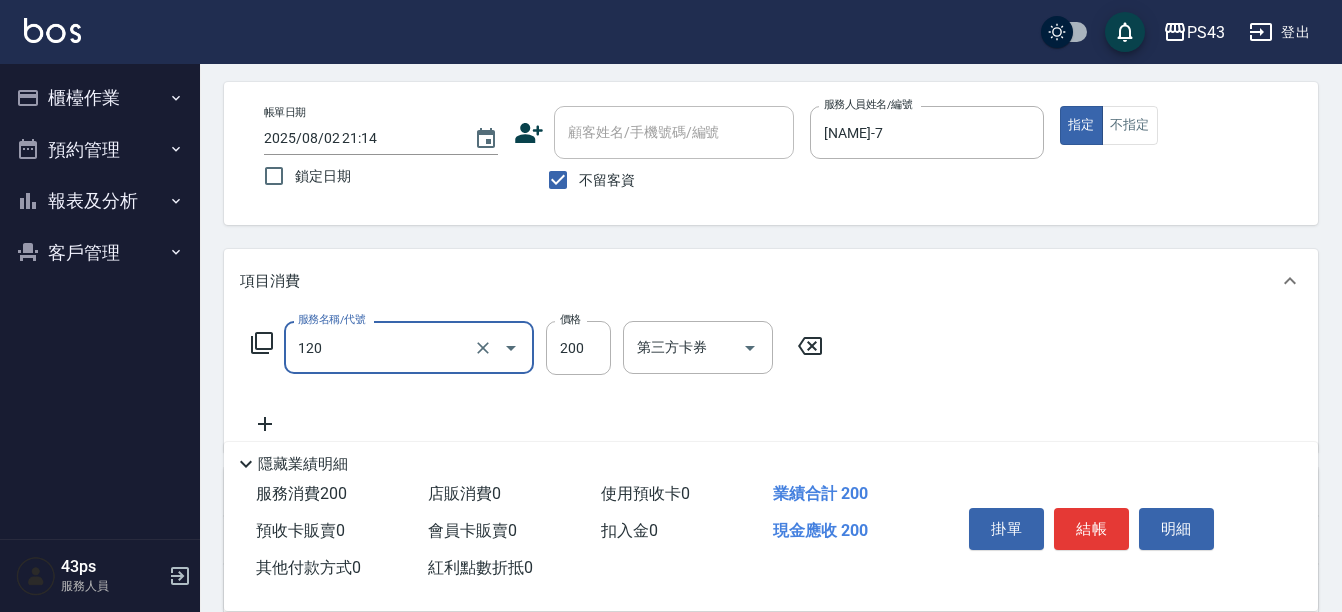 type on "New洗200(120)" 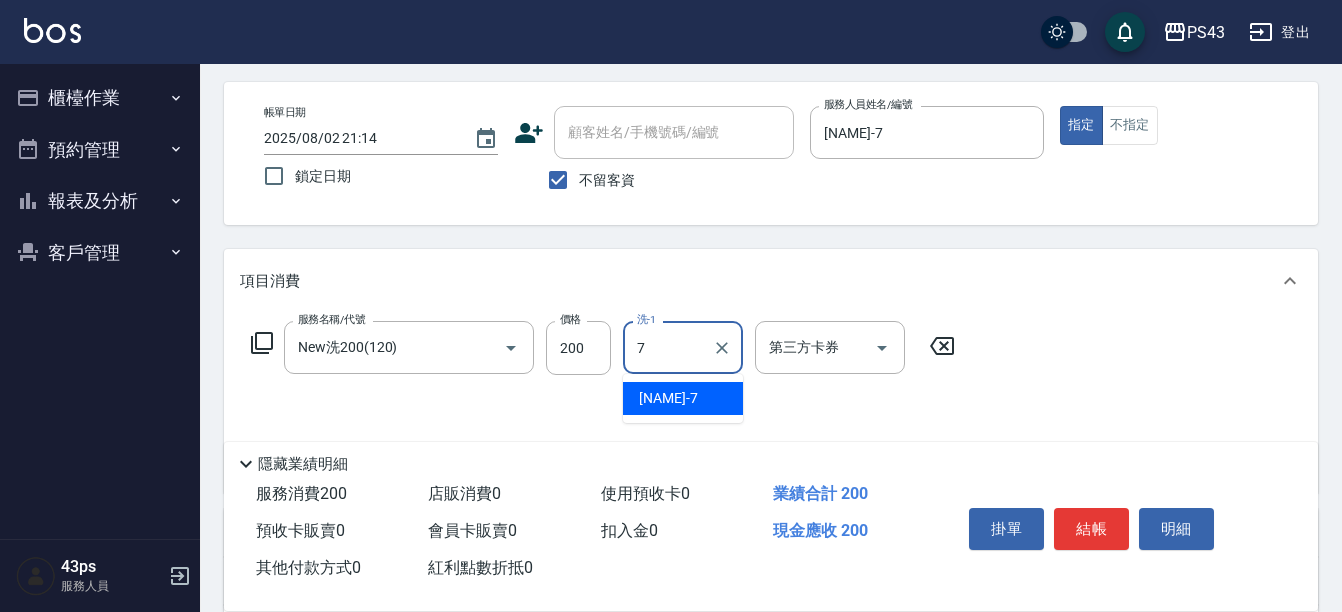 type on "[NAME]-7" 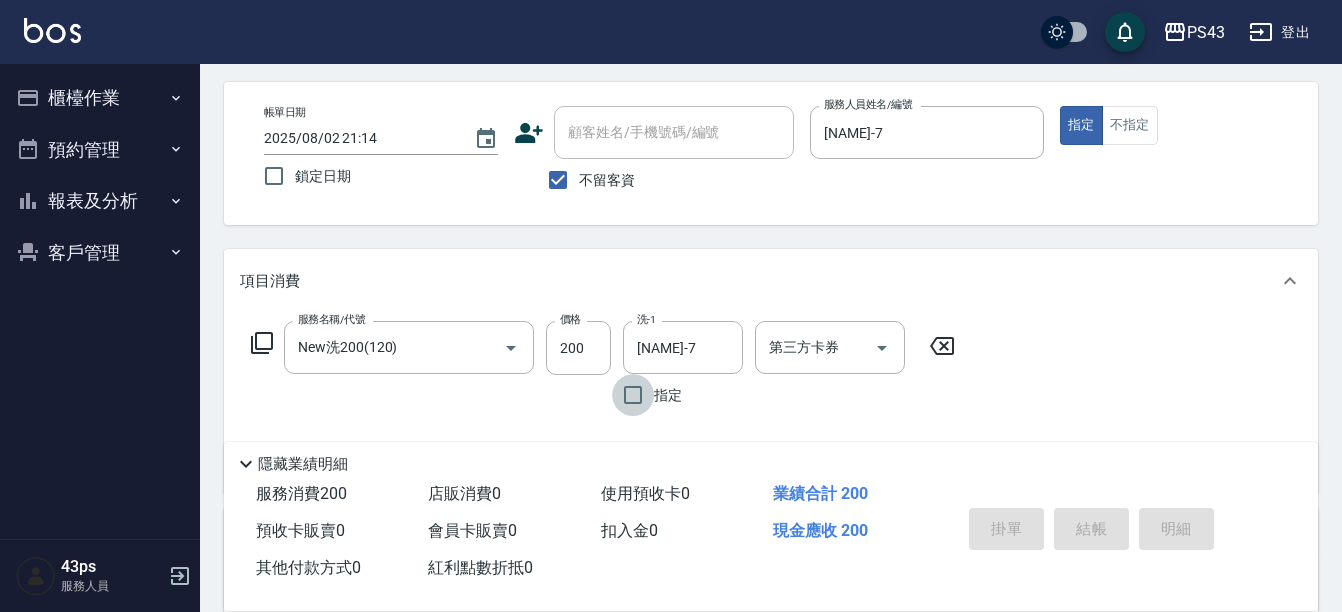 type 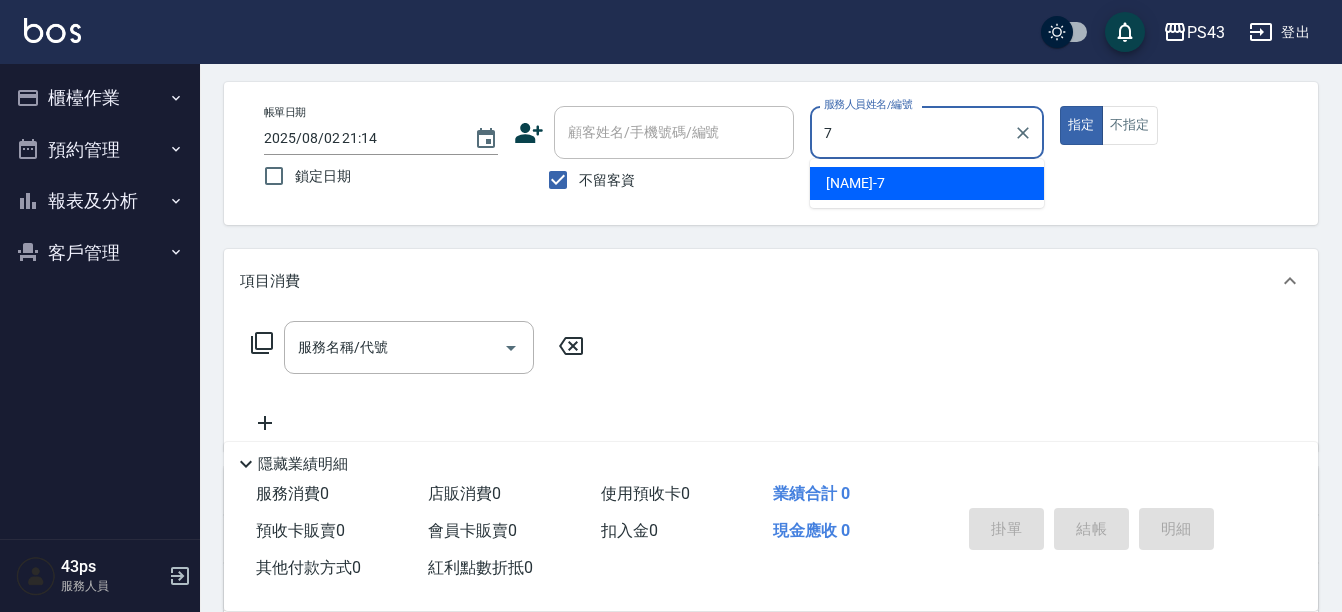 type on "[NAME]-7" 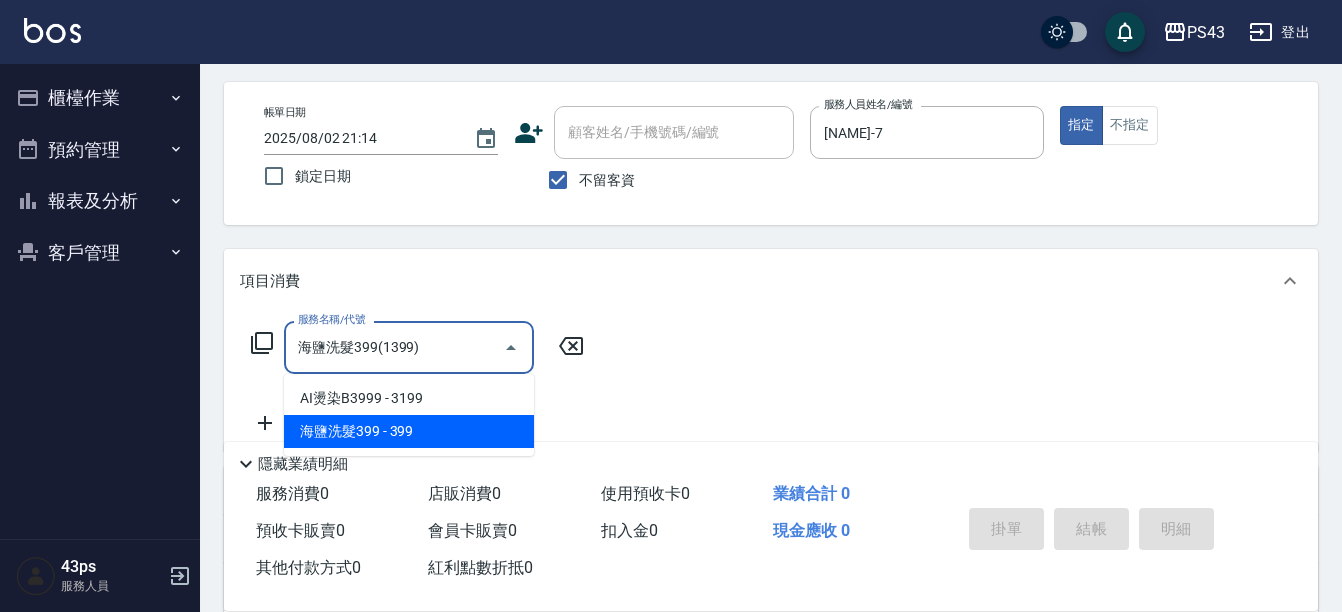 type on "海鹽洗髮399(1399)" 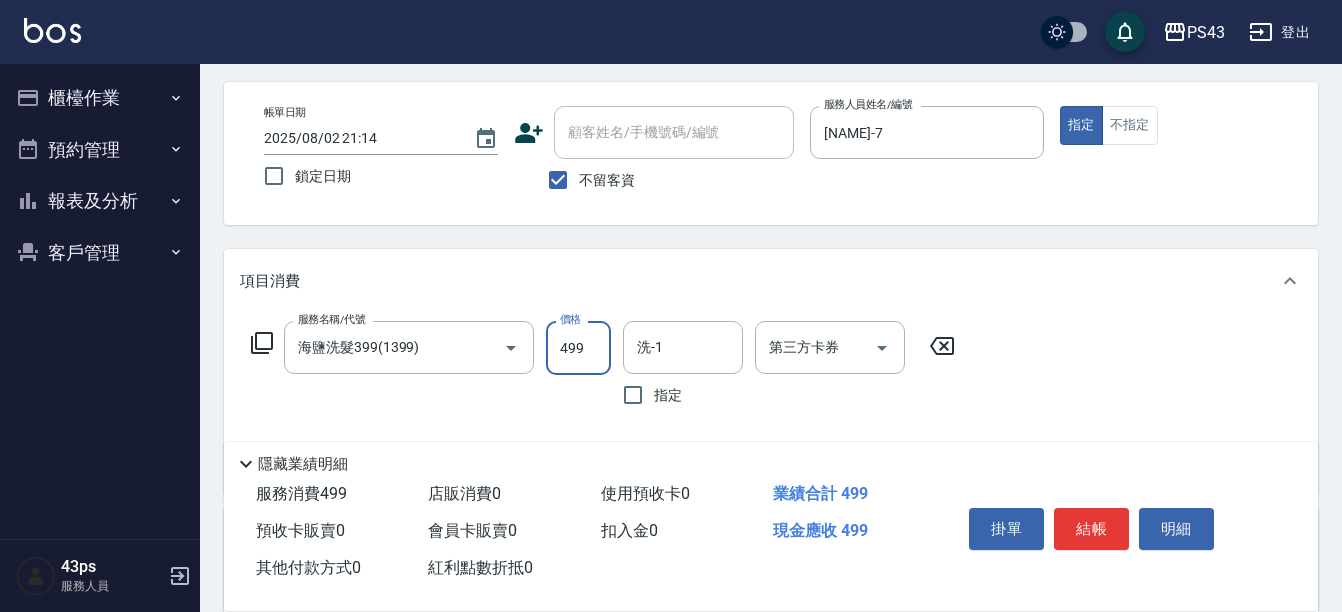 type on "499" 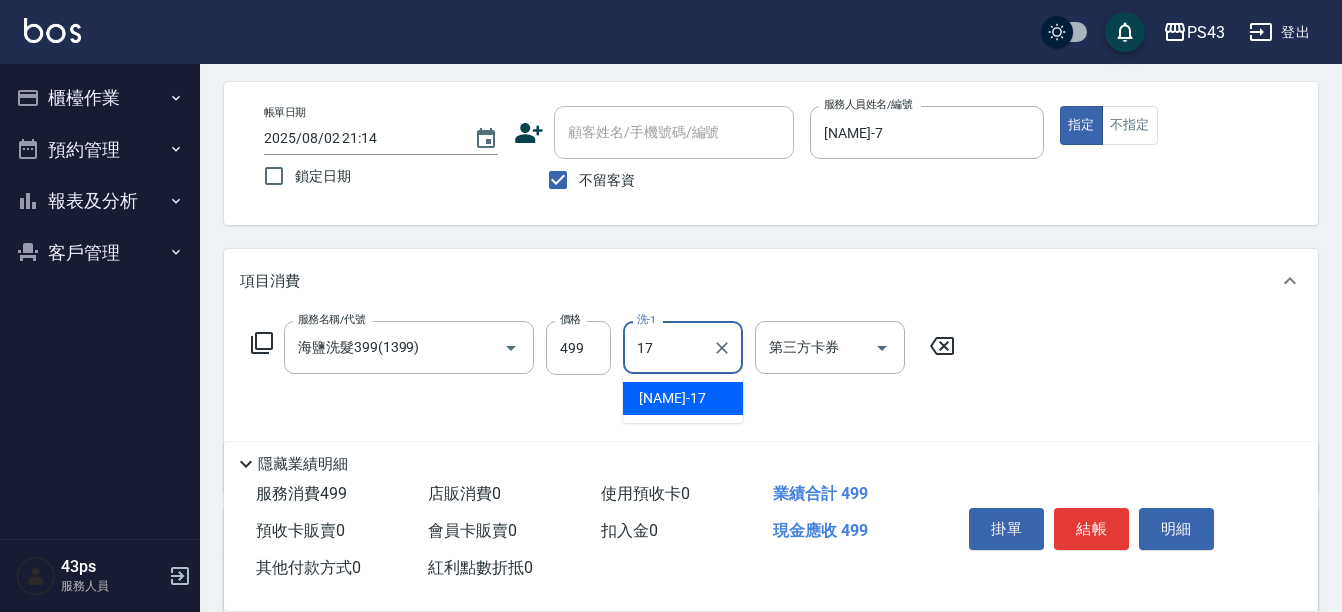 type on "[NAME]-17" 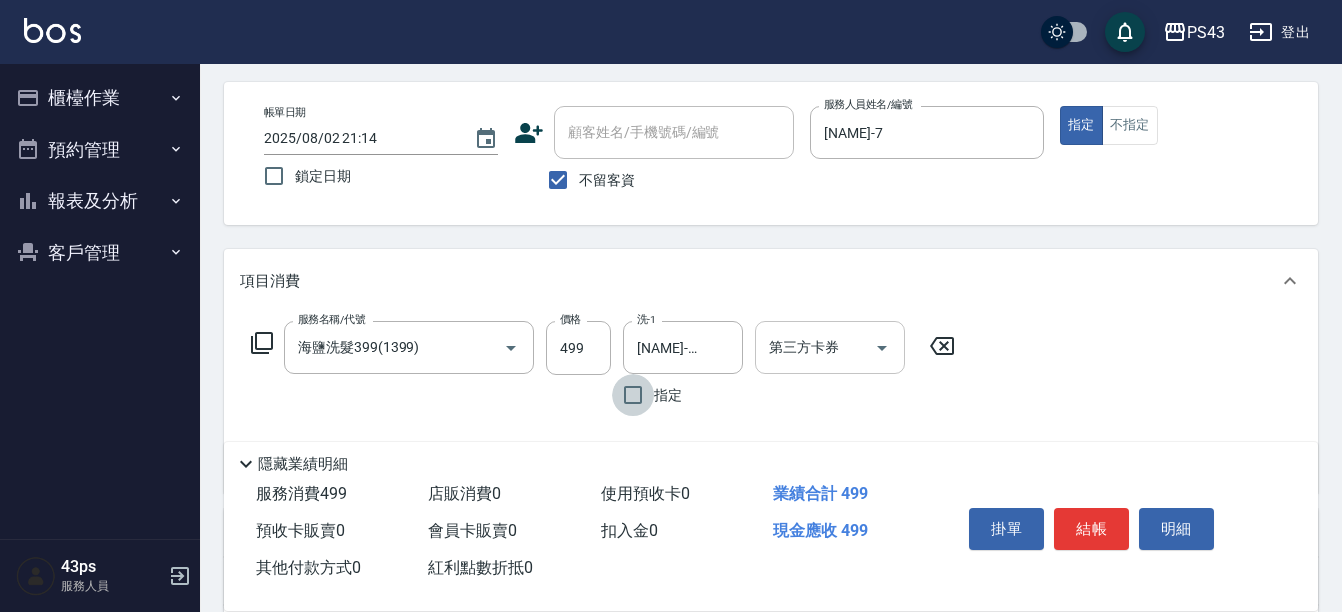 click on "第三方卡券" at bounding box center (815, 347) 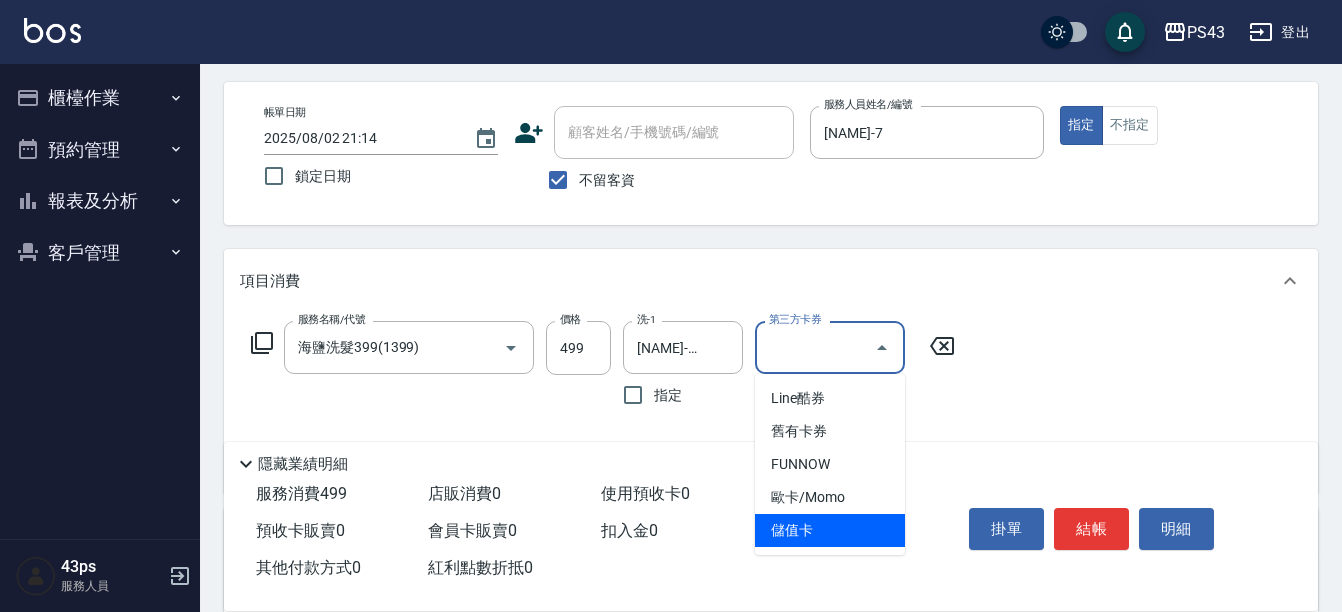 click on "儲值卡" at bounding box center [830, 530] 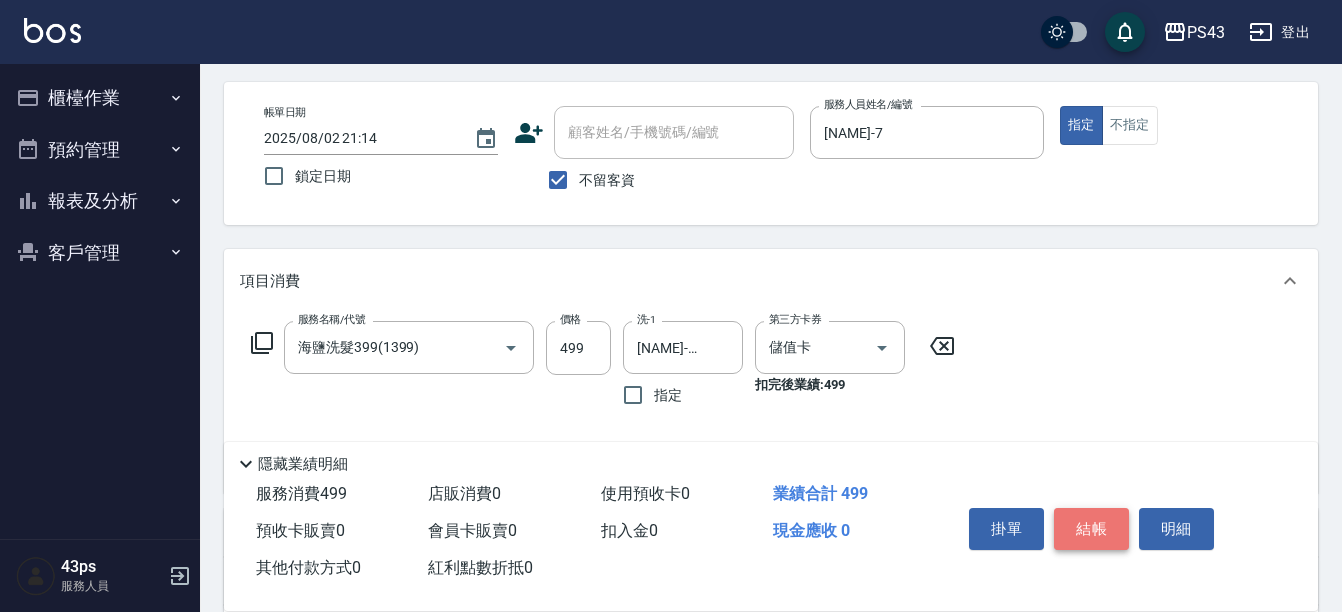 click on "結帳" at bounding box center (1091, 529) 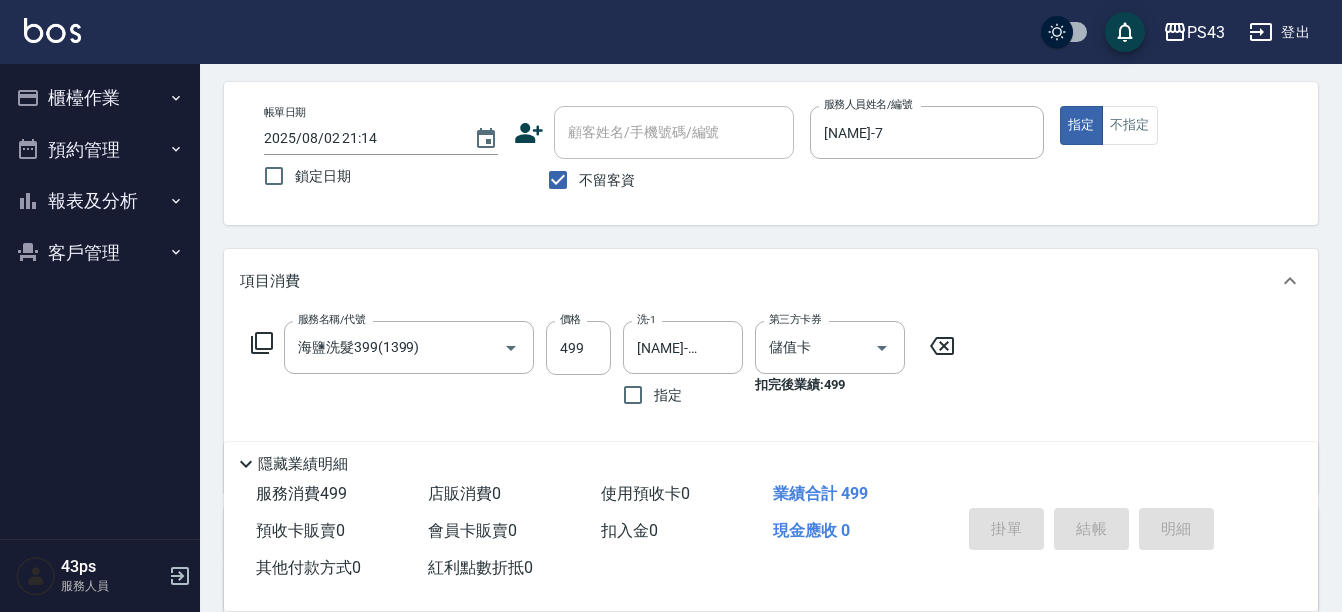 type 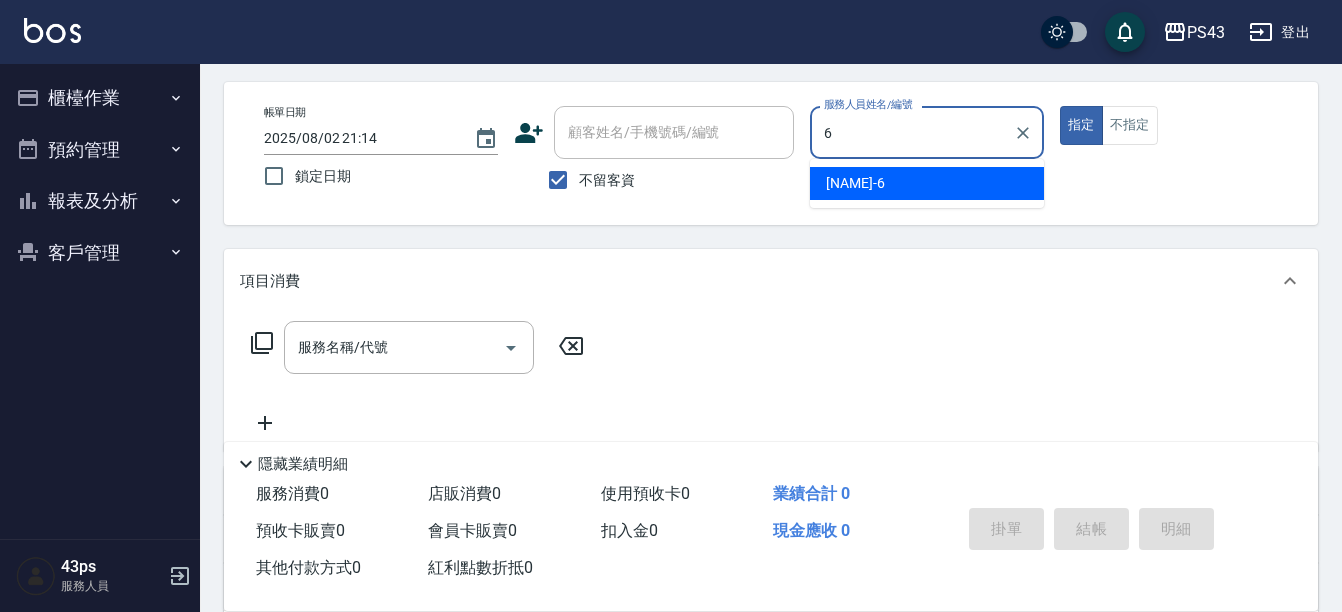 type on "[NAME]-6" 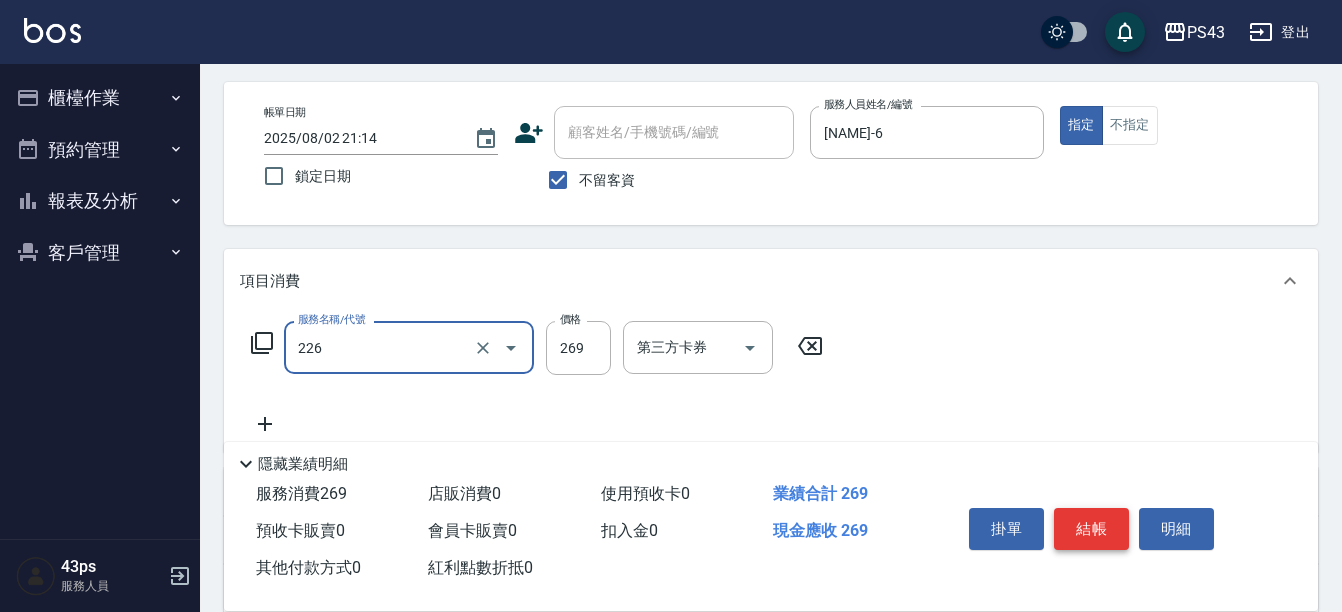 type on "洗剪269(226)" 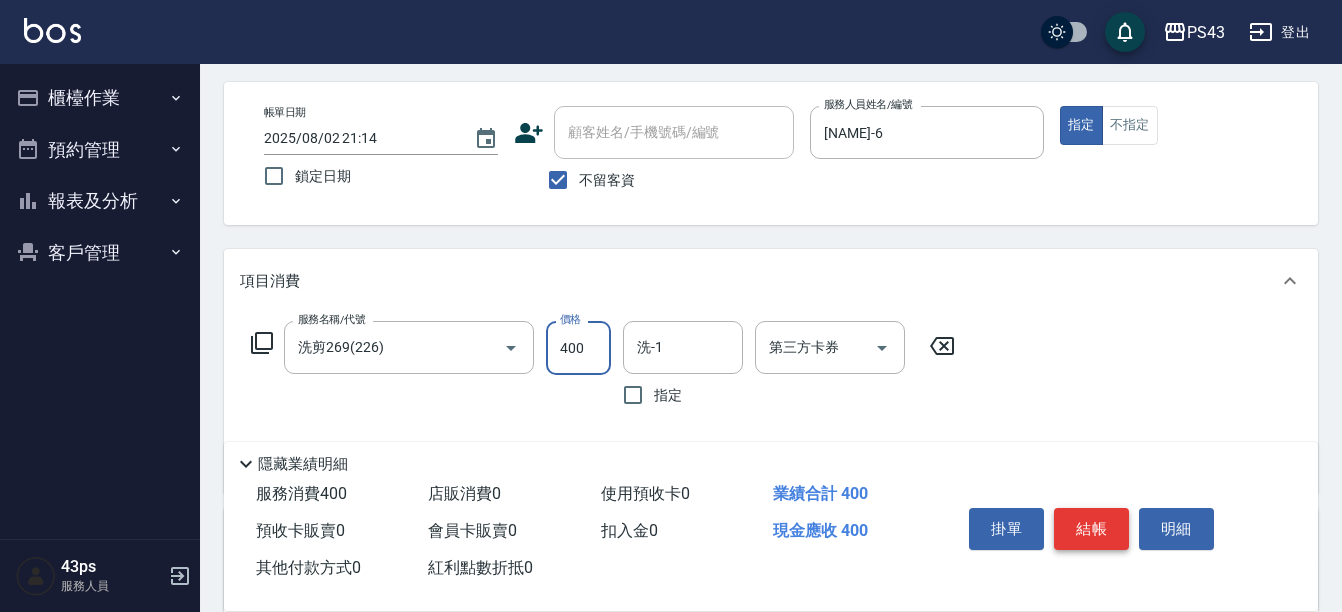 type on "400" 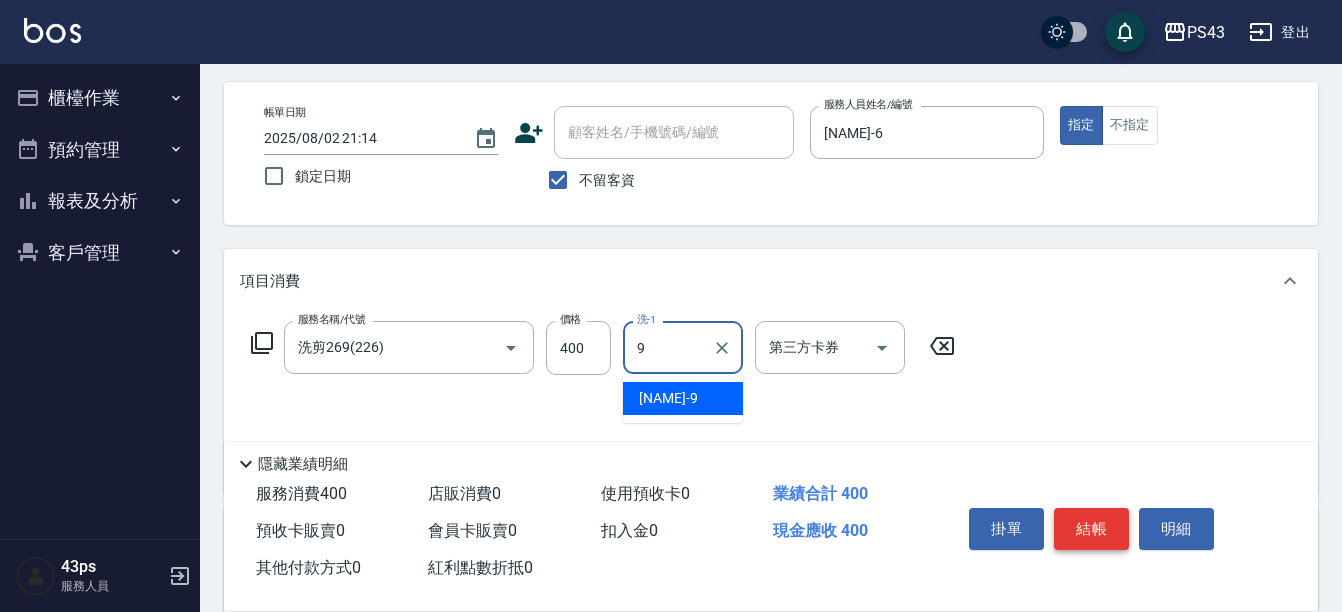type on "[NAME]-9" 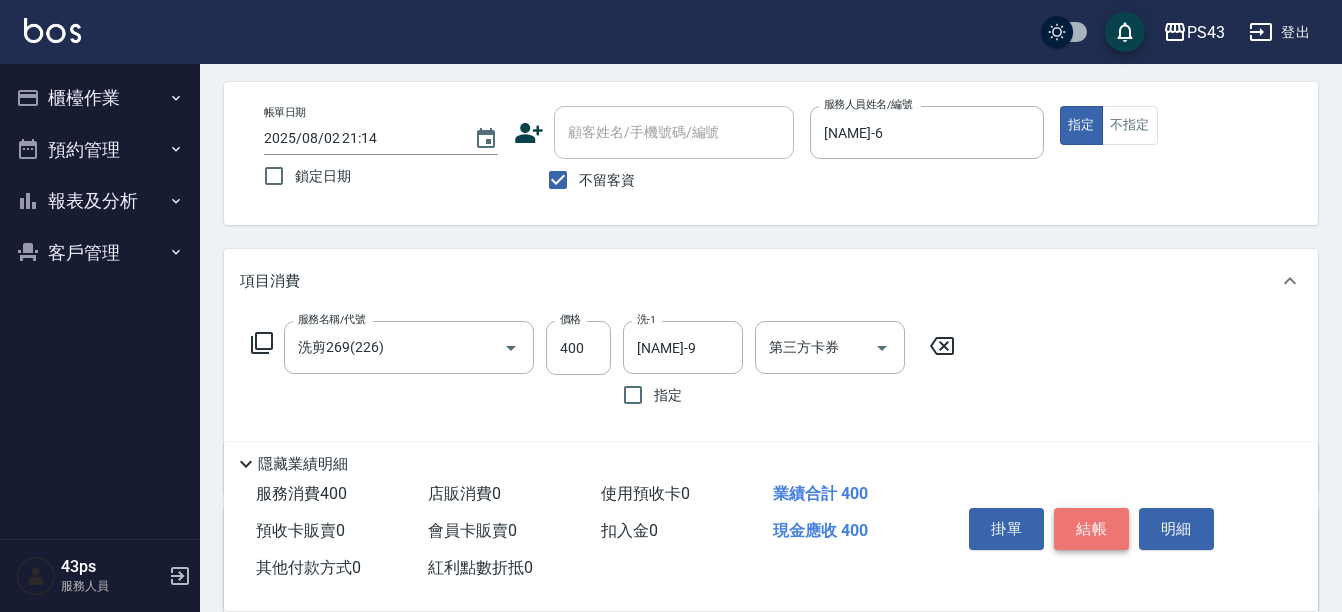 click on "結帳" at bounding box center (1091, 529) 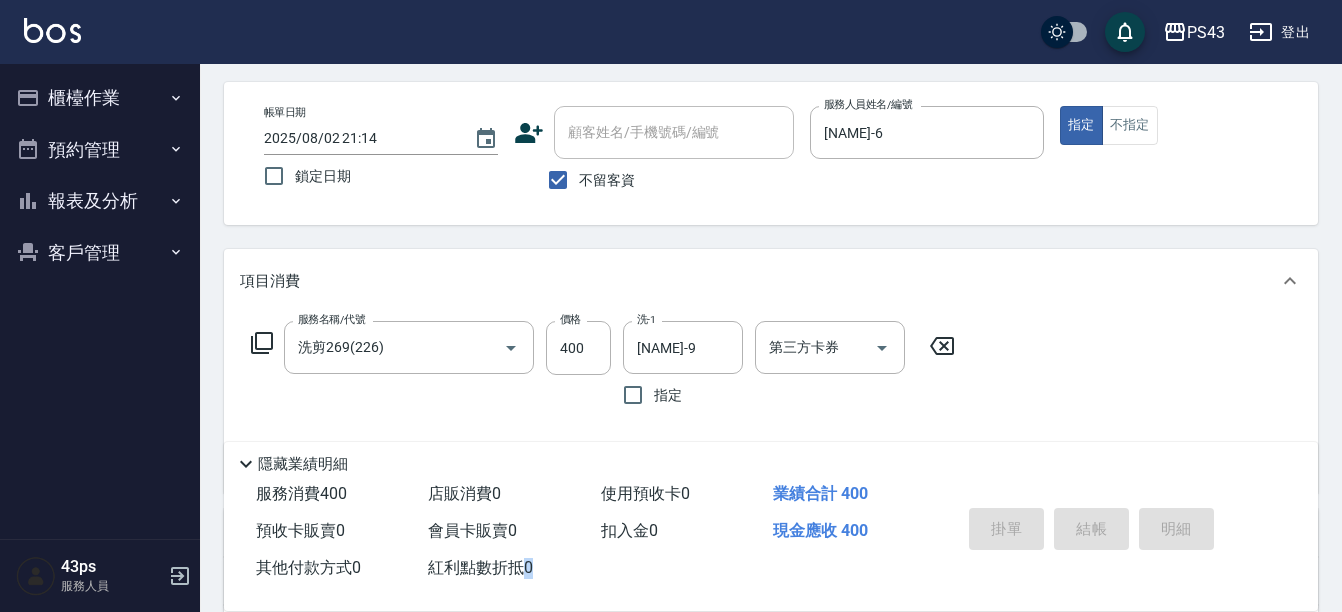 click on "掛單 結帳 明細" at bounding box center (1091, 531) 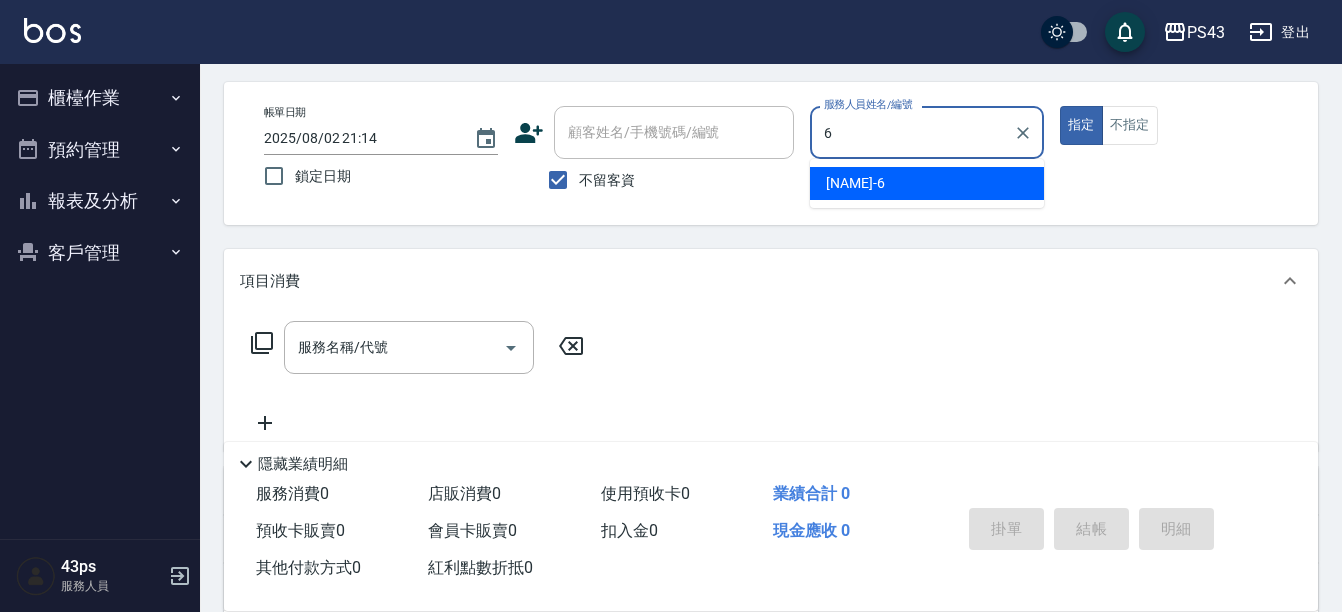 type on "[NAME]-6" 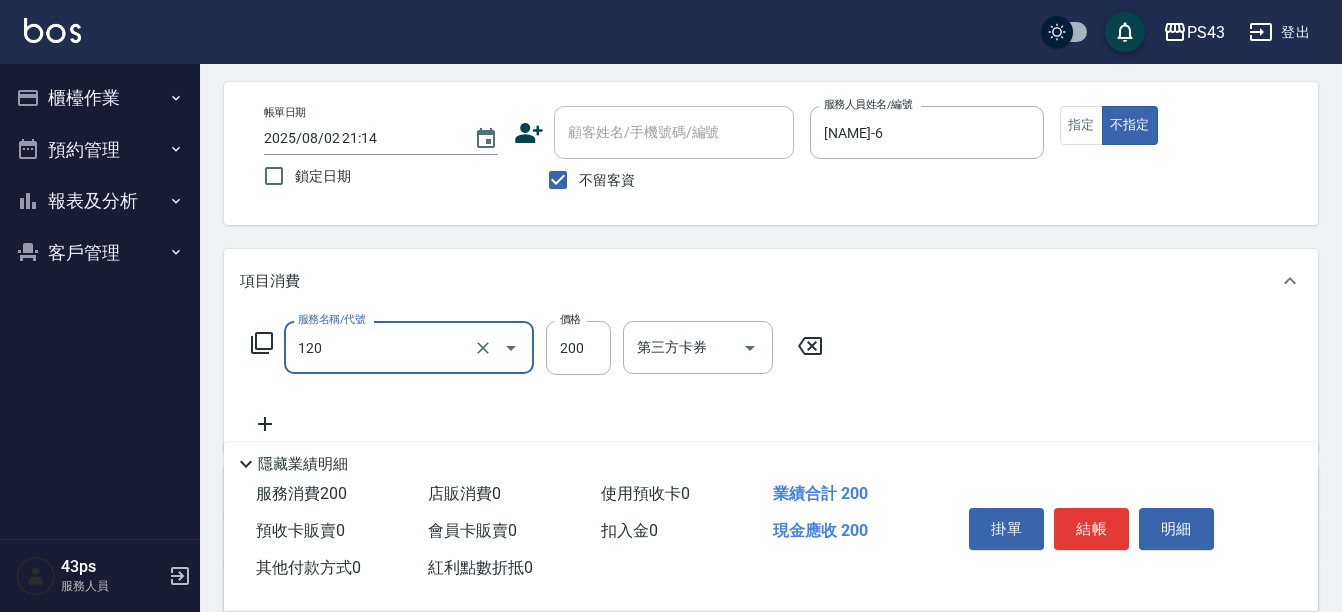 type on "New洗200(120)" 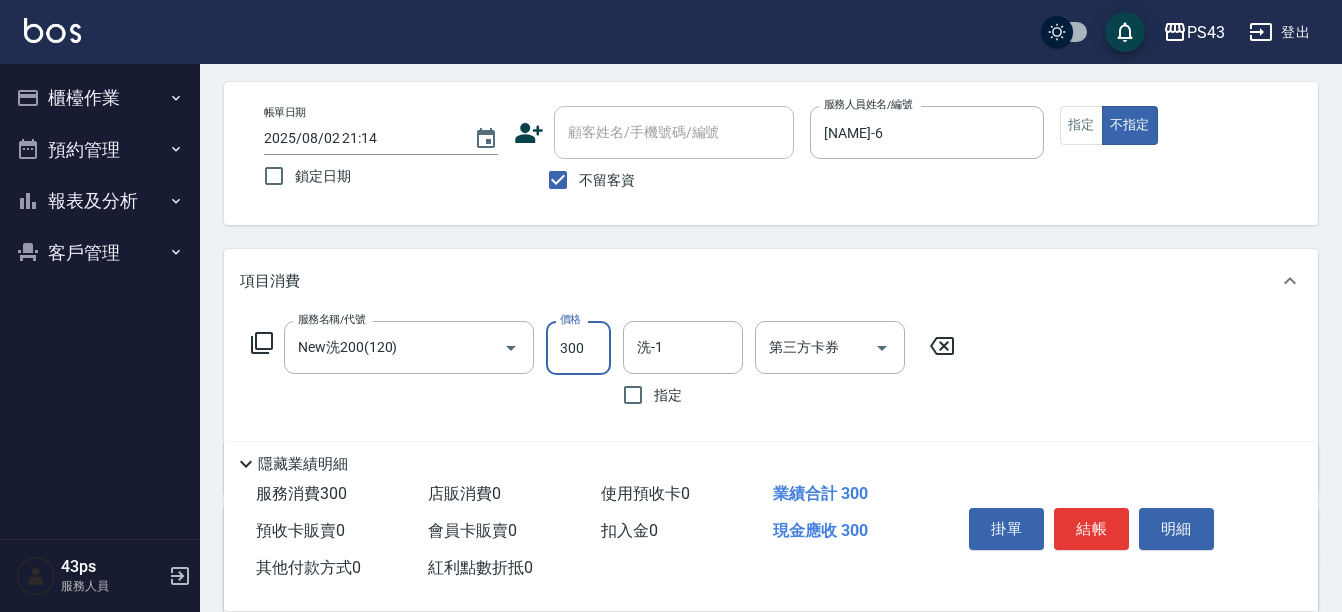 type on "300" 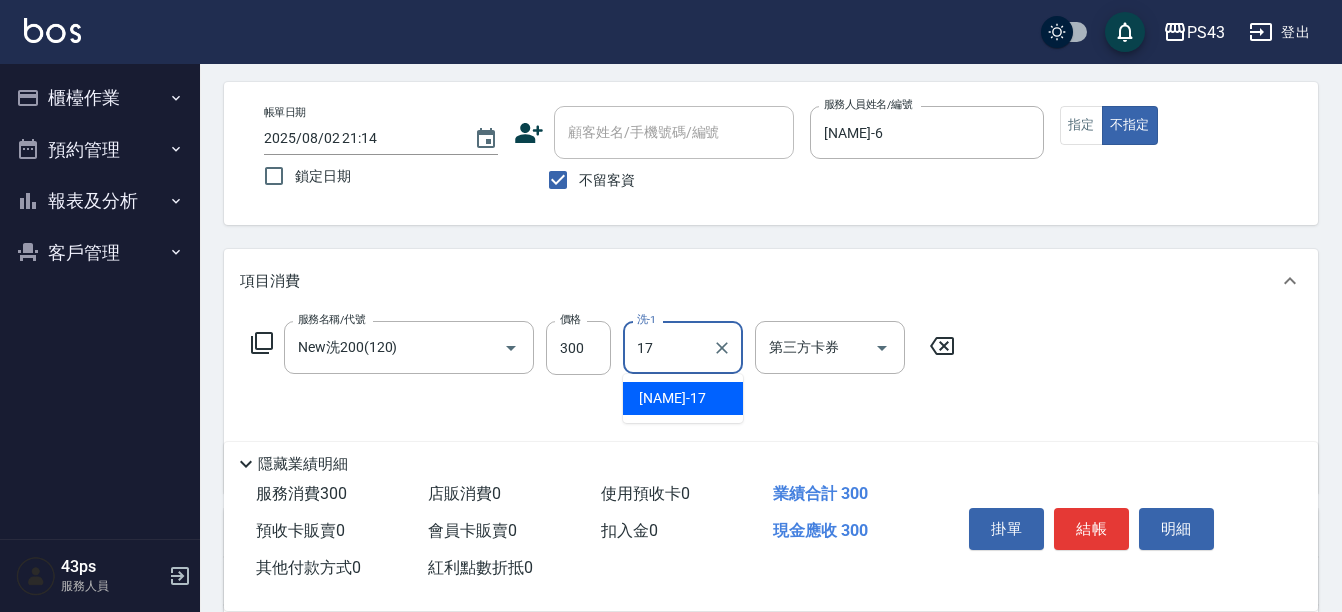 type on "[NAME]-17" 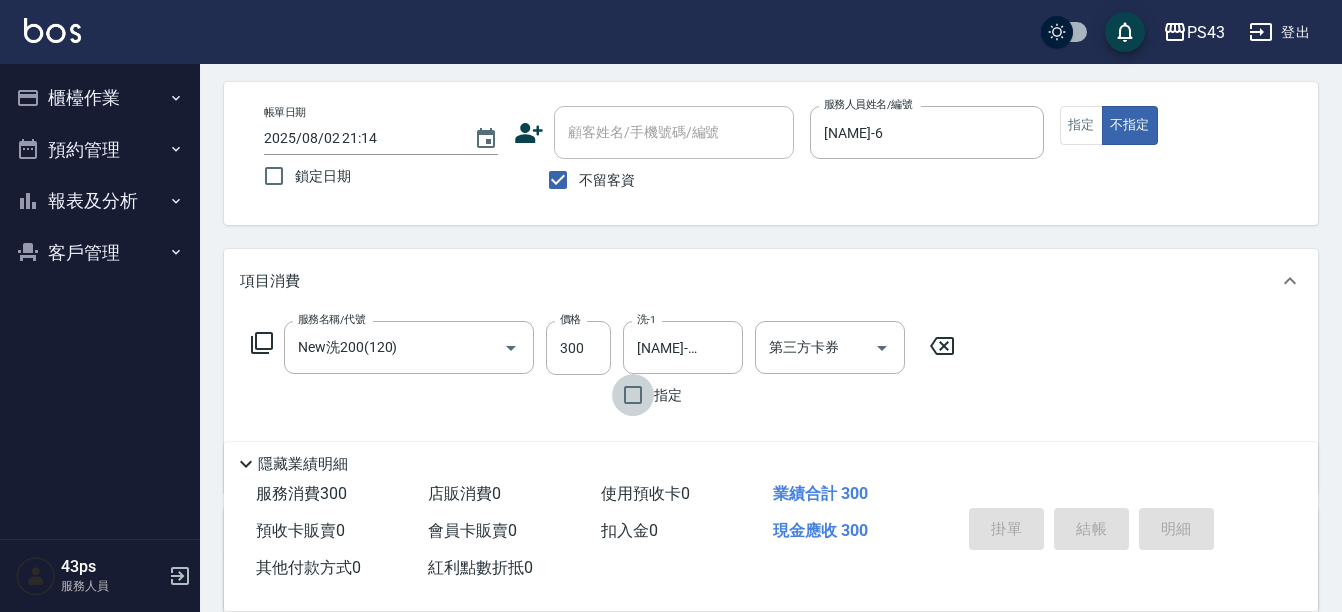 type on "[DATE] [TIME]" 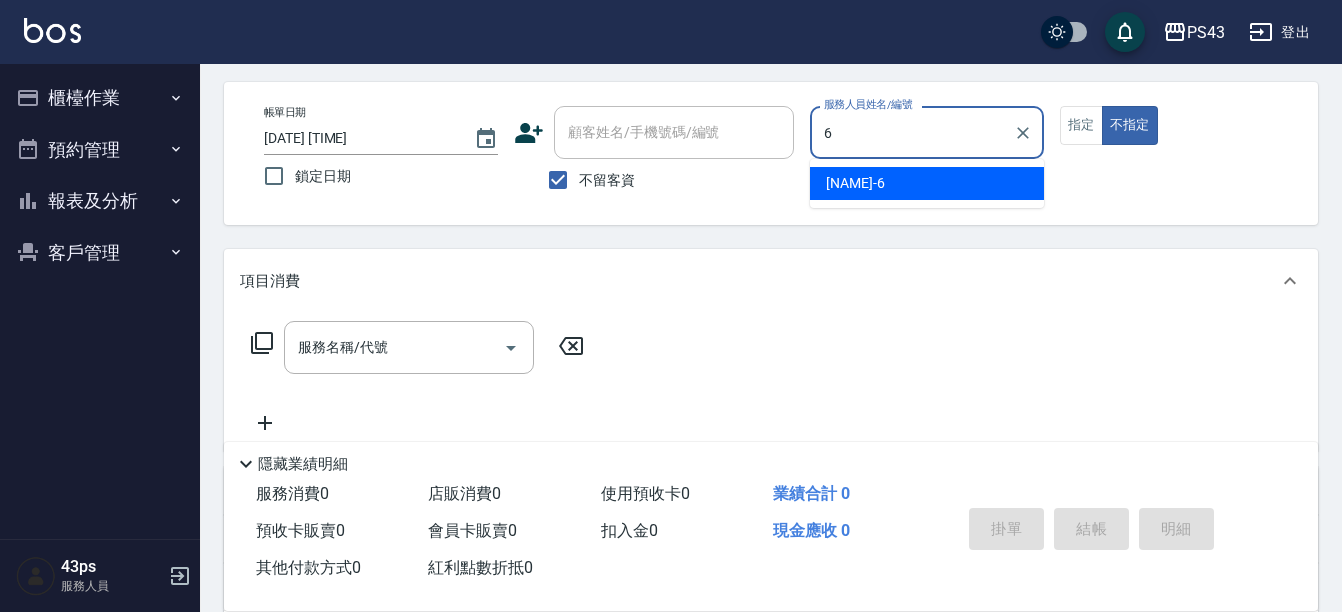 type on "[NAME]-6" 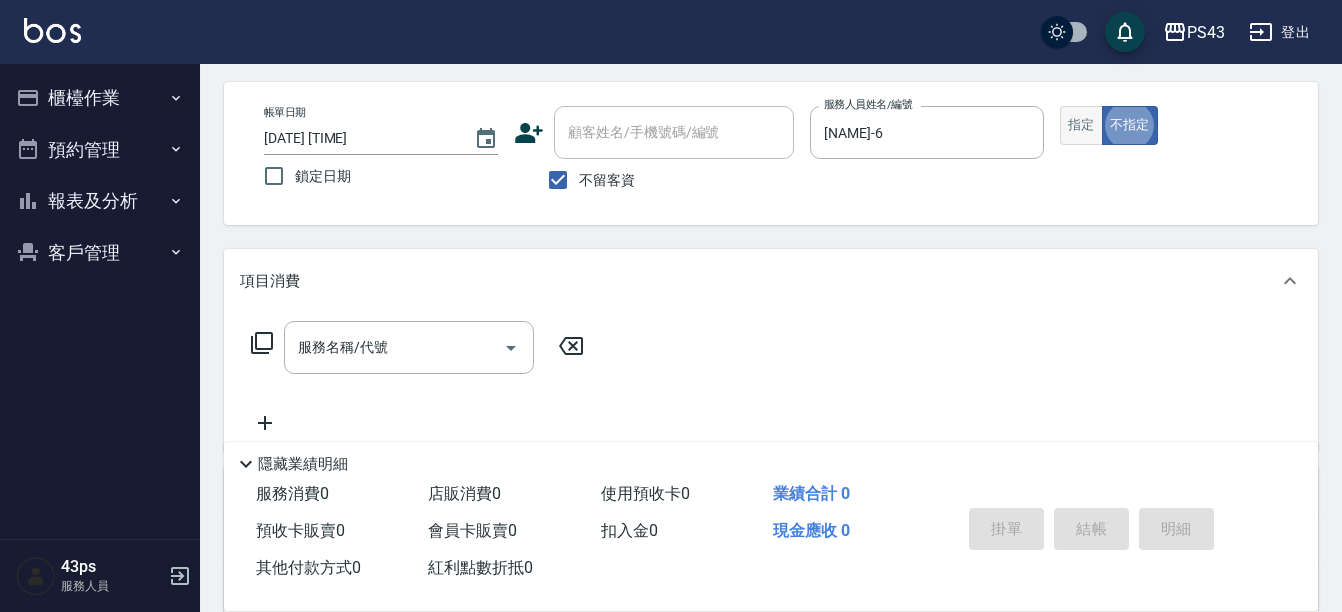 click on "指定" at bounding box center (1081, 125) 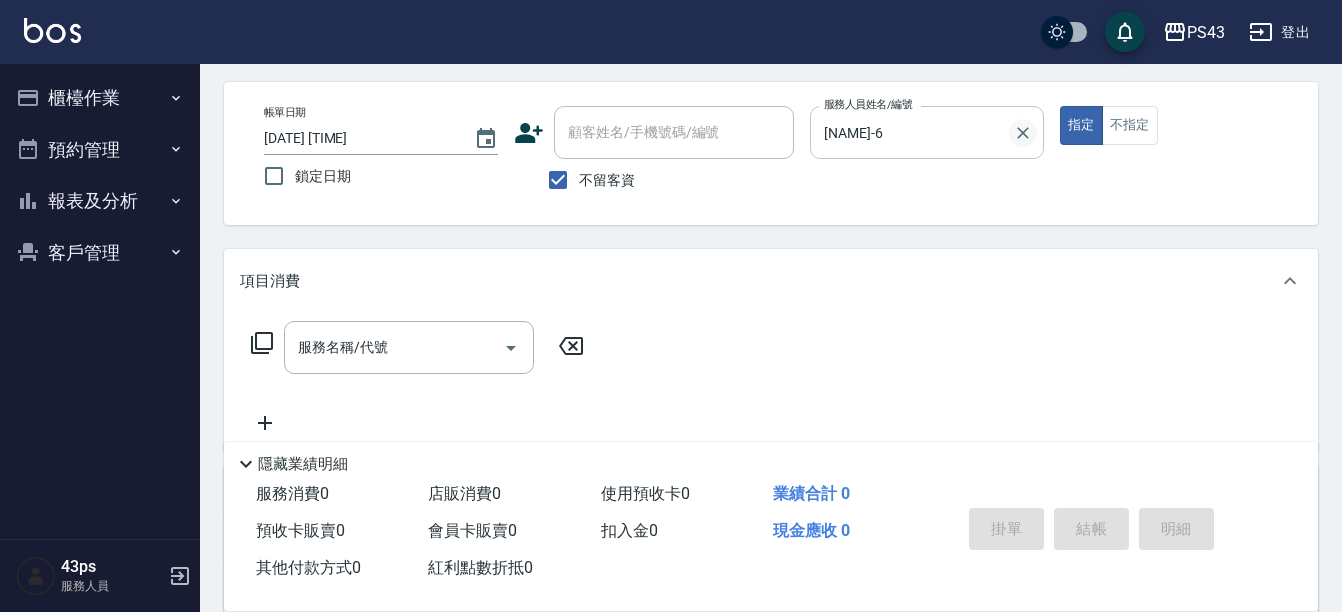 click 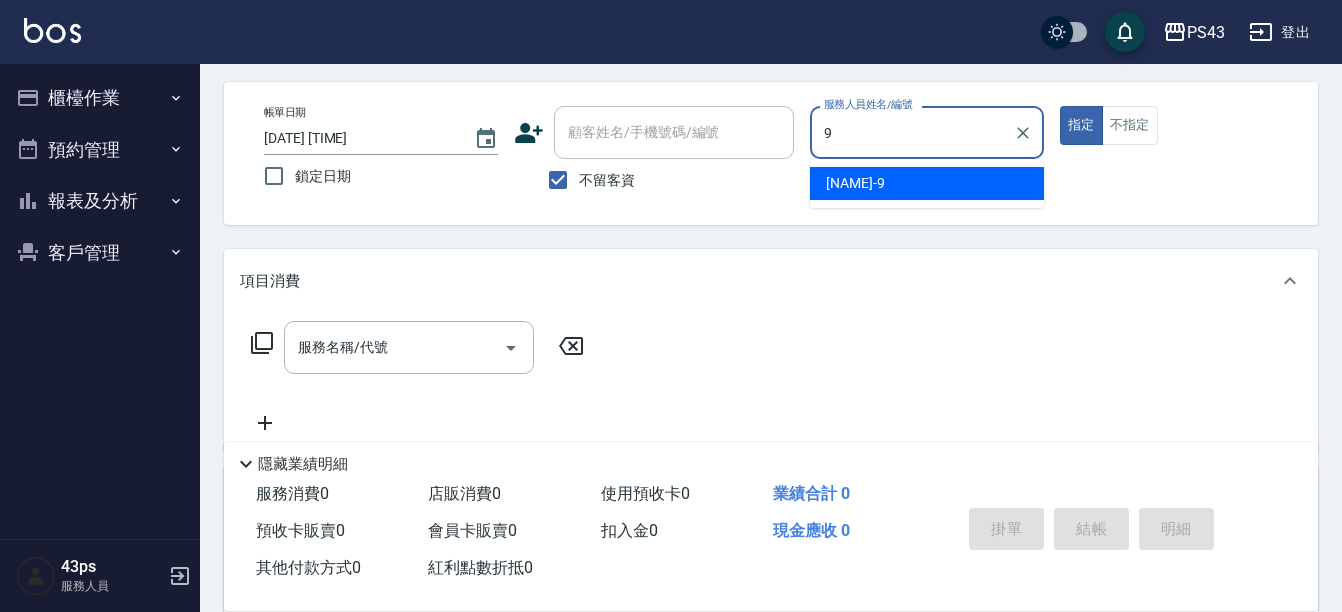 type on "[NAME]-9" 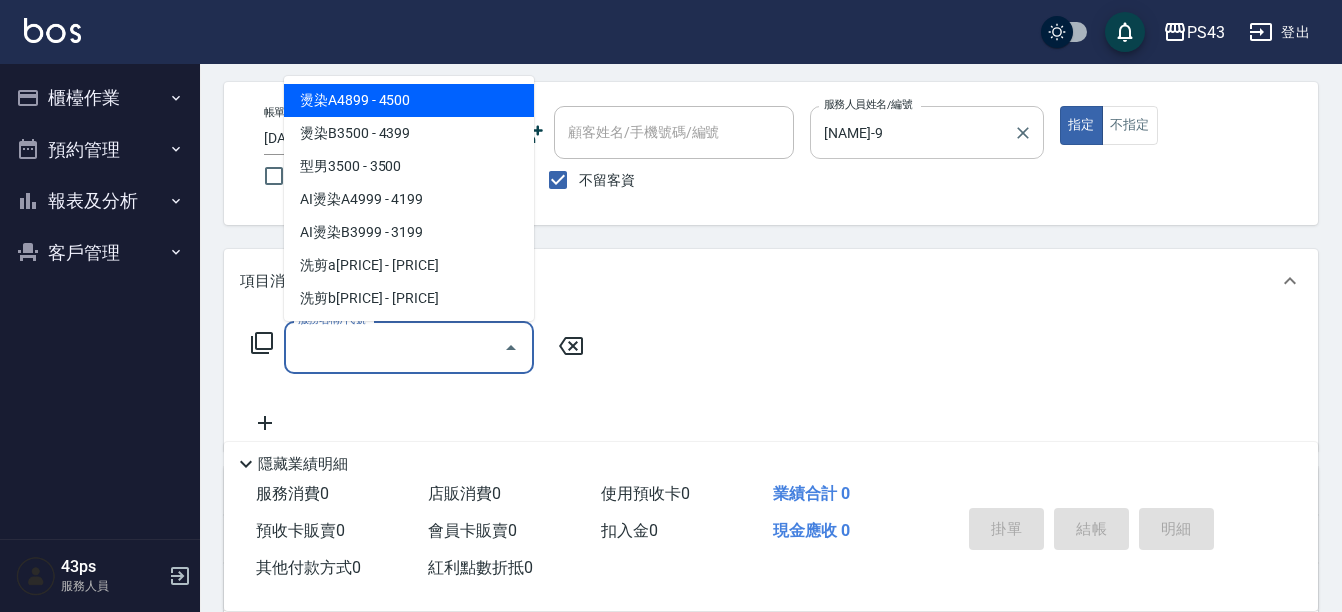 click on "服務名稱/代號" at bounding box center [394, 347] 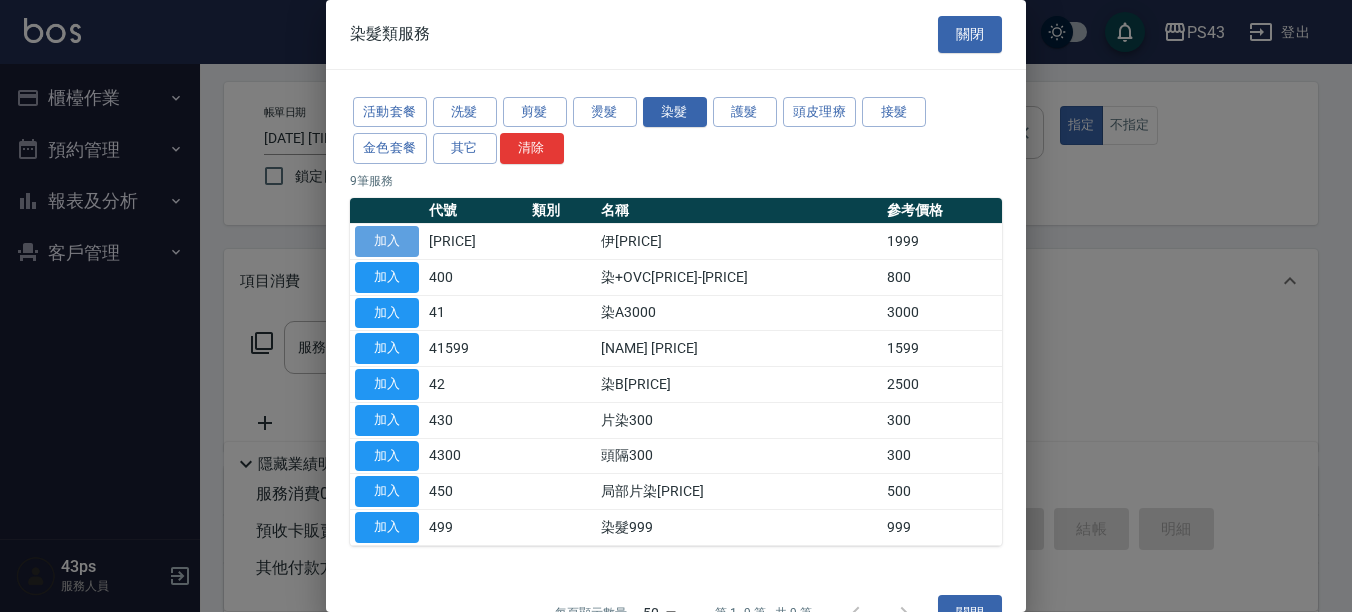 click on "加入" at bounding box center [387, 241] 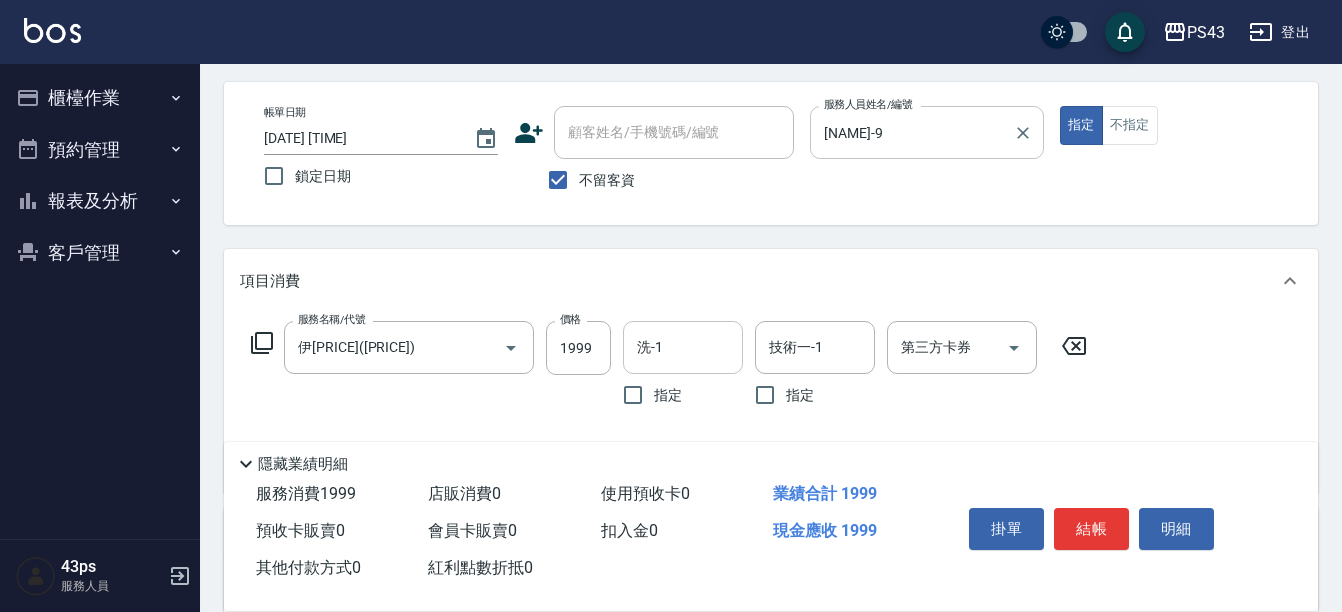 click on "洗-1 洗-1" at bounding box center (683, 347) 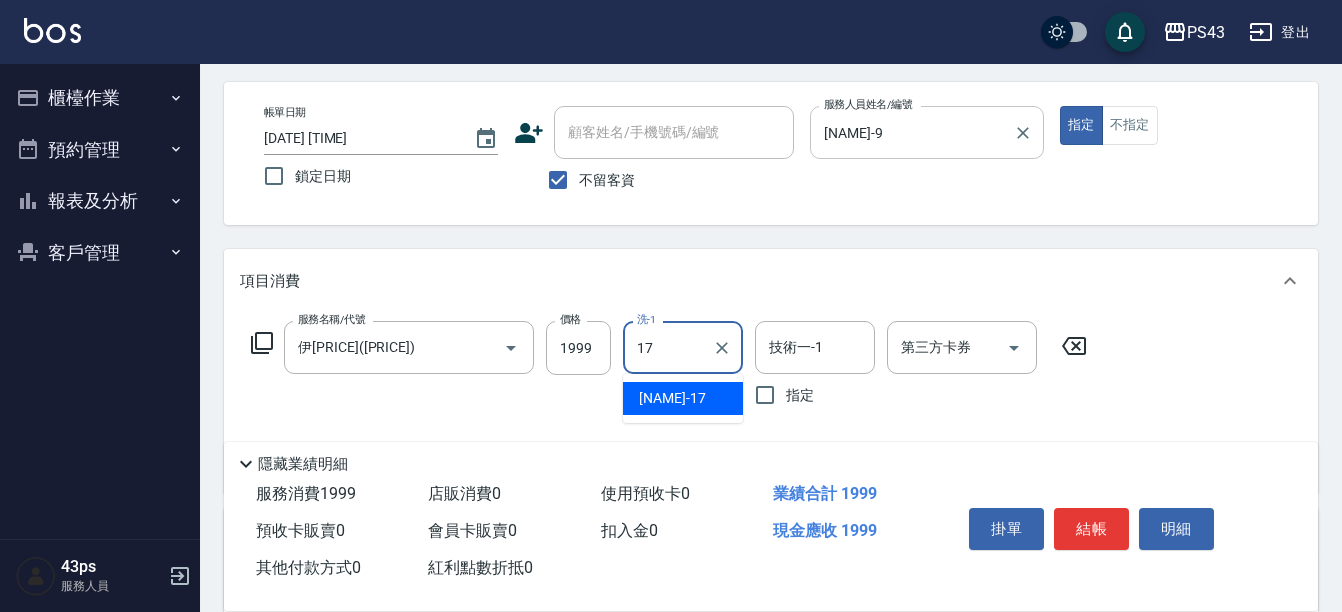 type on "[NAME]-17" 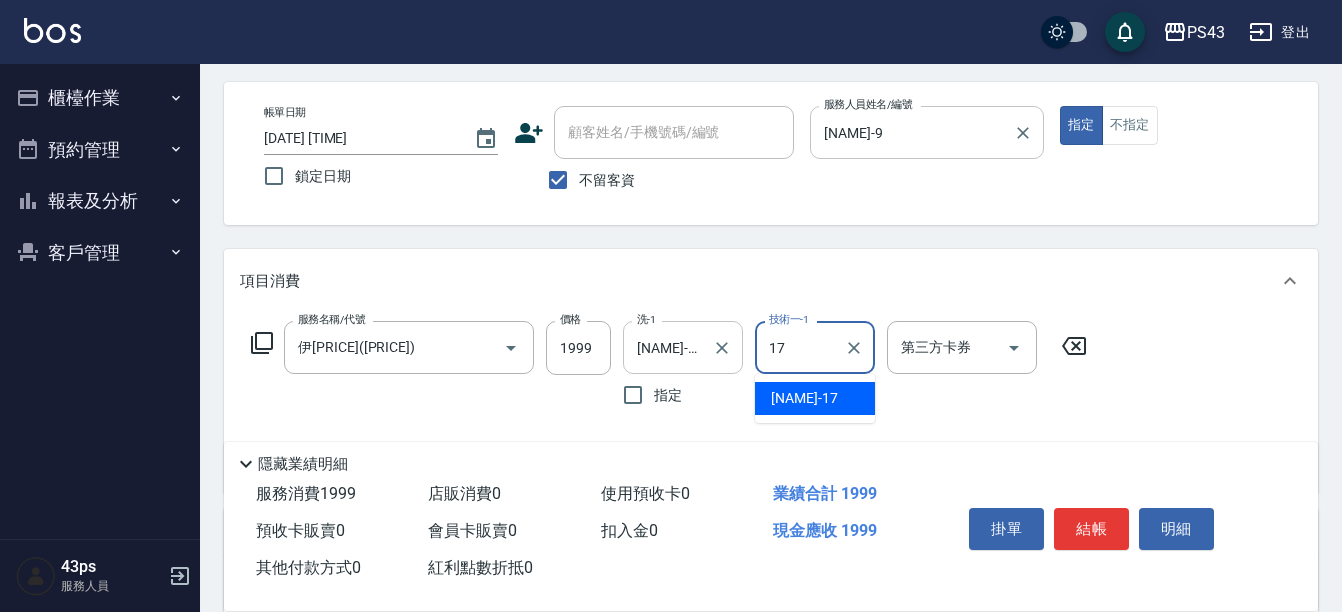 type on "[NAME]-17" 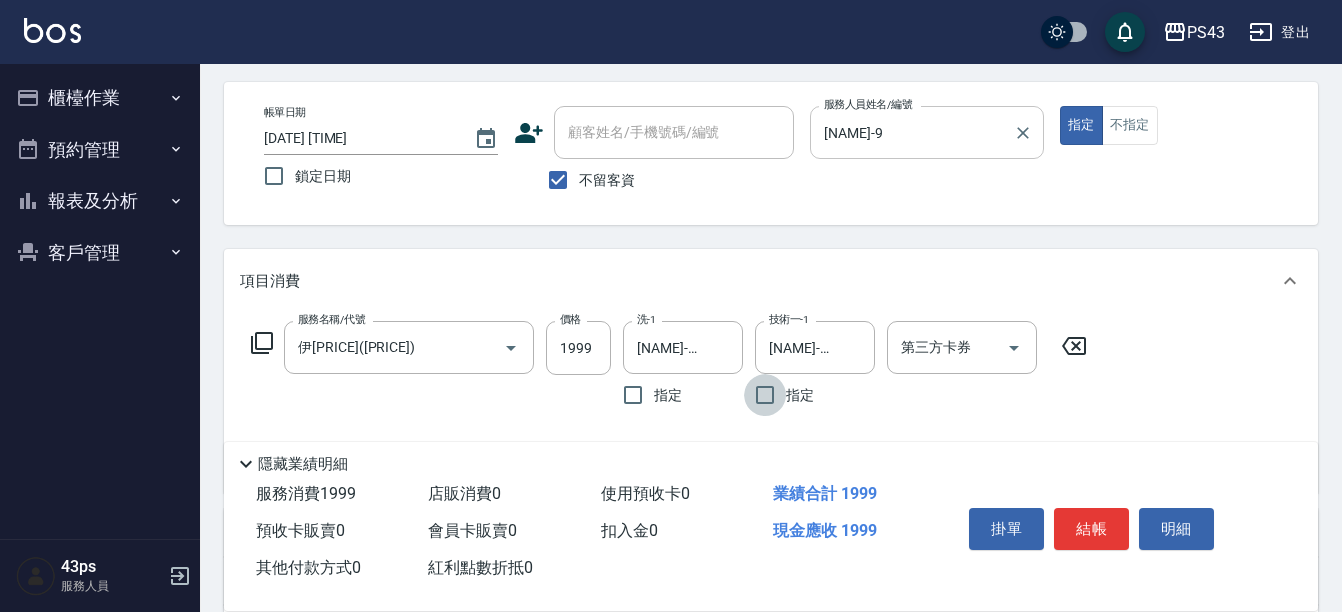 click 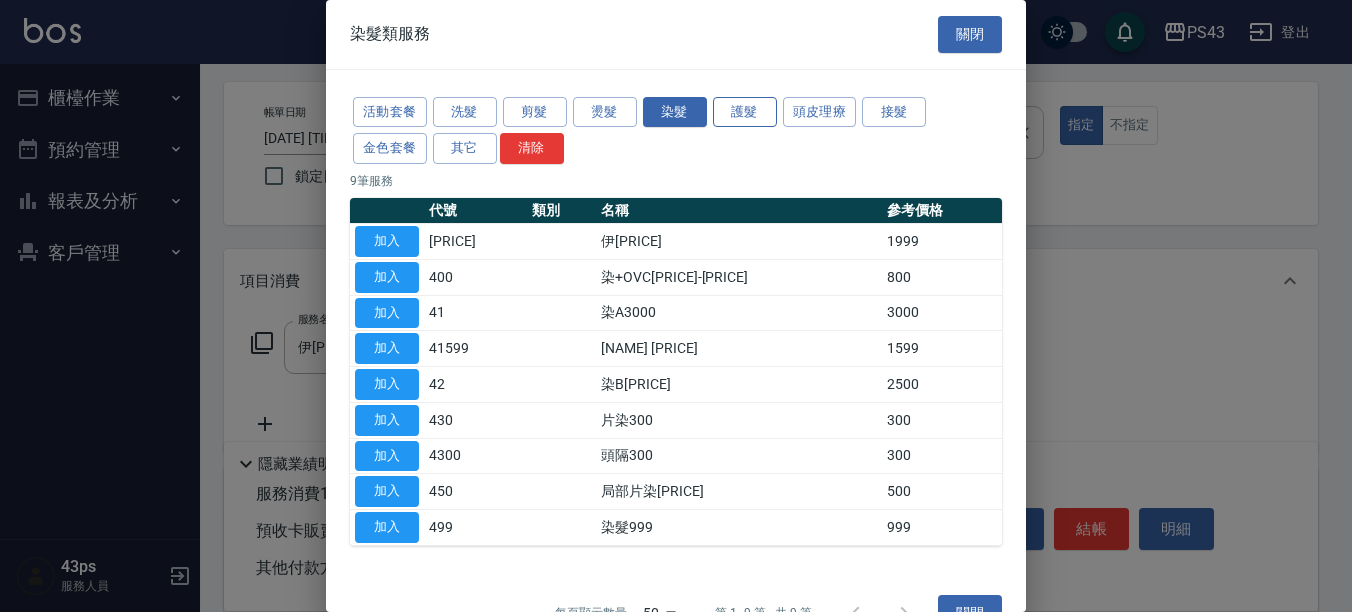 click on "護髮" at bounding box center [745, 112] 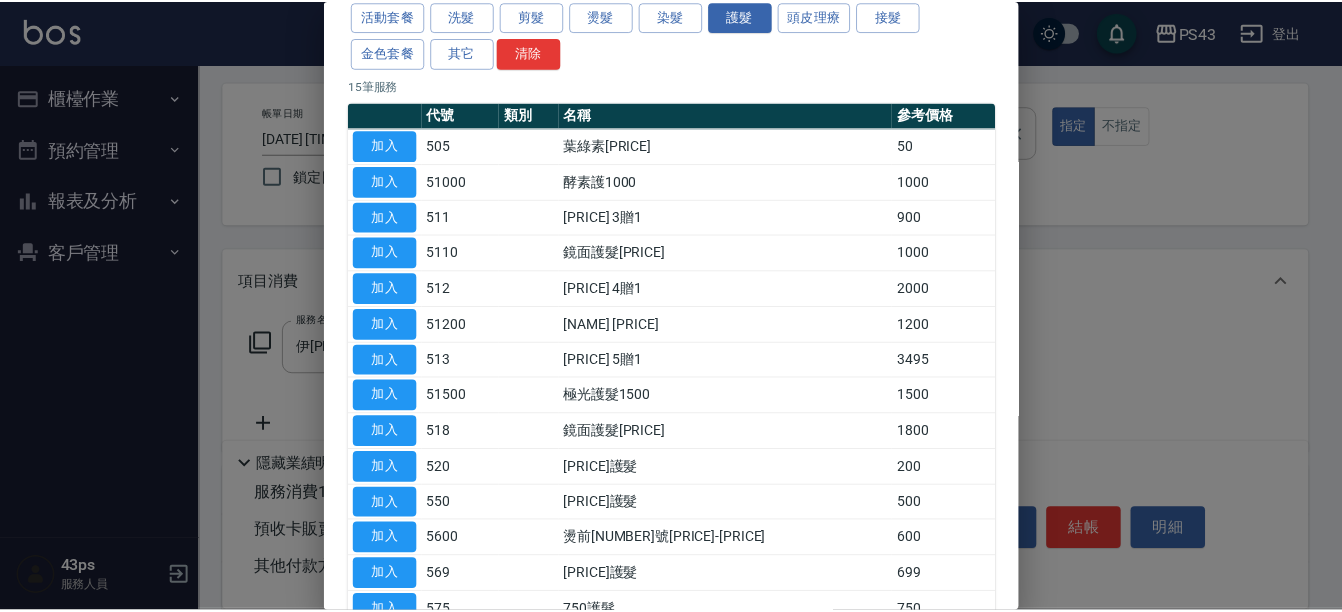scroll, scrollTop: 200, scrollLeft: 0, axis: vertical 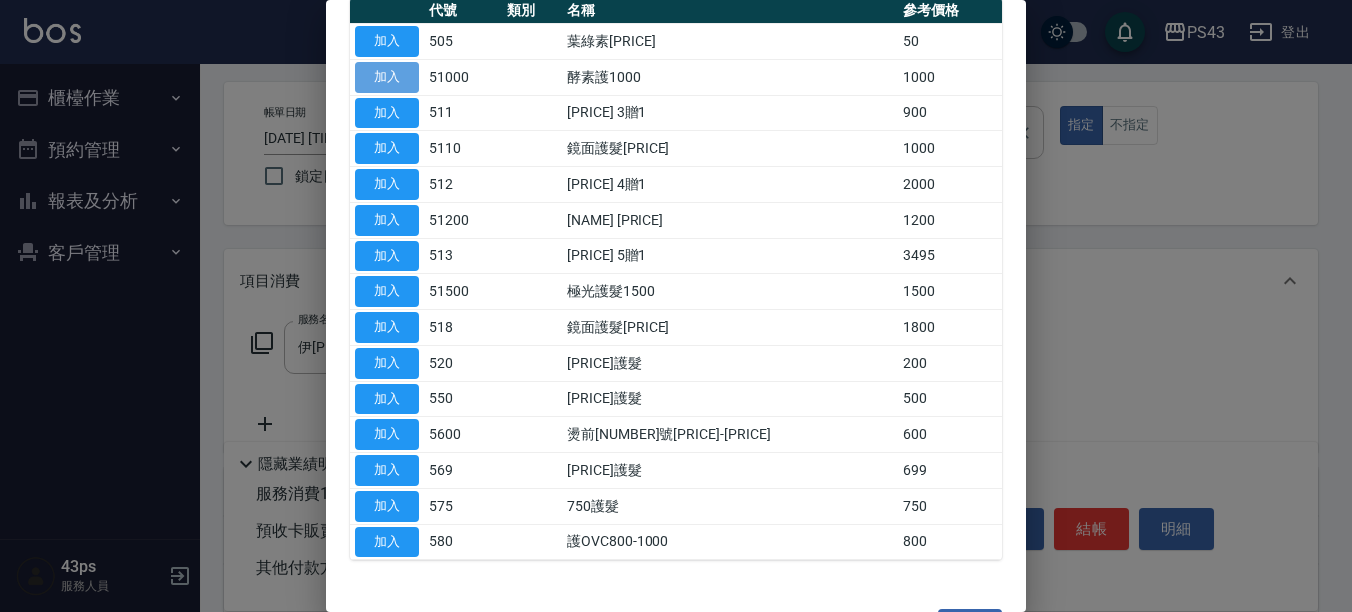 click on "加入" at bounding box center [387, 77] 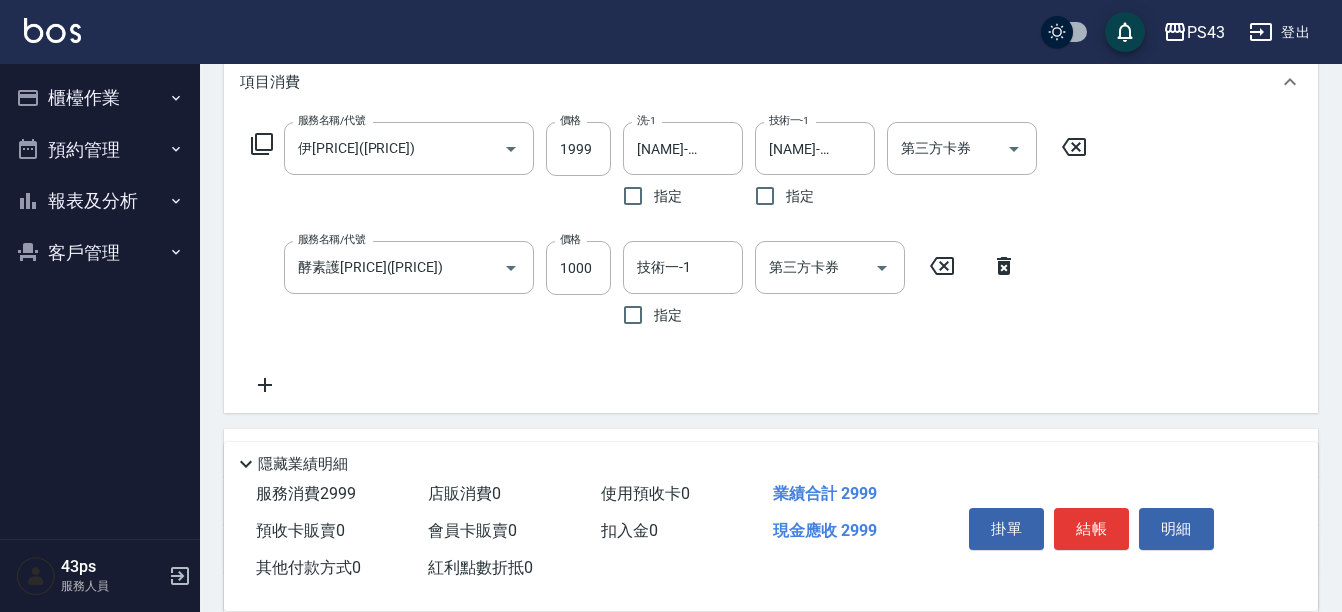 scroll, scrollTop: 279, scrollLeft: 0, axis: vertical 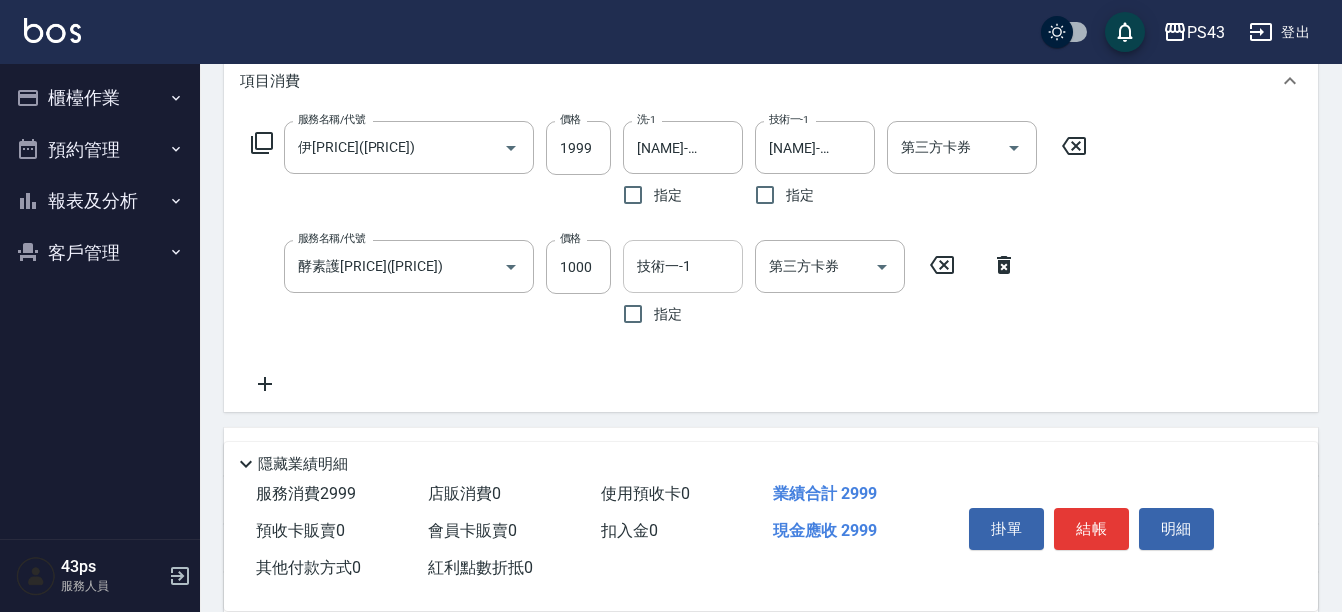 click on "技術一-1" at bounding box center [683, 266] 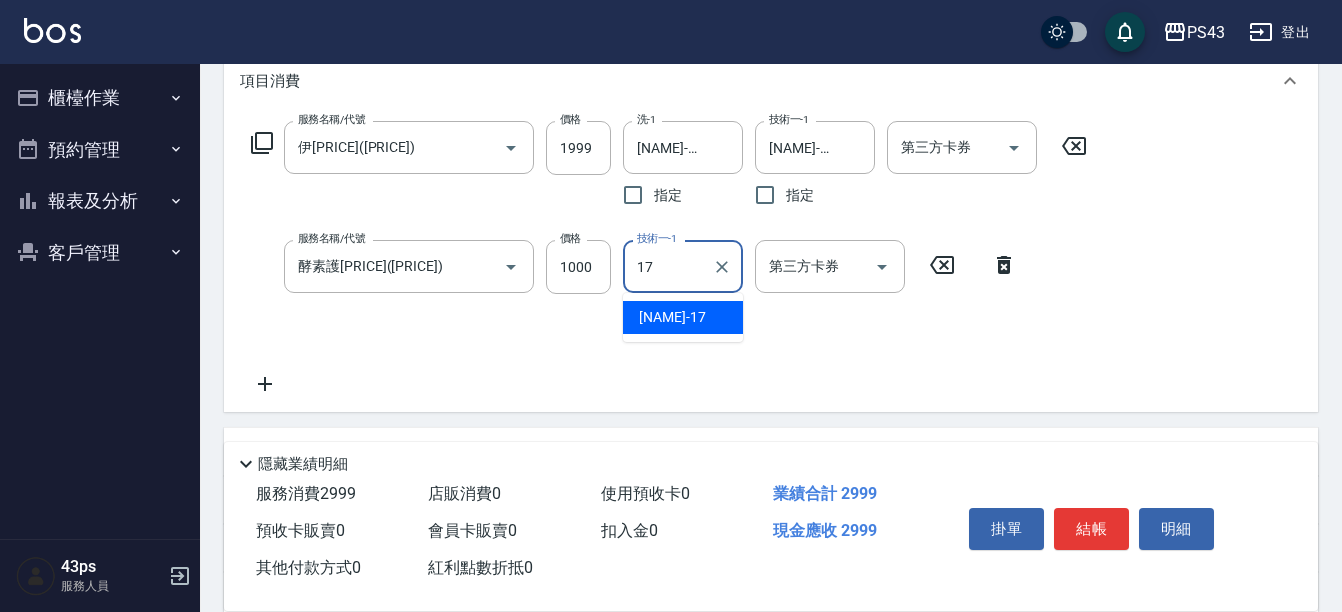 type on "[NAME]-17" 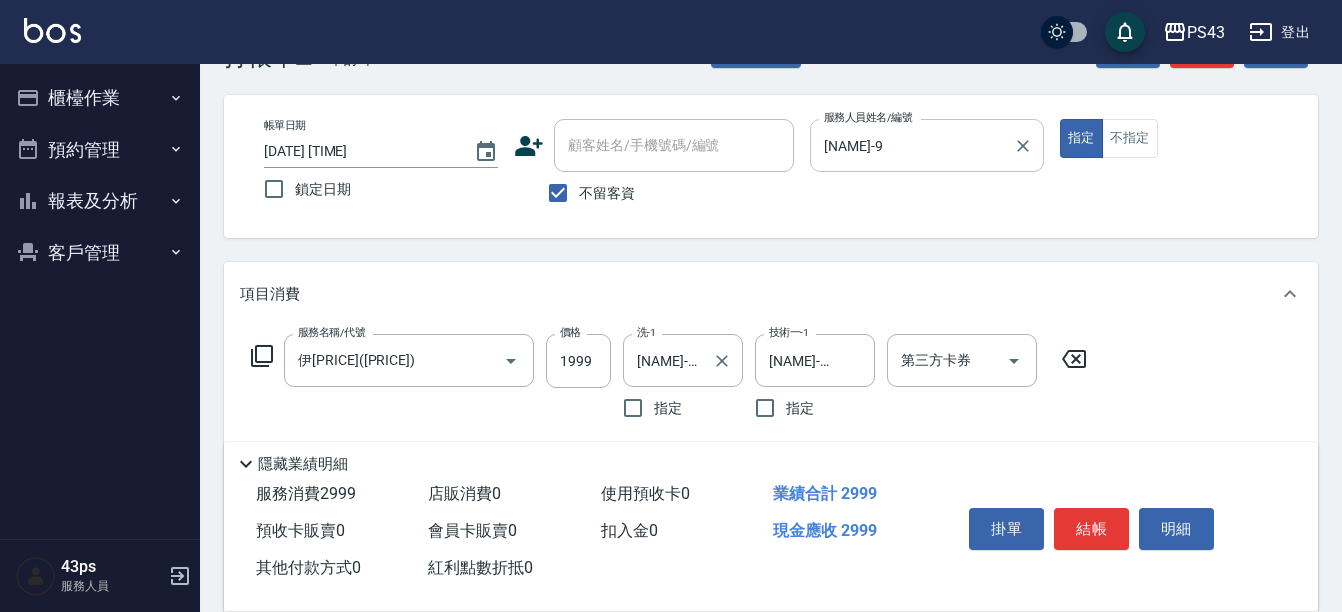 scroll, scrollTop: 100, scrollLeft: 0, axis: vertical 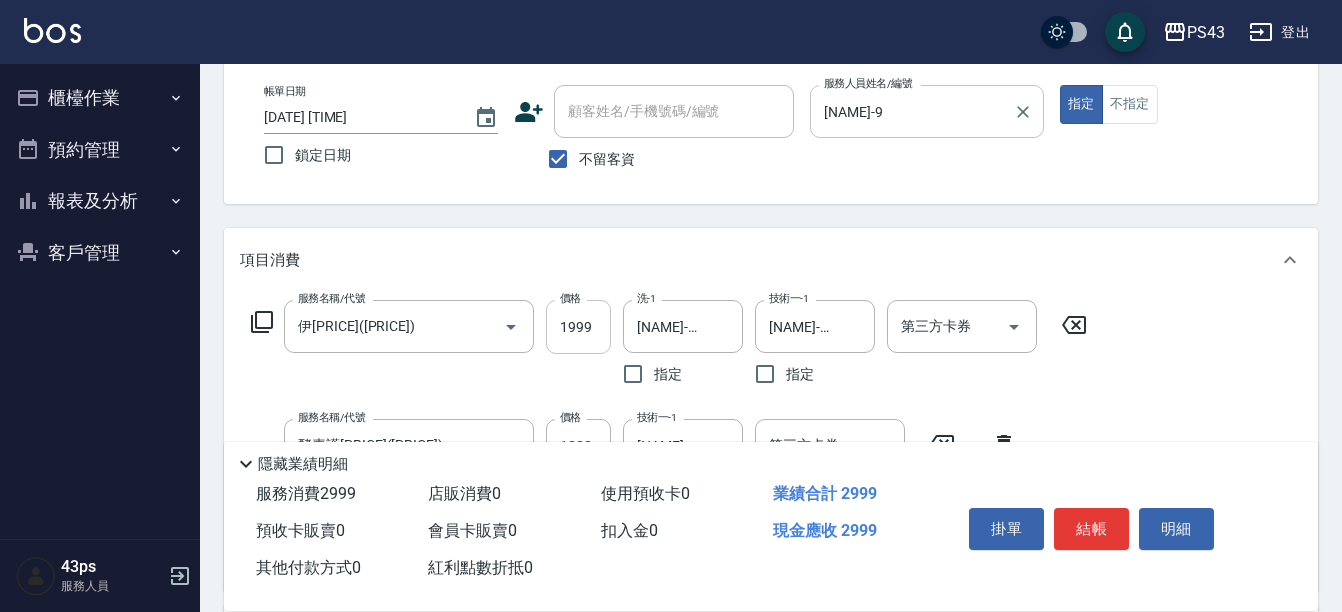 click on "1999" at bounding box center [578, 327] 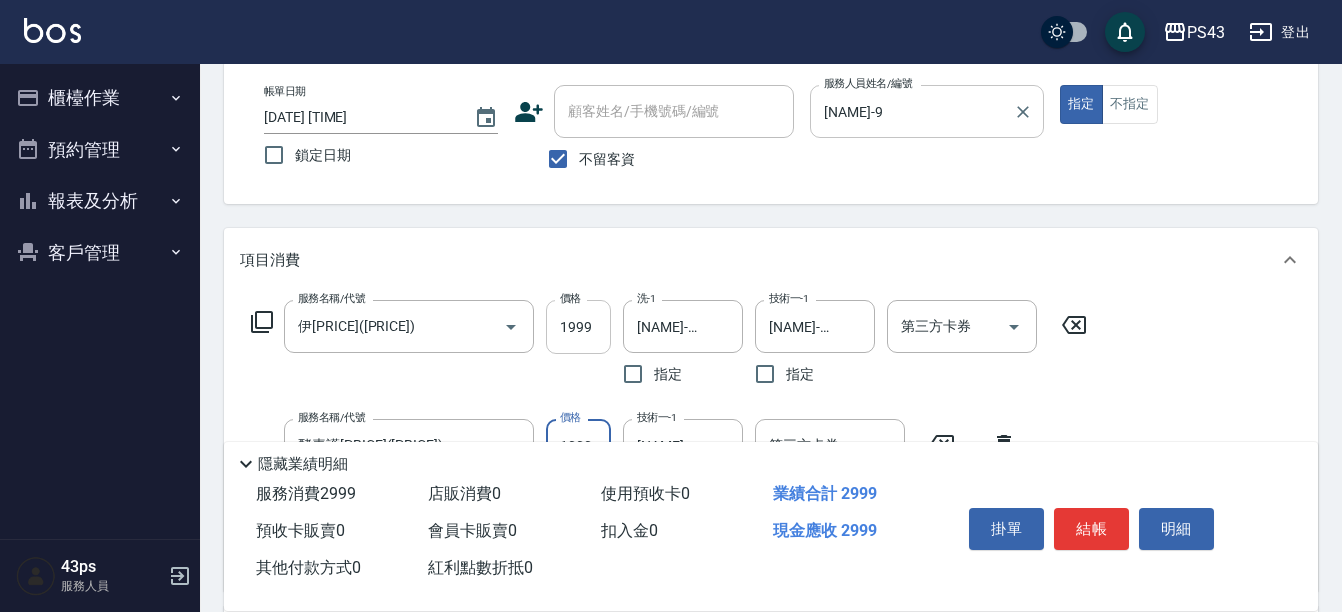 click on "1999" at bounding box center (578, 327) 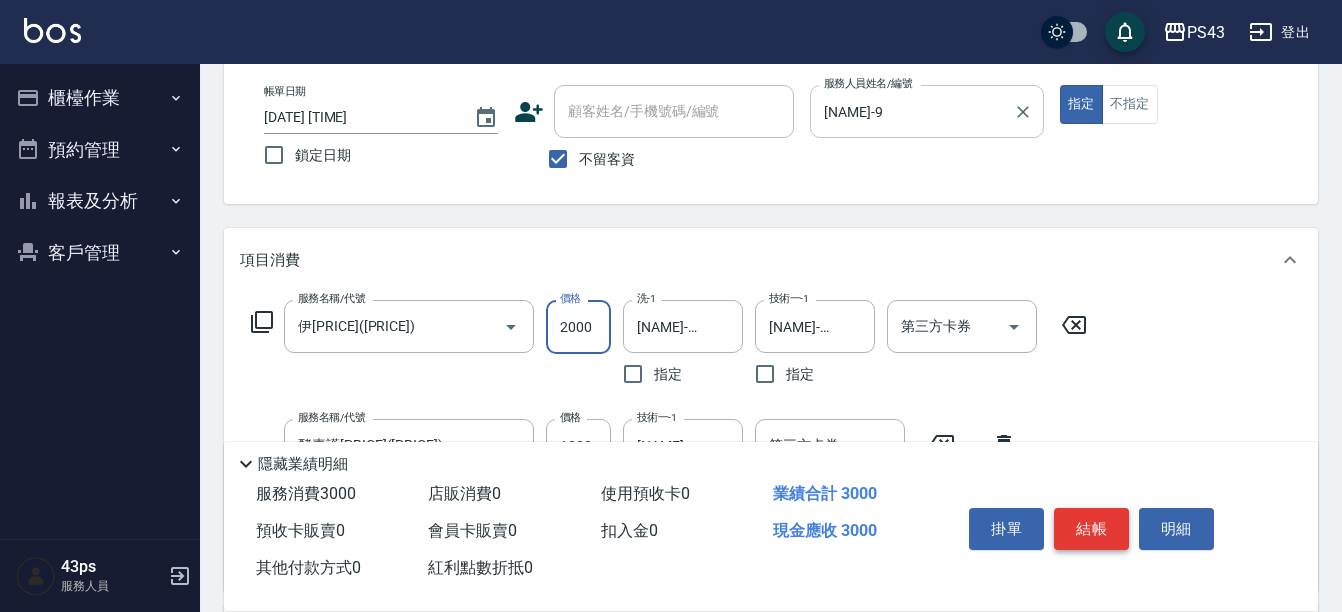 type on "2000" 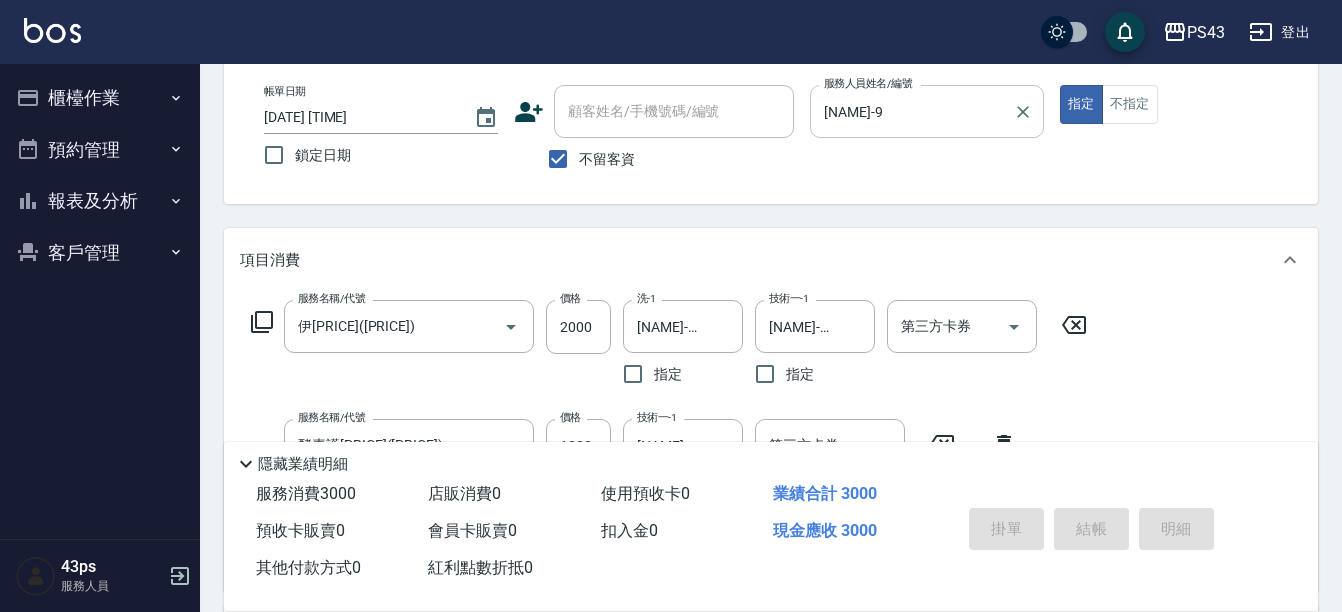type on "[DATE] [TIME]" 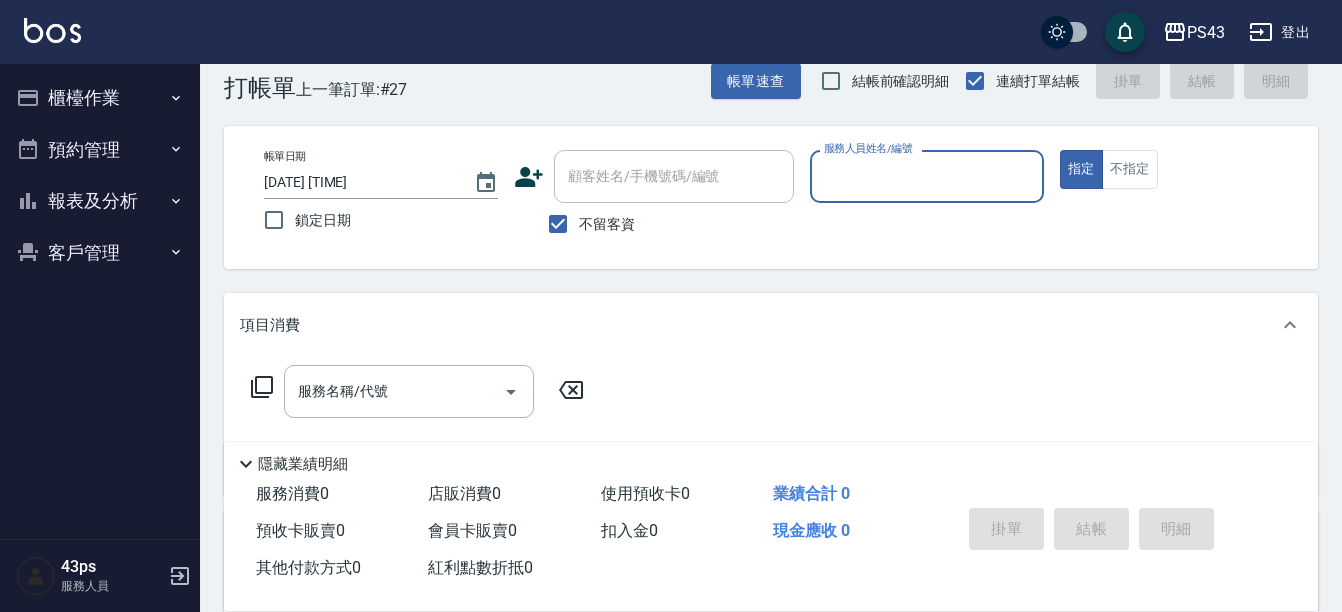 scroll, scrollTop: 0, scrollLeft: 0, axis: both 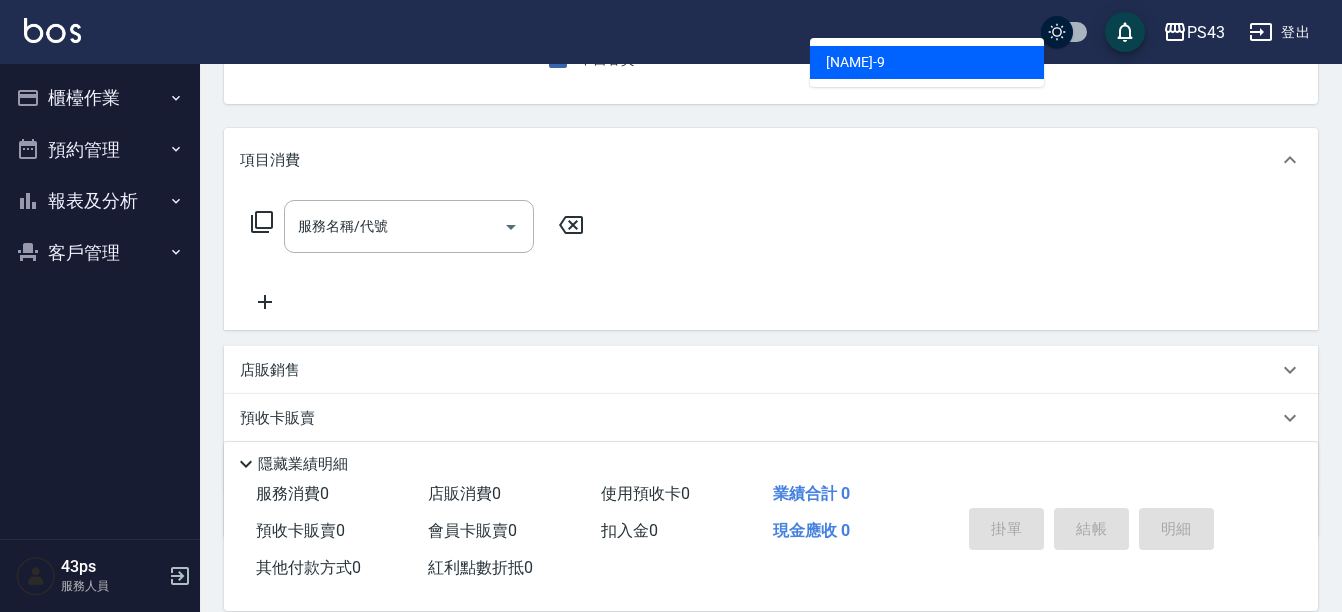 type on "[NAME]-9" 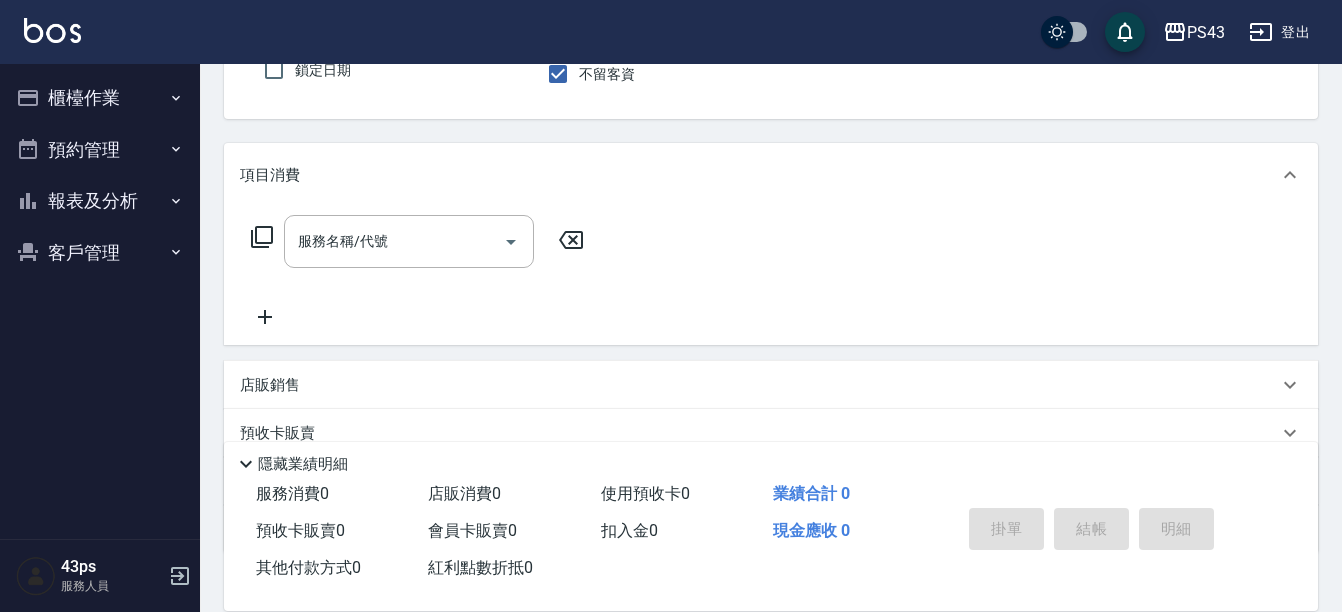 click on "店販銷售" at bounding box center (771, 385) 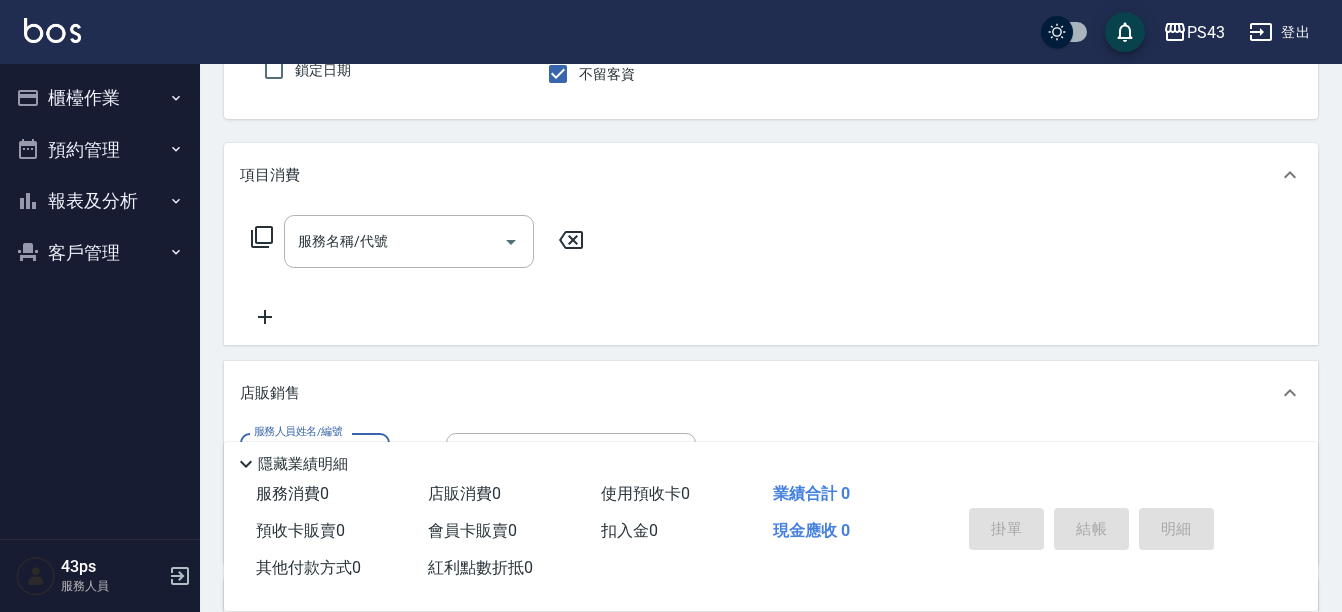 scroll, scrollTop: 1, scrollLeft: 0, axis: vertical 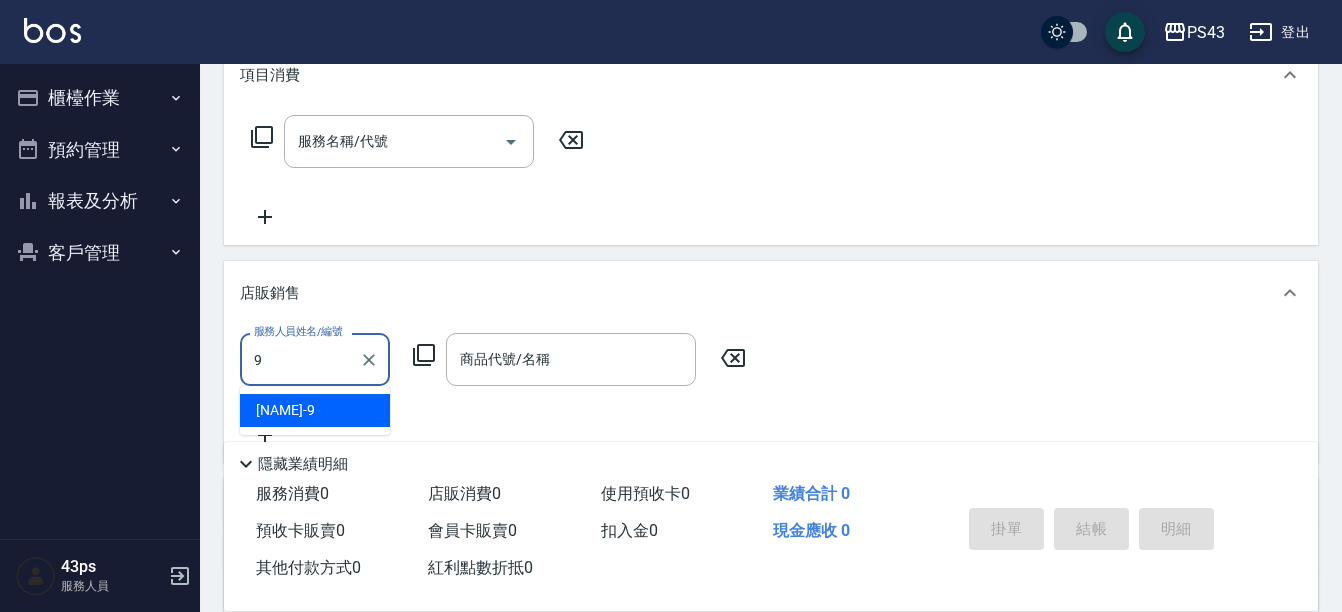type on "[NAME]-9" 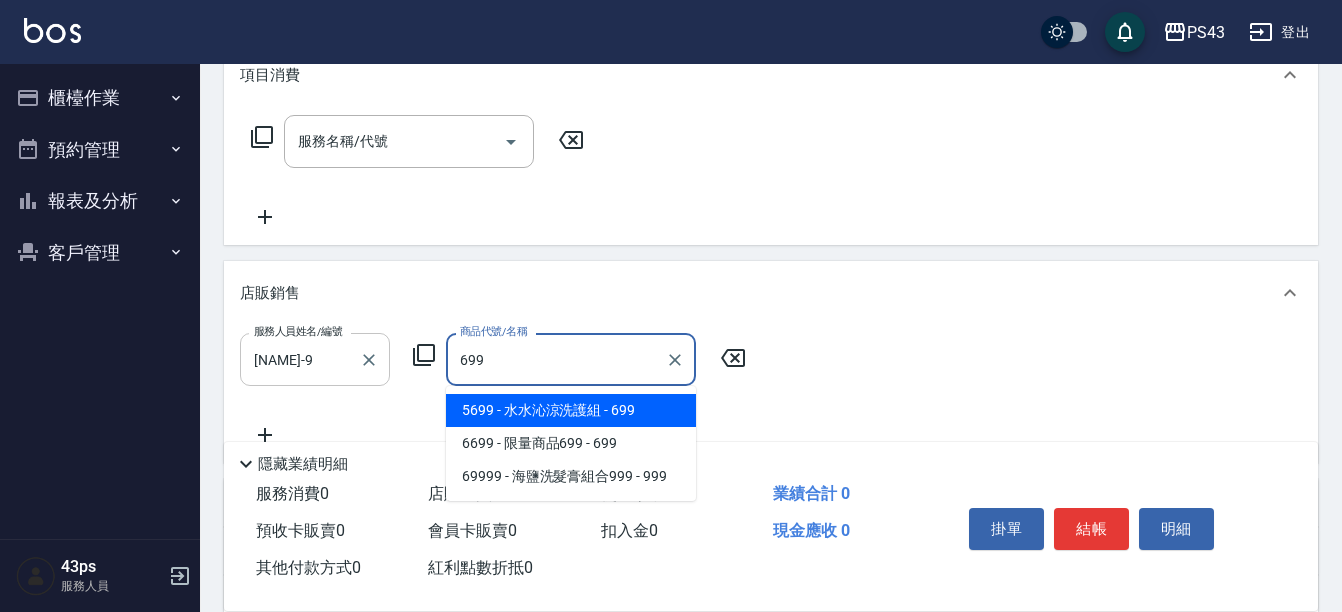 type on "水水沁涼洗護組" 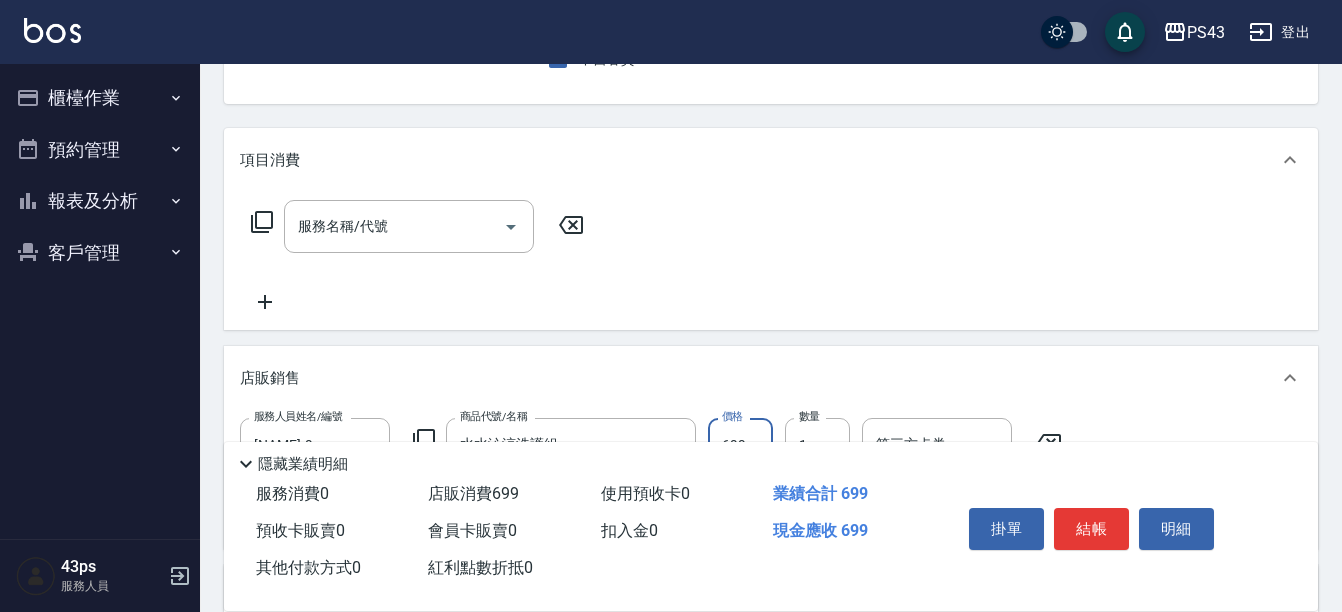 scroll, scrollTop: 300, scrollLeft: 0, axis: vertical 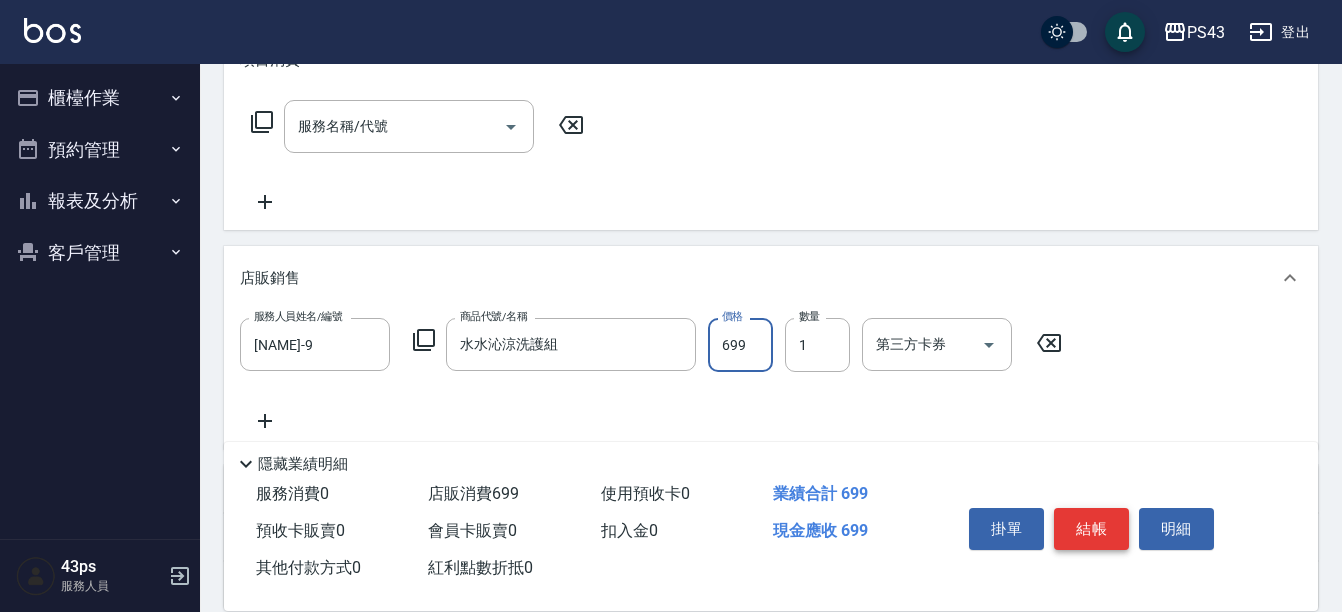 click on "結帳" at bounding box center [1091, 529] 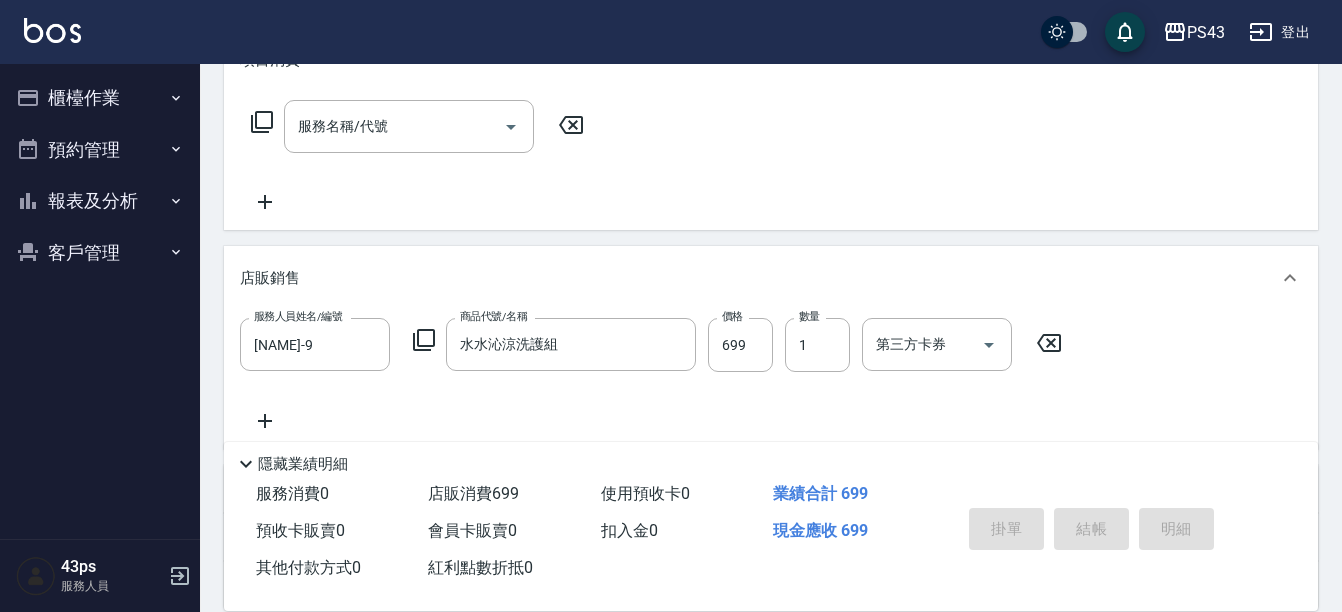 click on "掛單 結帳 明細" at bounding box center [1091, 531] 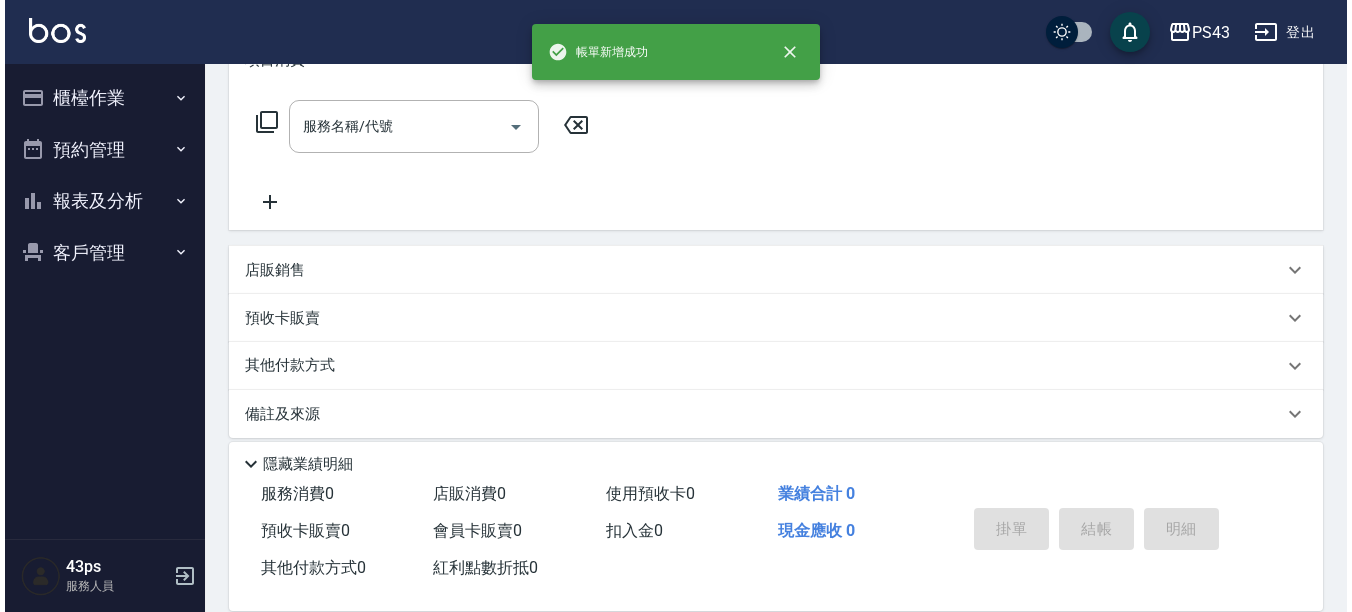 scroll, scrollTop: 0, scrollLeft: 0, axis: both 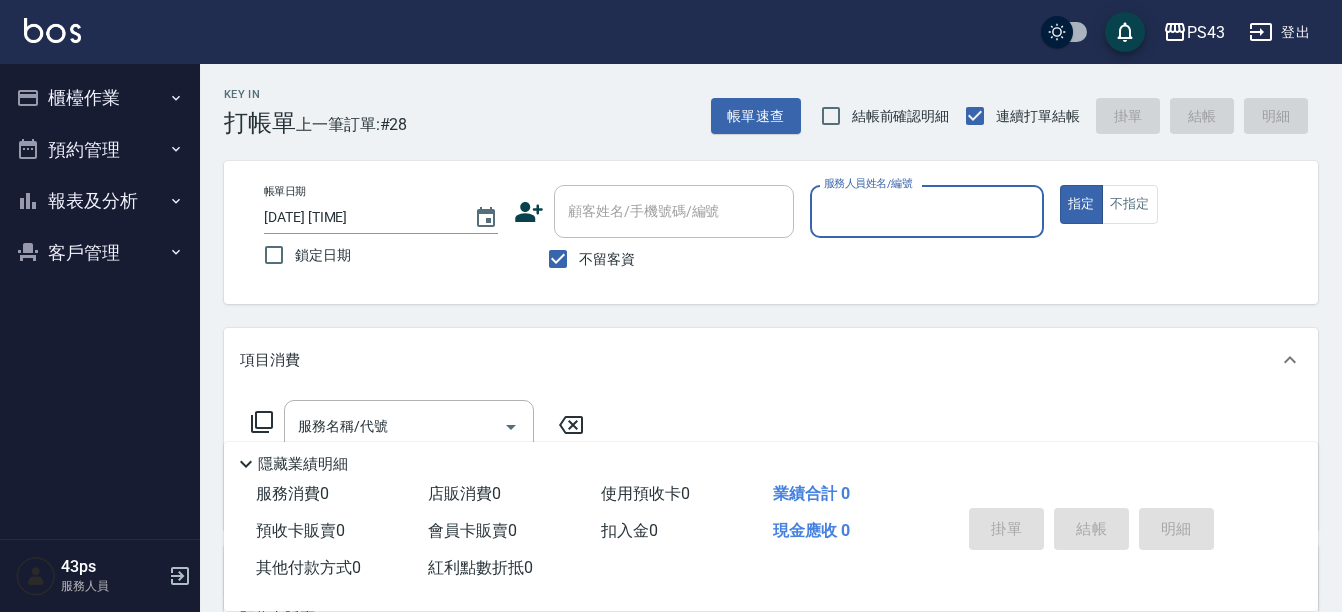 click on "櫃檯作業" at bounding box center [100, 98] 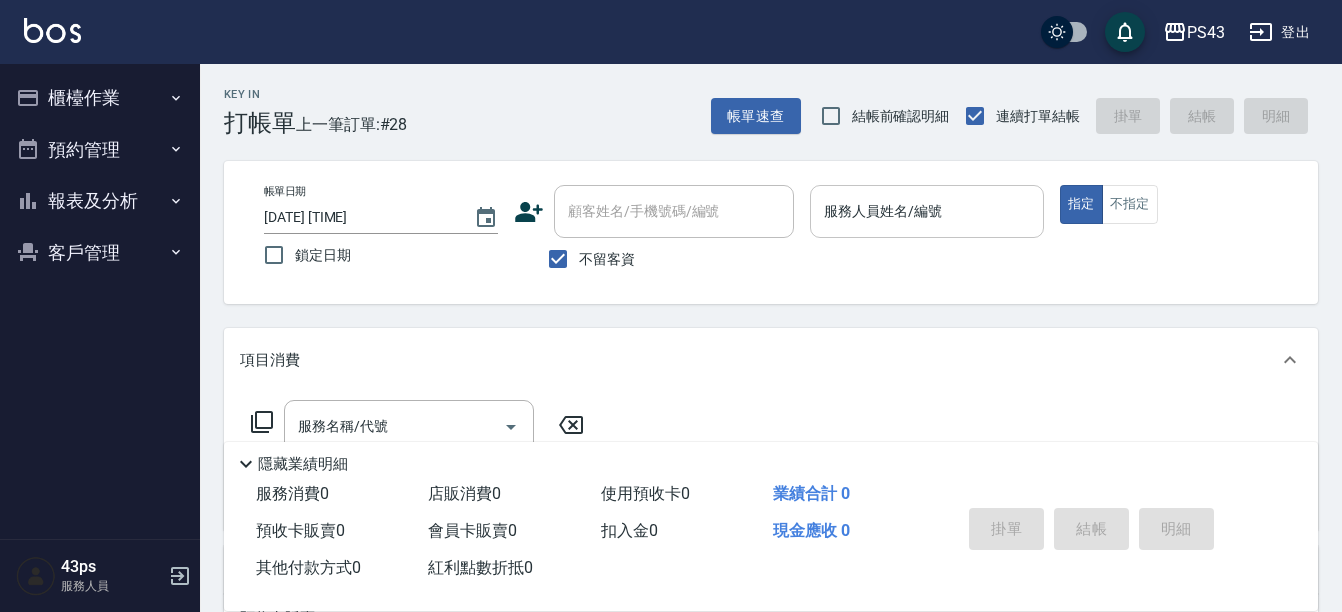 click on "櫃檯作業" at bounding box center [100, 98] 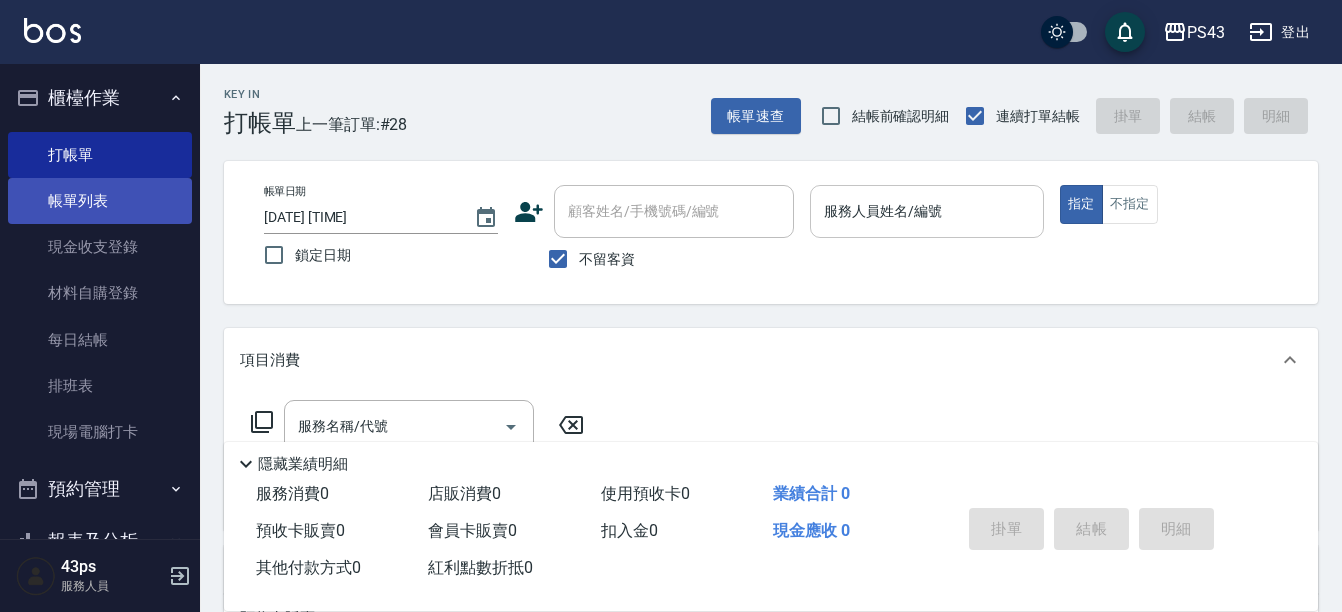 click on "帳單列表" at bounding box center [100, 201] 